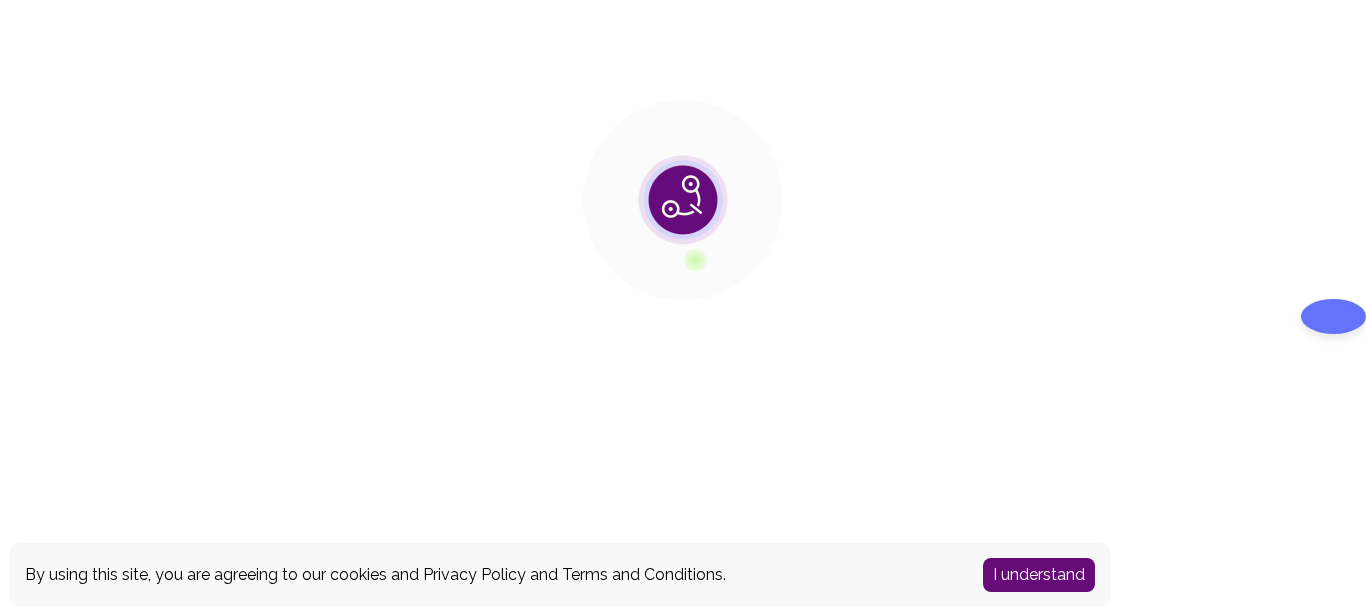 scroll, scrollTop: 0, scrollLeft: 0, axis: both 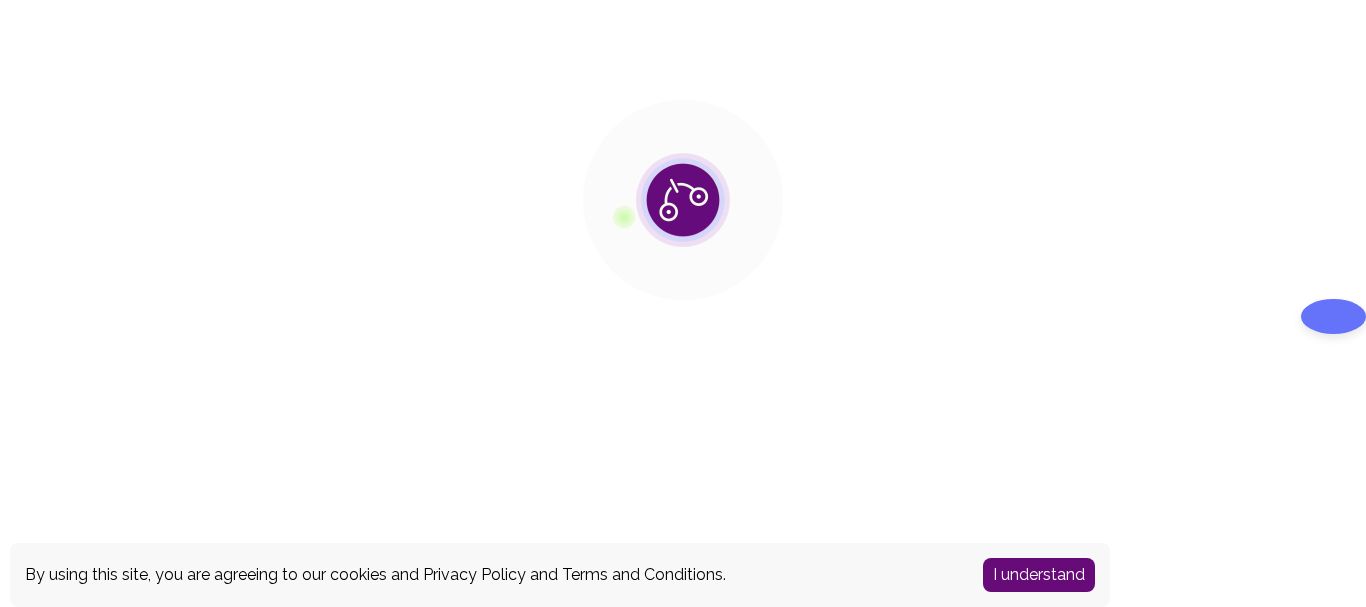 click on "I understand" at bounding box center [1039, 575] 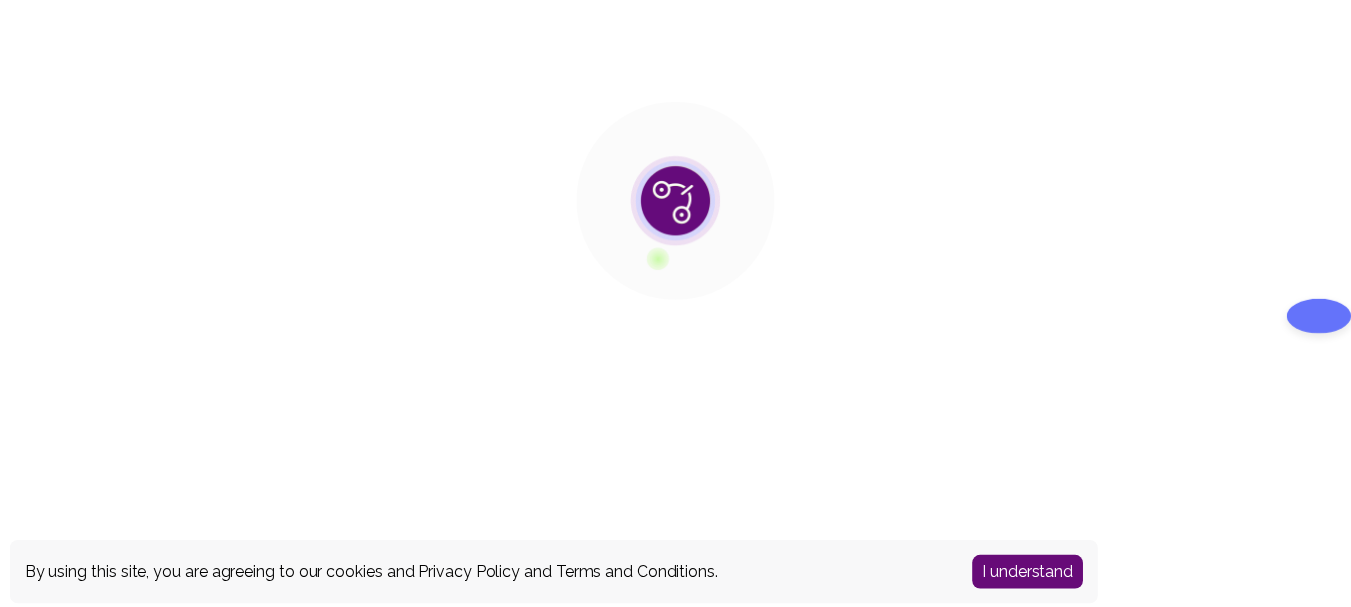 scroll, scrollTop: 513, scrollLeft: 0, axis: vertical 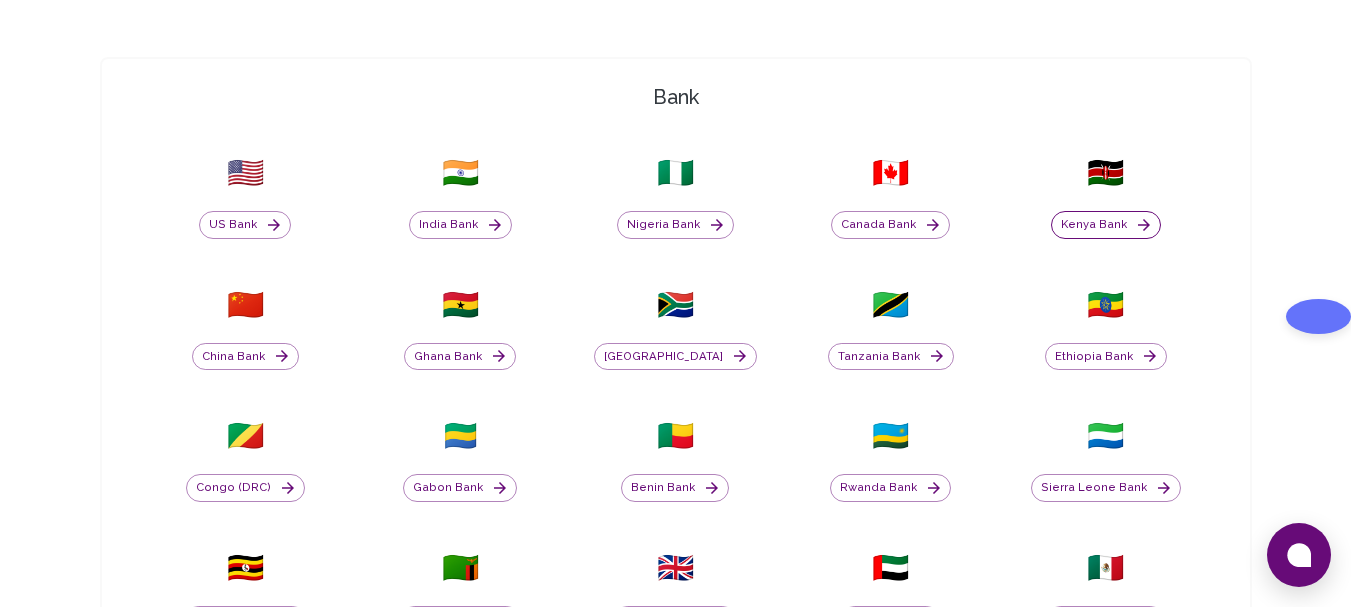 click on "Kenya Bank" at bounding box center (1106, 225) 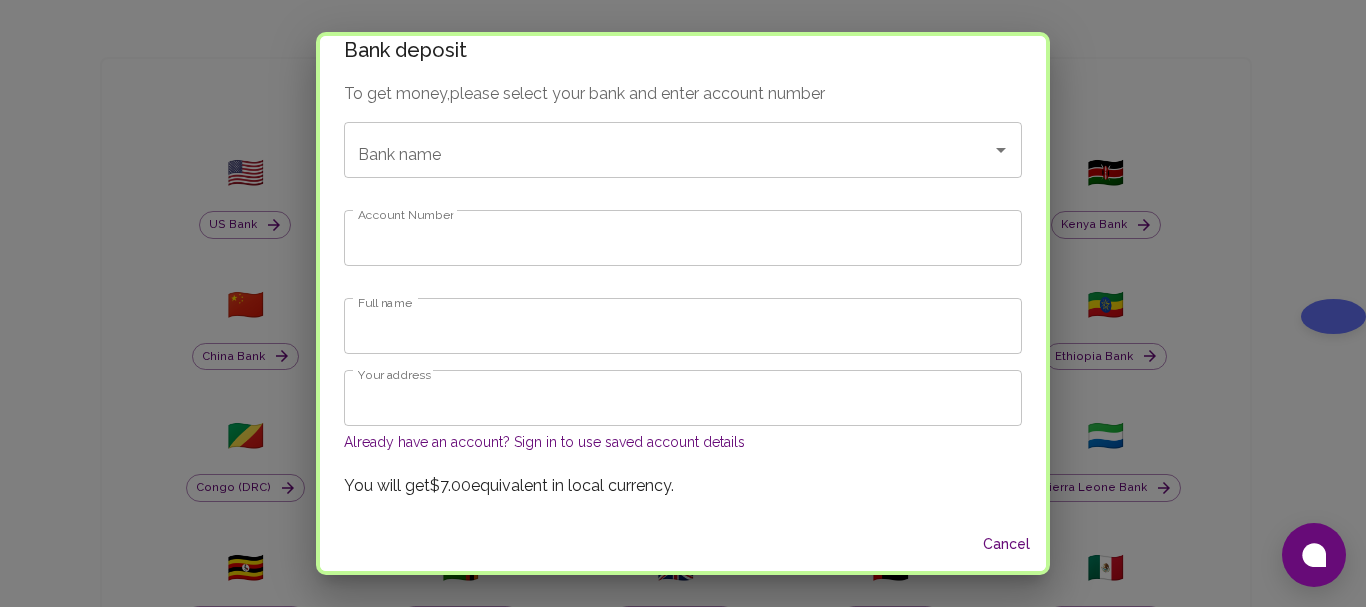 scroll, scrollTop: 0, scrollLeft: 0, axis: both 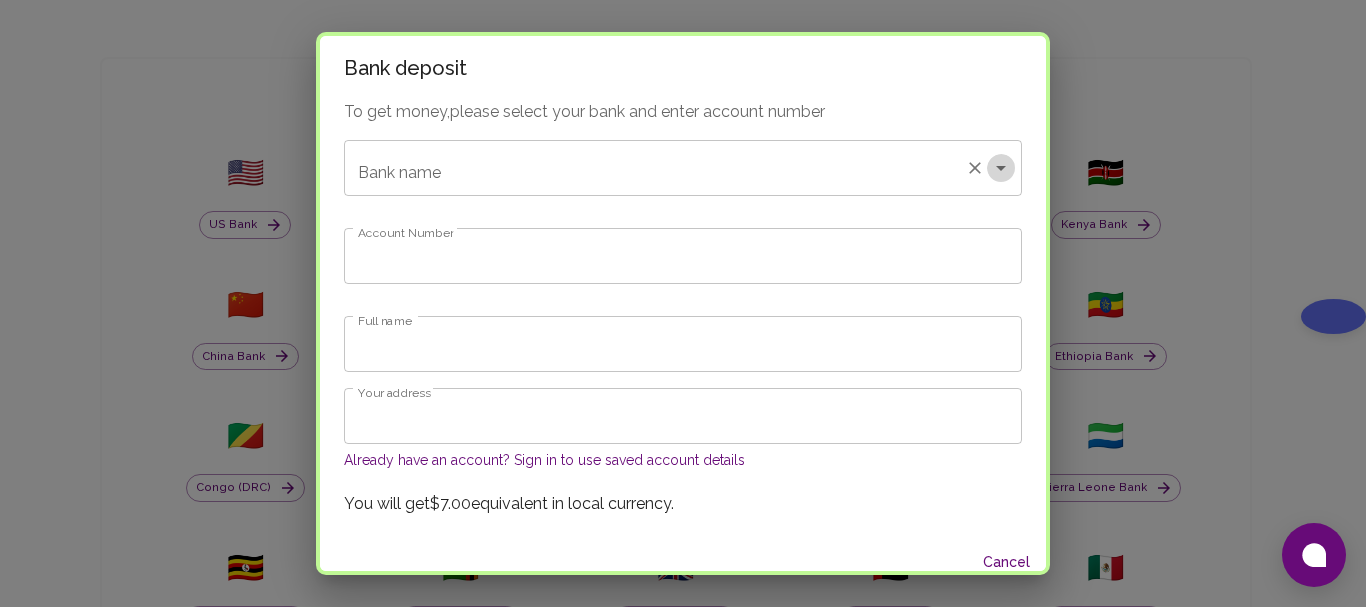 click 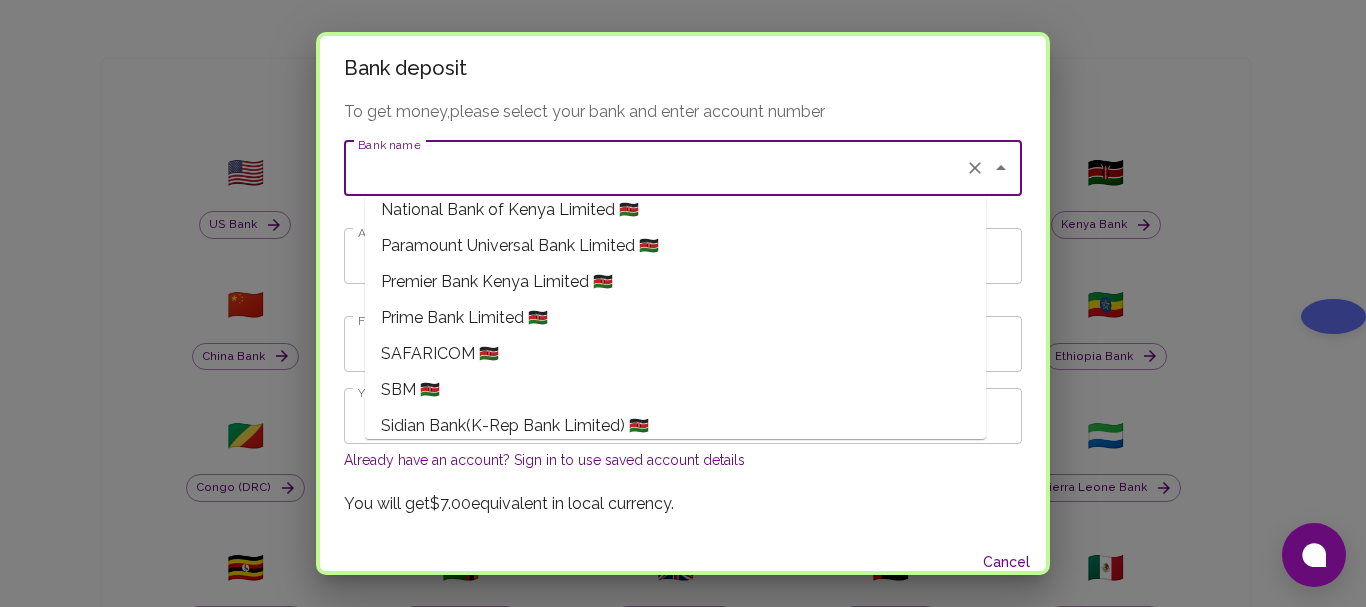 scroll, scrollTop: 1300, scrollLeft: 0, axis: vertical 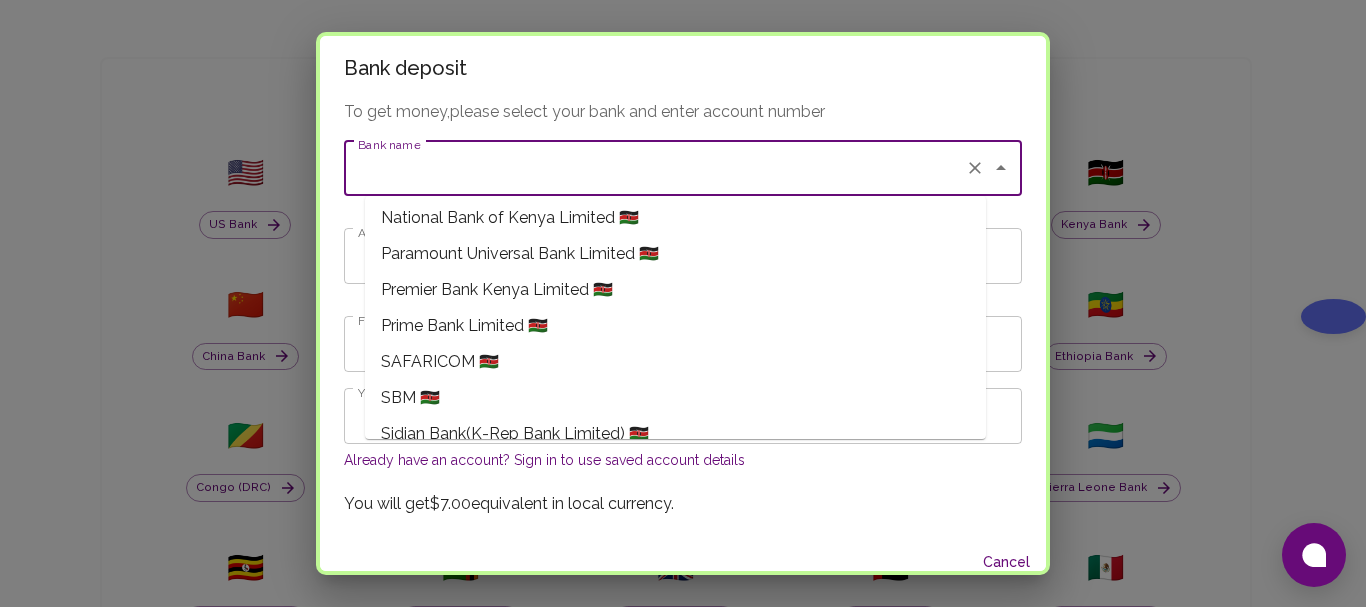 click on "SAFARICOM 🇰🇪" at bounding box center (675, 362) 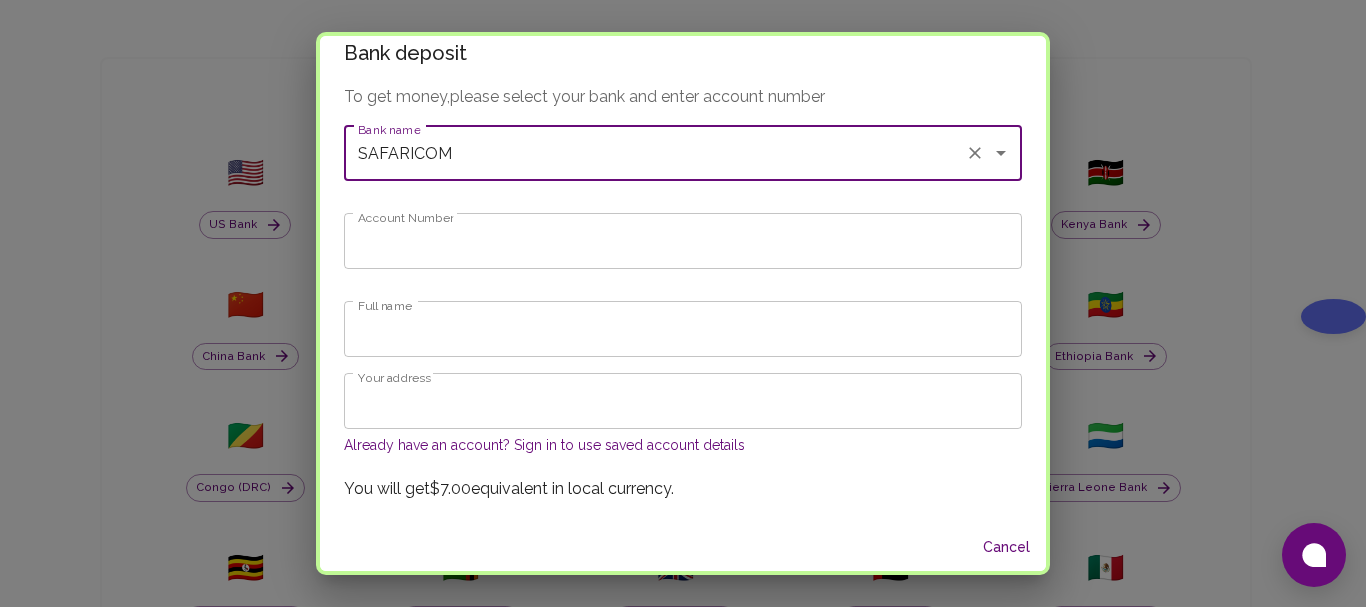 scroll, scrollTop: 18, scrollLeft: 0, axis: vertical 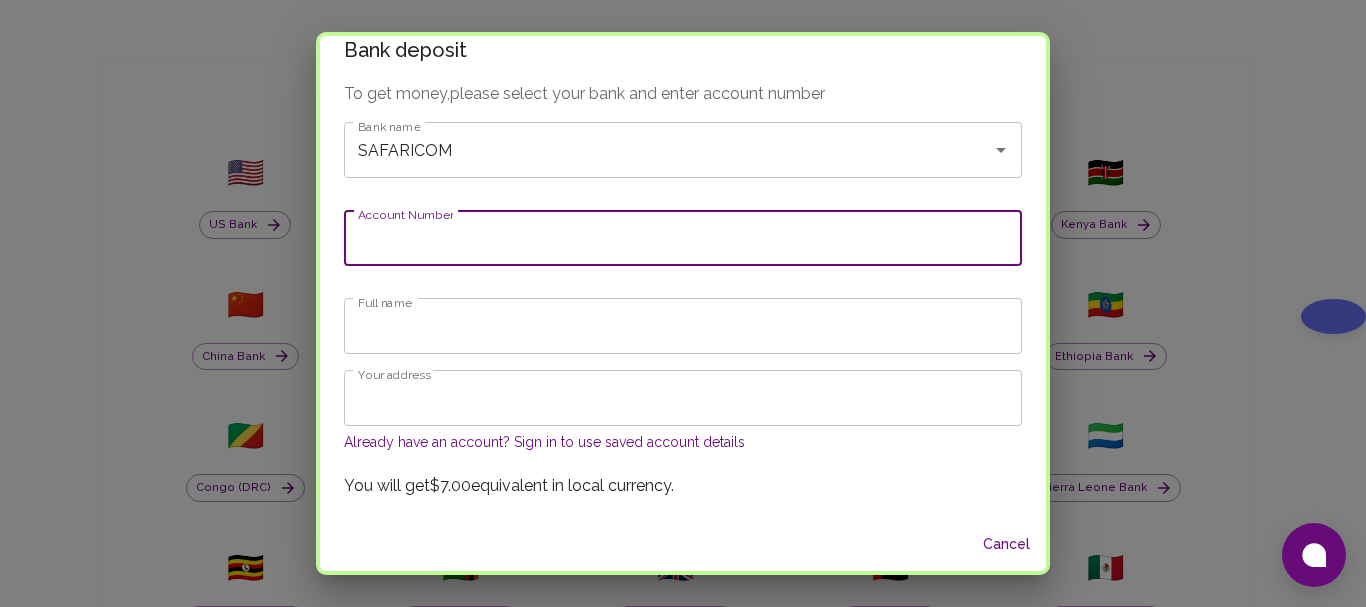 click on "Account Number" at bounding box center [683, 238] 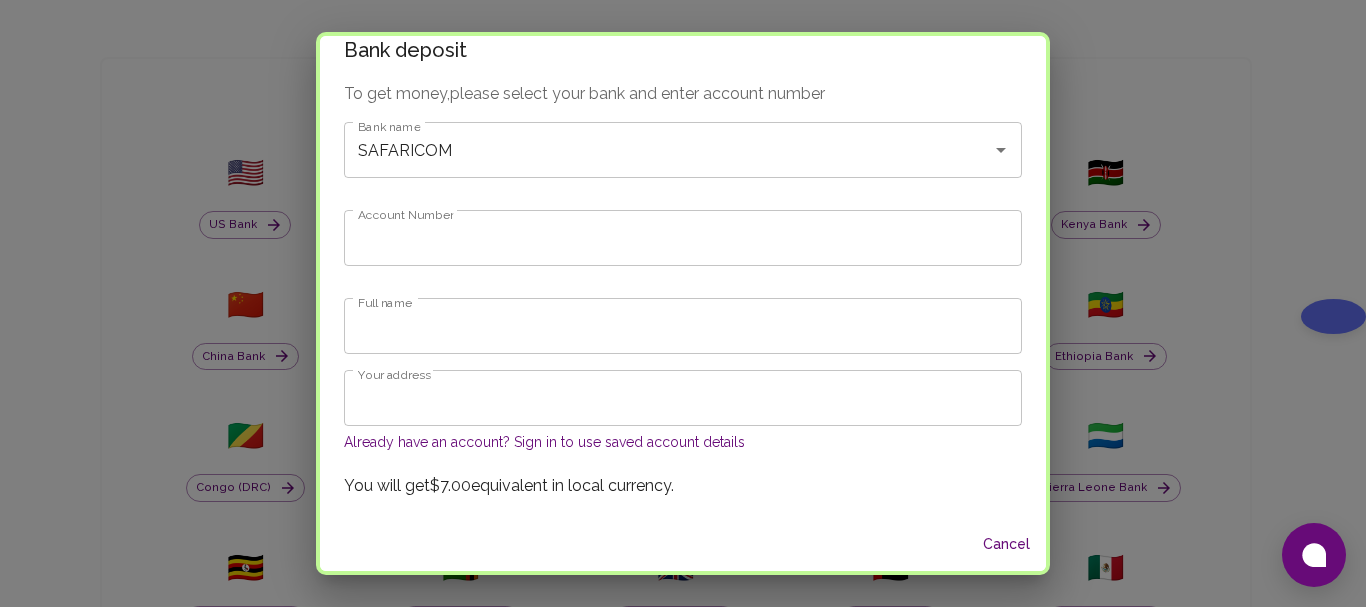 click on "To get money,  please select your bank and enter account number Bank name SAFARICOM Bank name Account Number Account Number Full name Full name Your address Your address Already have an account? Sign in to use saved account details You will get  $7.00  equivalent in local currency." at bounding box center (683, 300) 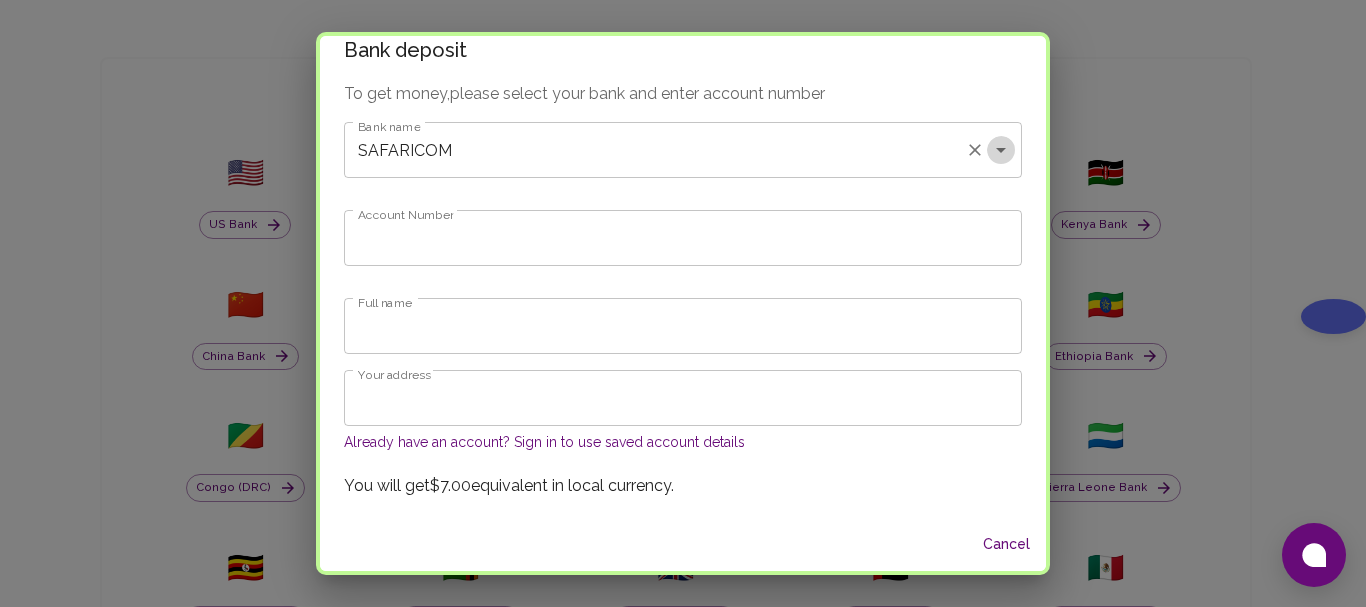 click 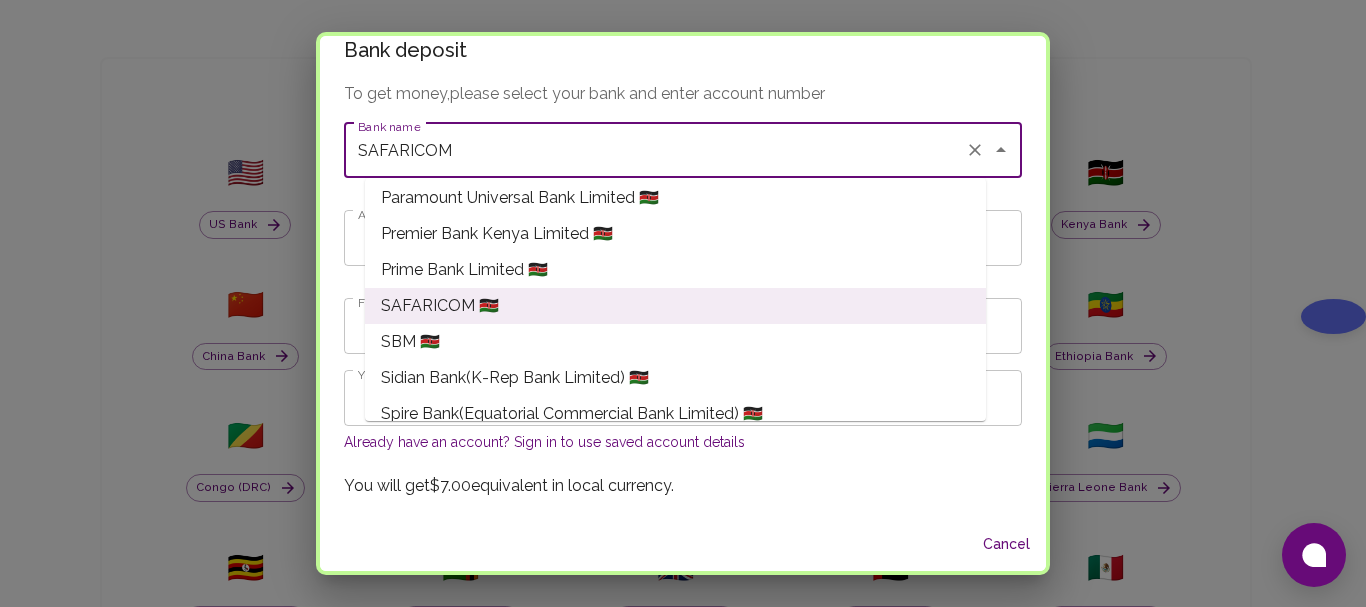 scroll, scrollTop: 1337, scrollLeft: 0, axis: vertical 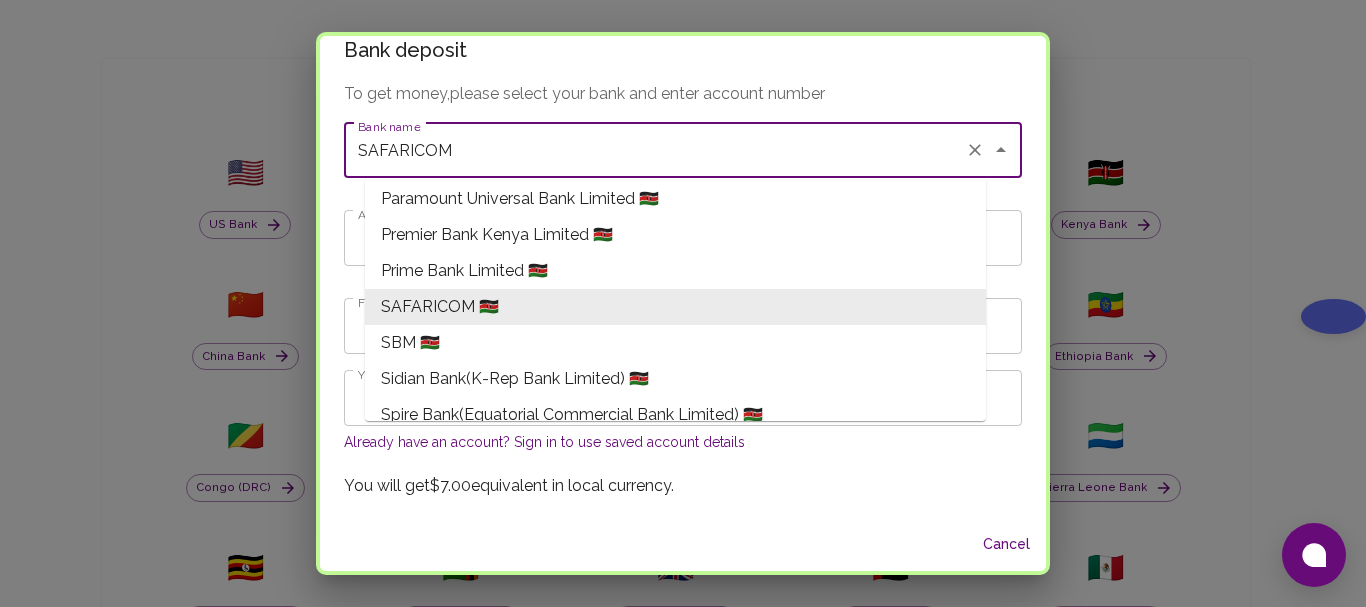 click on "SAFARICOM 🇰🇪" at bounding box center [675, 307] 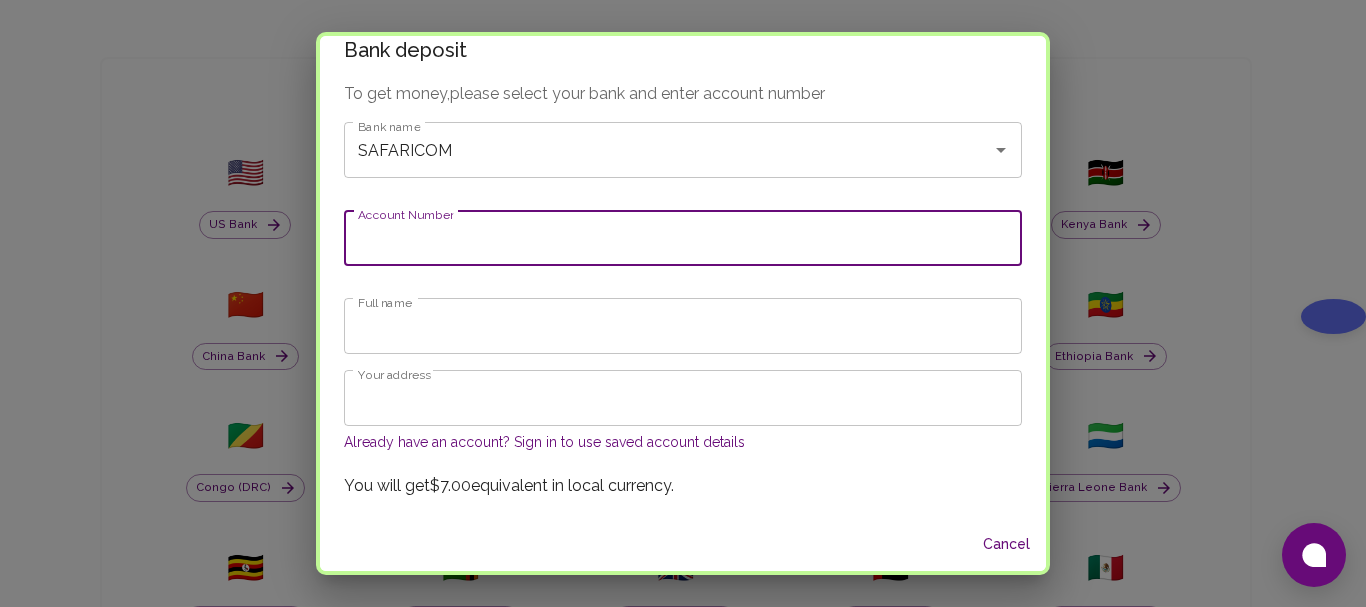 click on "Account Number" at bounding box center (683, 238) 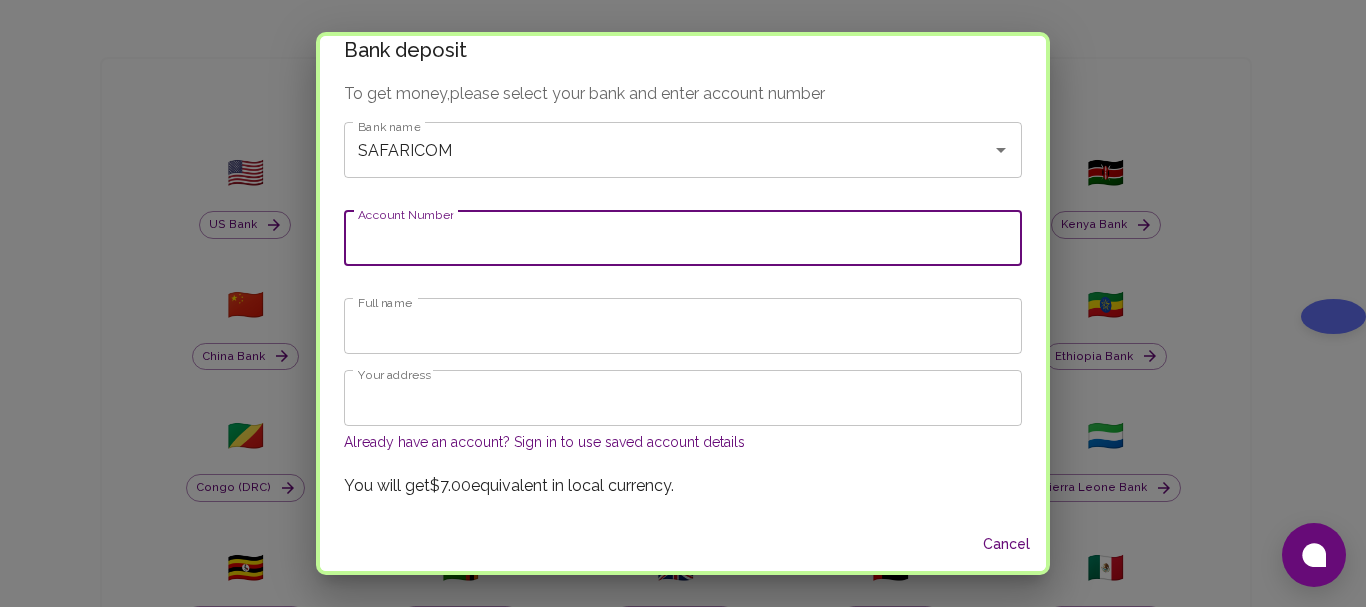 click on "Full name" at bounding box center [683, 326] 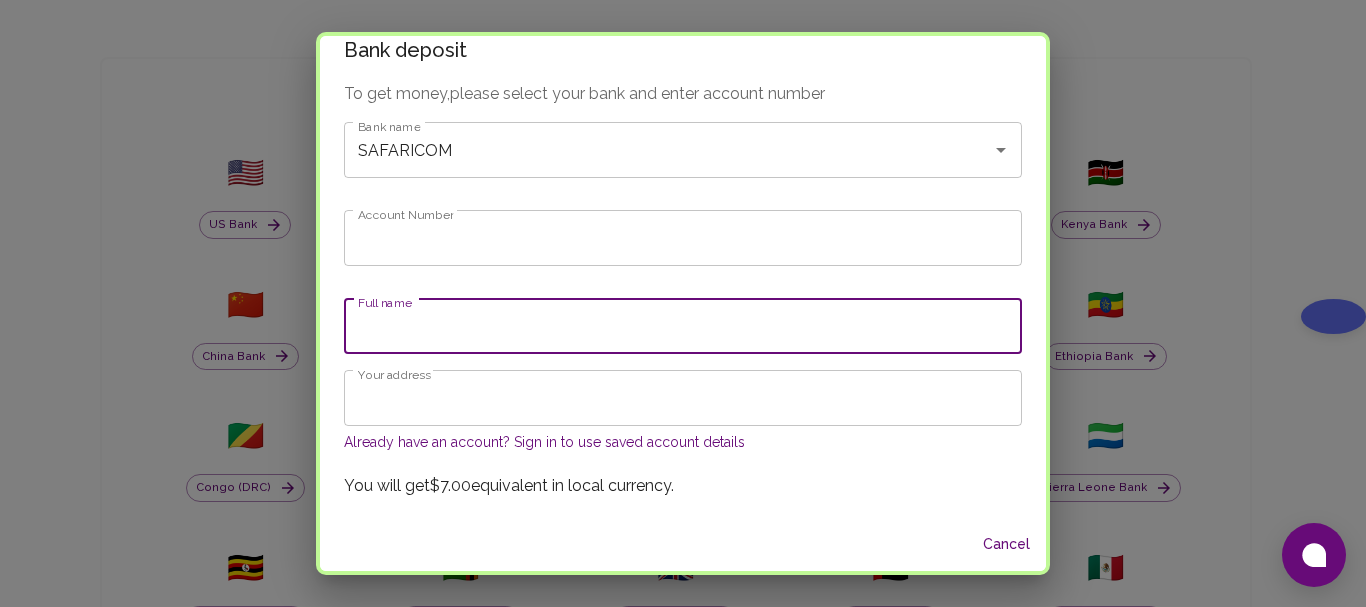 type on "felix omondi odhiambo" 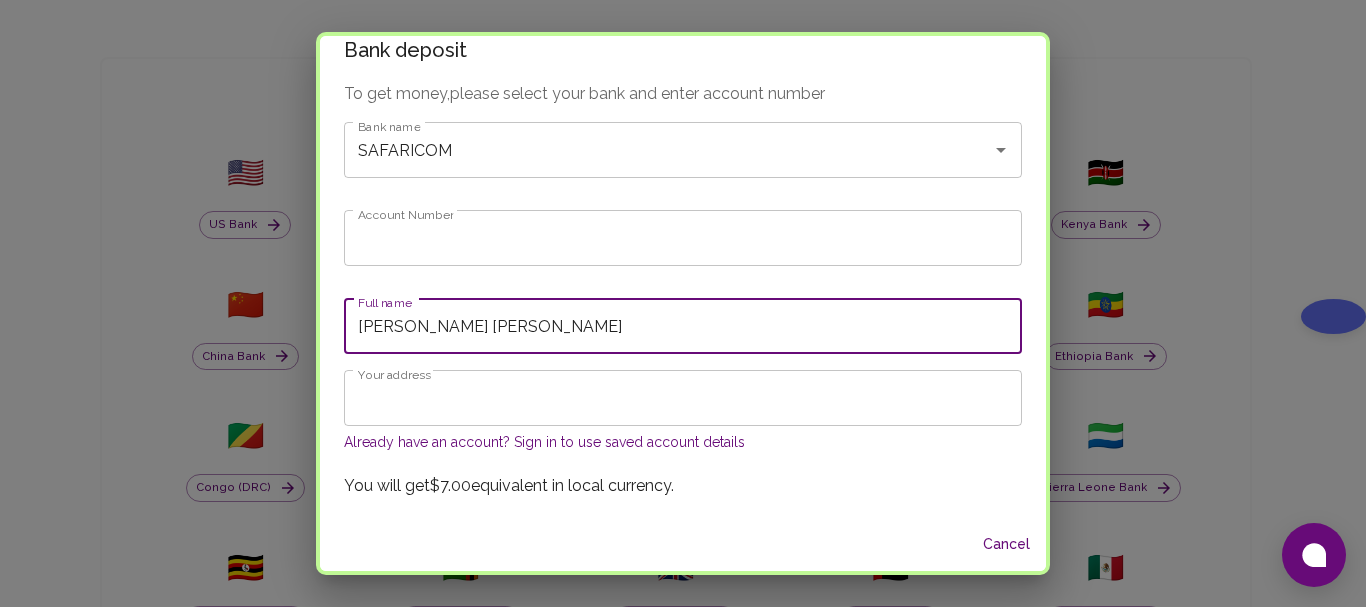 click on "Your address" at bounding box center (683, 398) 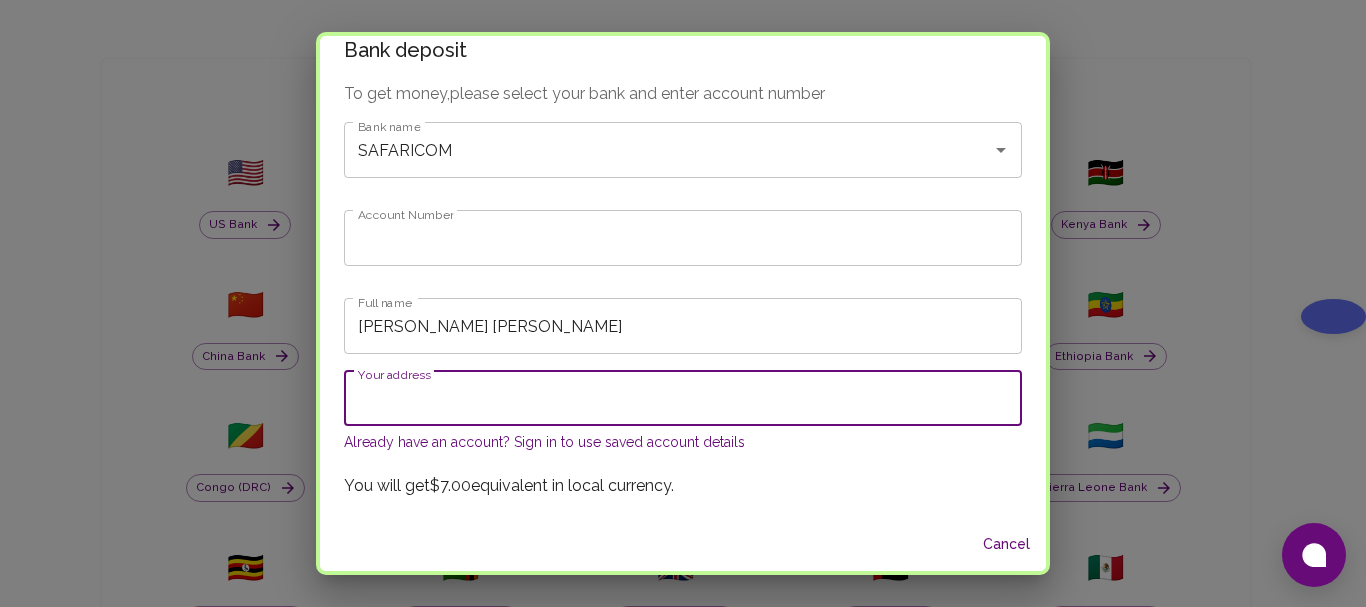 type on "Nairobi, 00200" 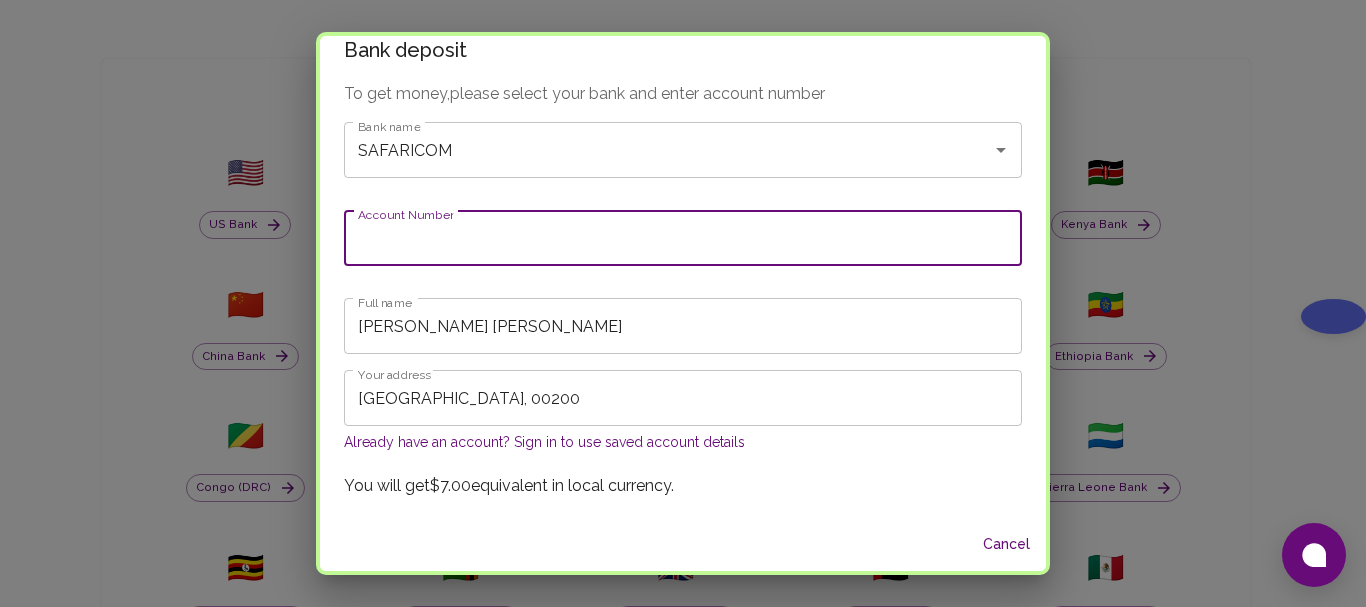 click on "Account Number" at bounding box center [683, 238] 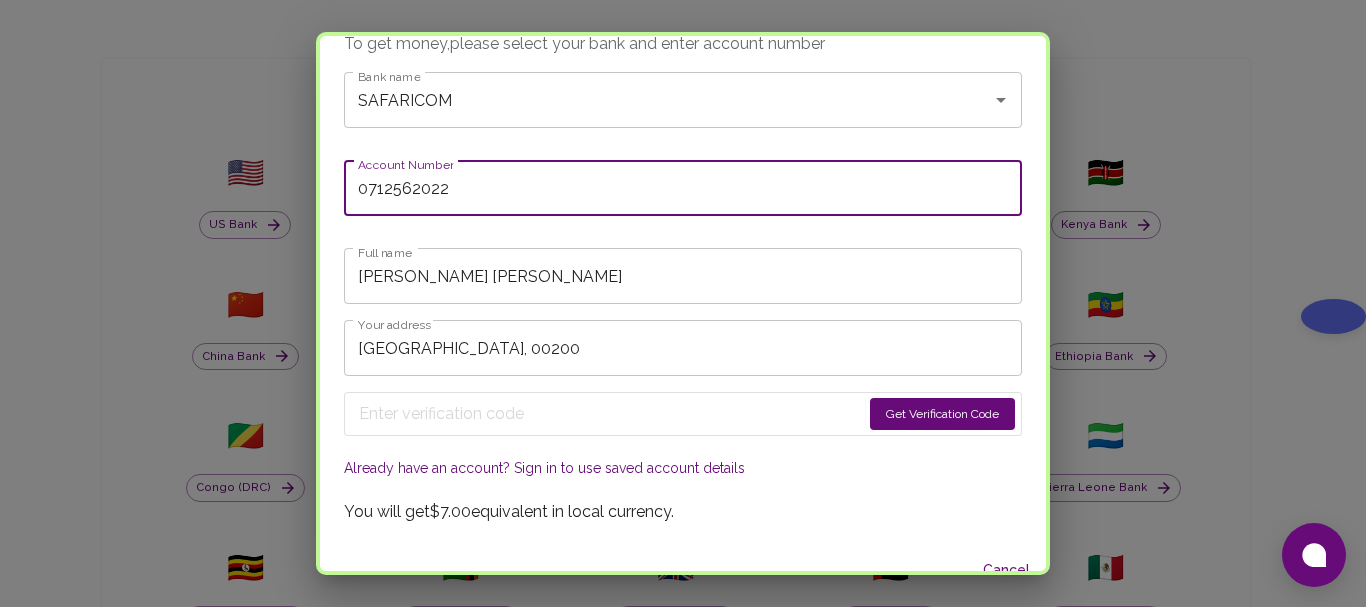scroll, scrollTop: 94, scrollLeft: 0, axis: vertical 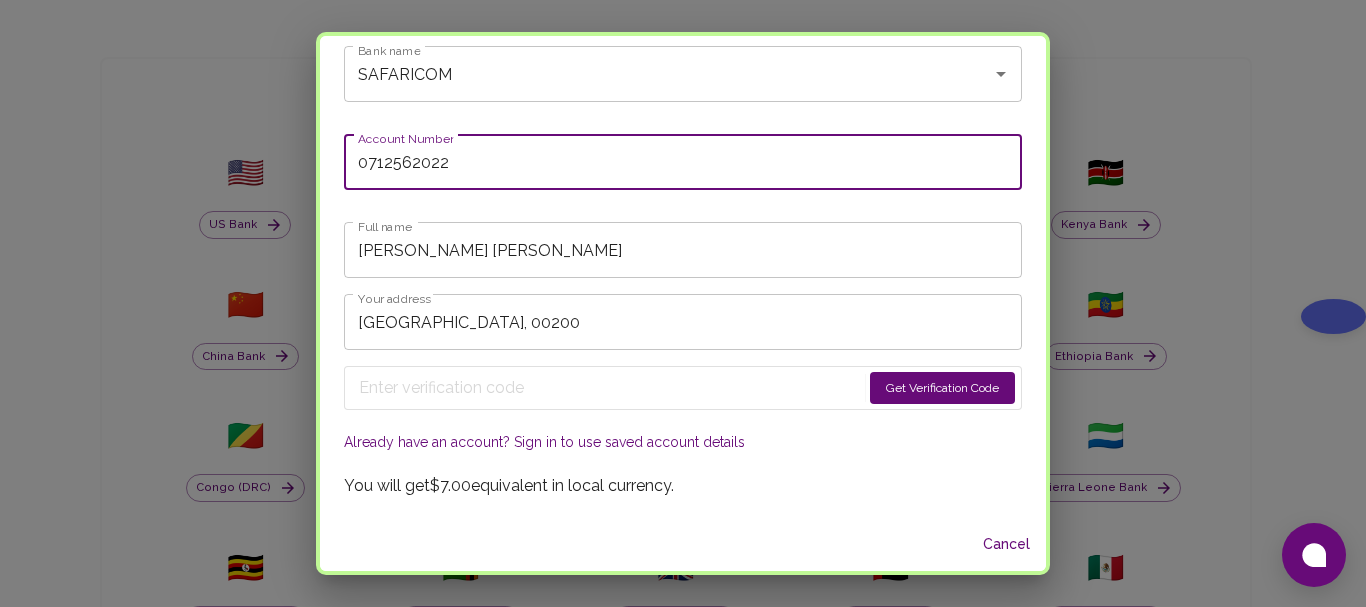 type on "0712562022" 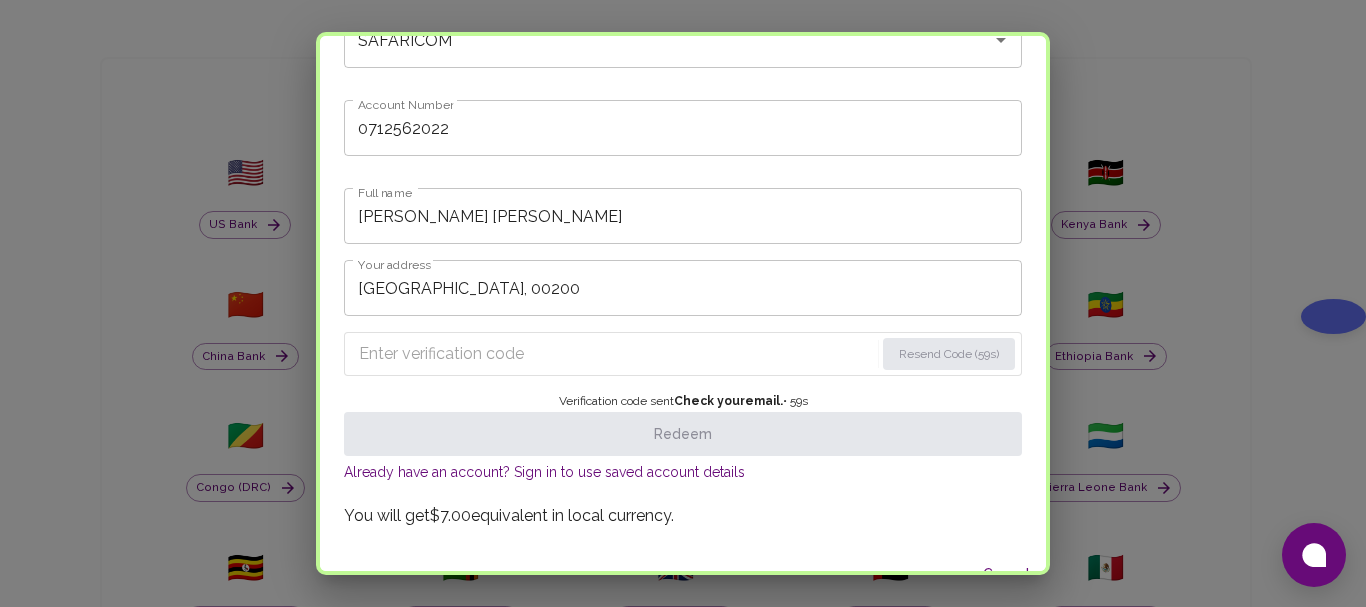 scroll, scrollTop: 157, scrollLeft: 0, axis: vertical 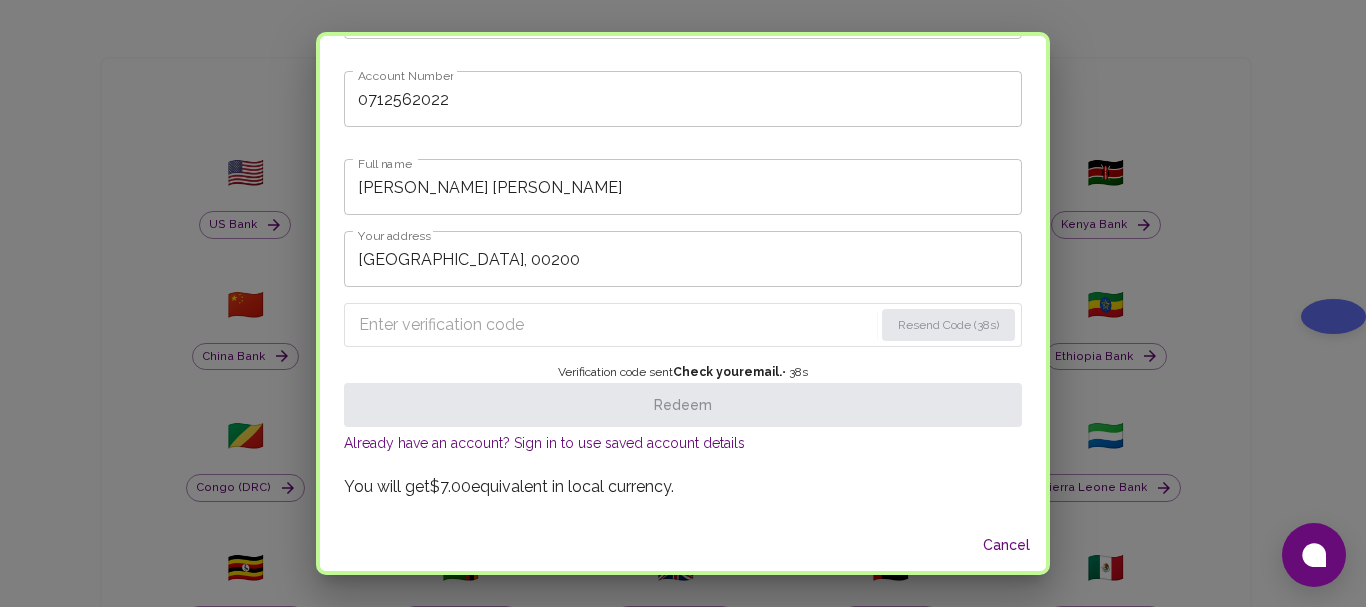 click at bounding box center (616, 325) 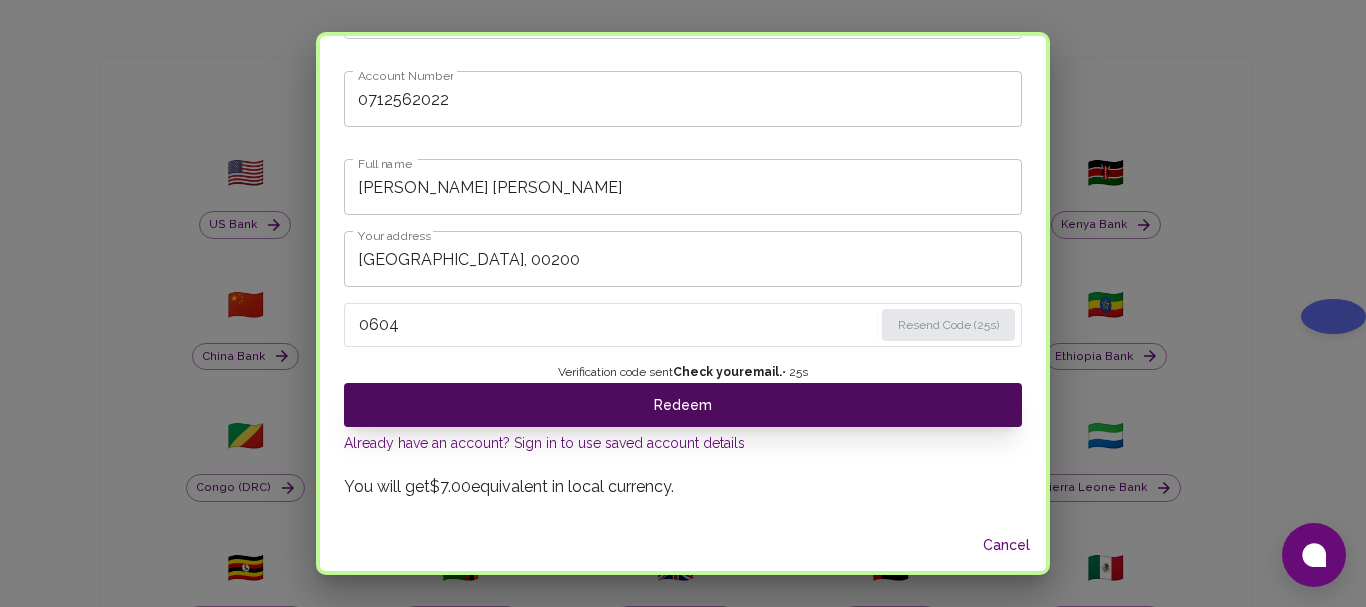 type on "0604" 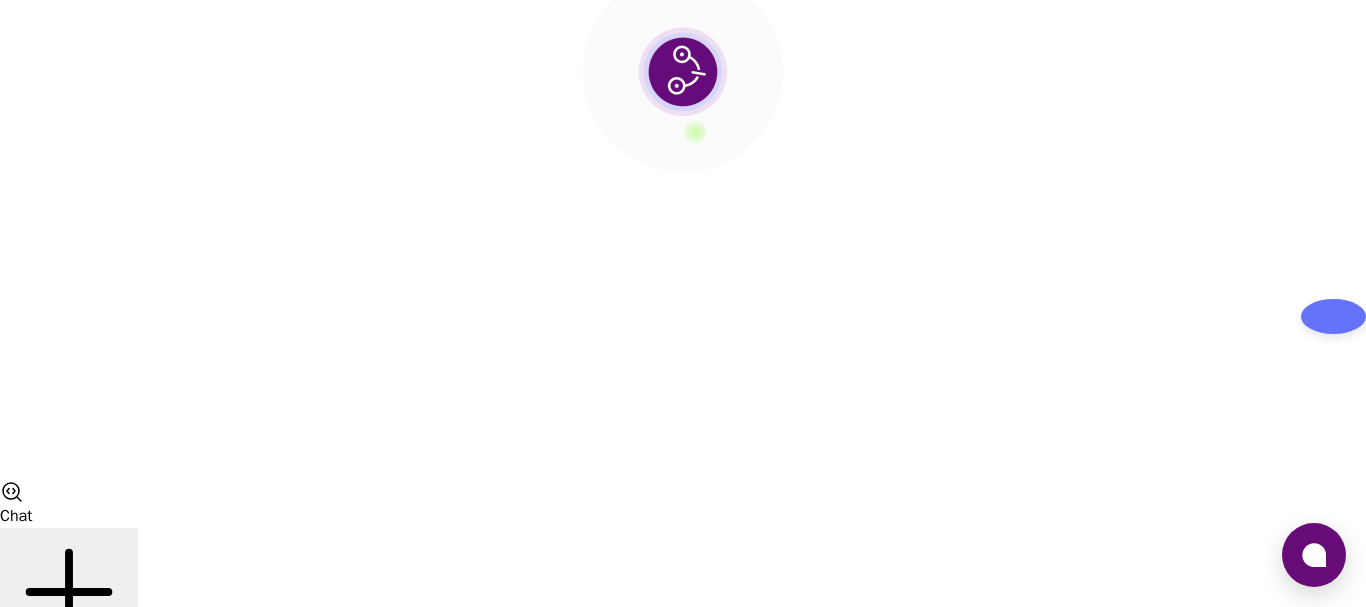 scroll, scrollTop: 0, scrollLeft: 0, axis: both 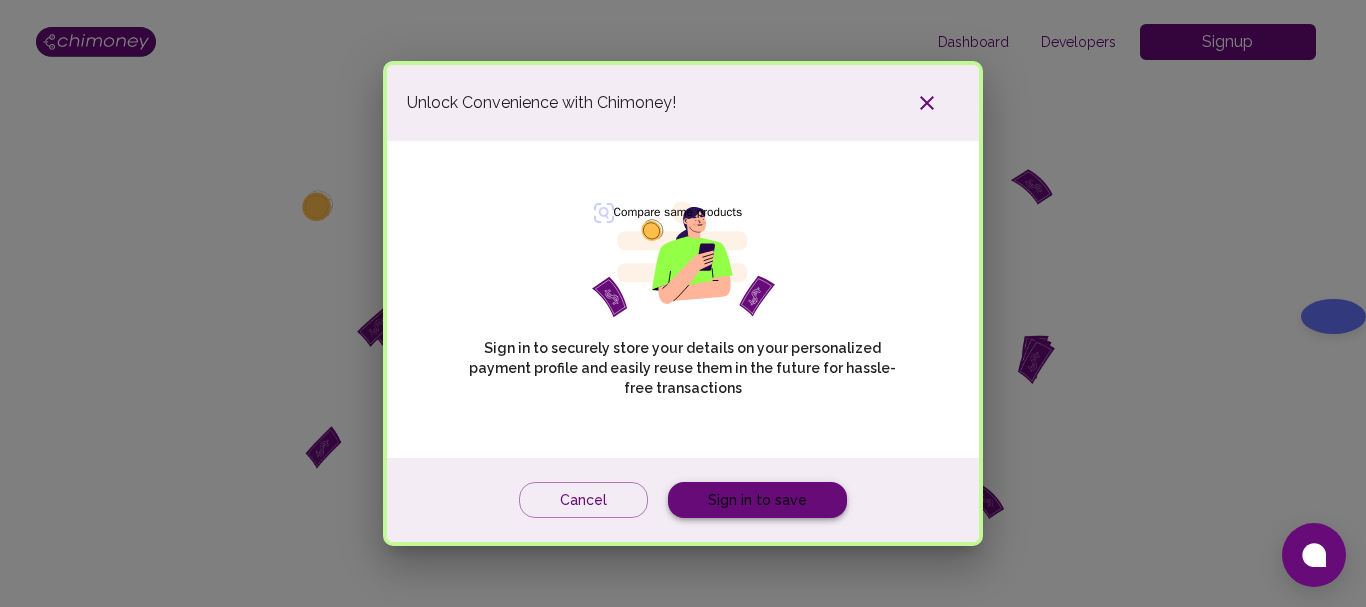 click on "Sign in to save" at bounding box center [757, 500] 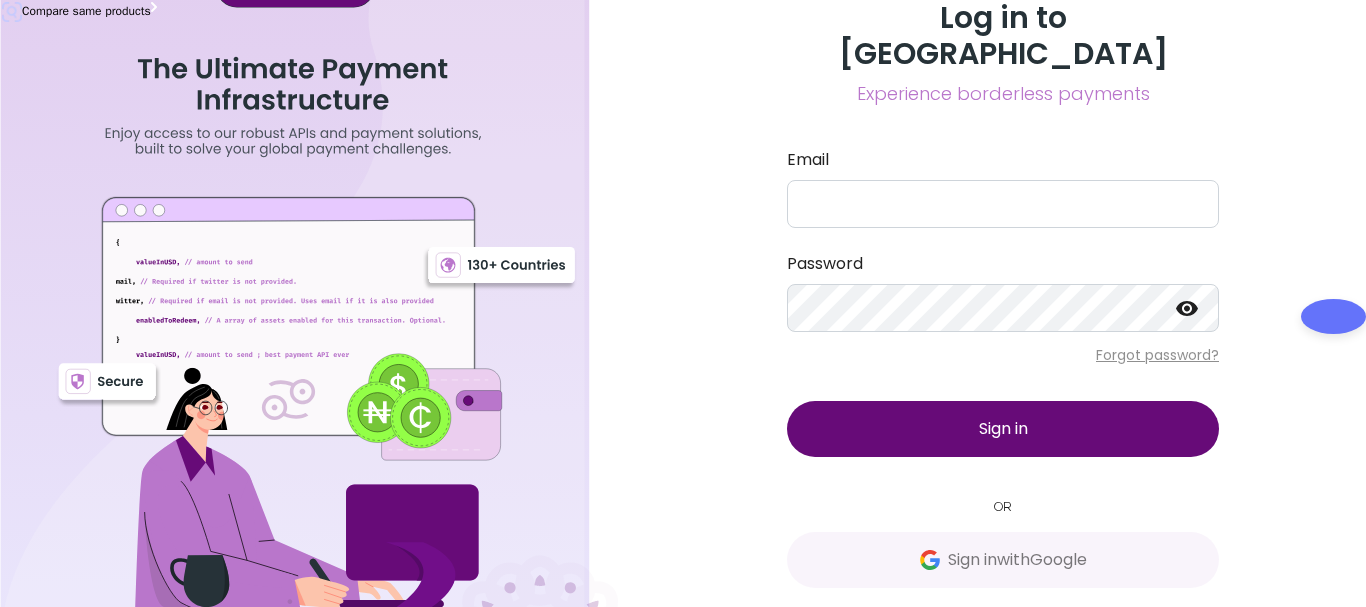 scroll, scrollTop: 0, scrollLeft: 0, axis: both 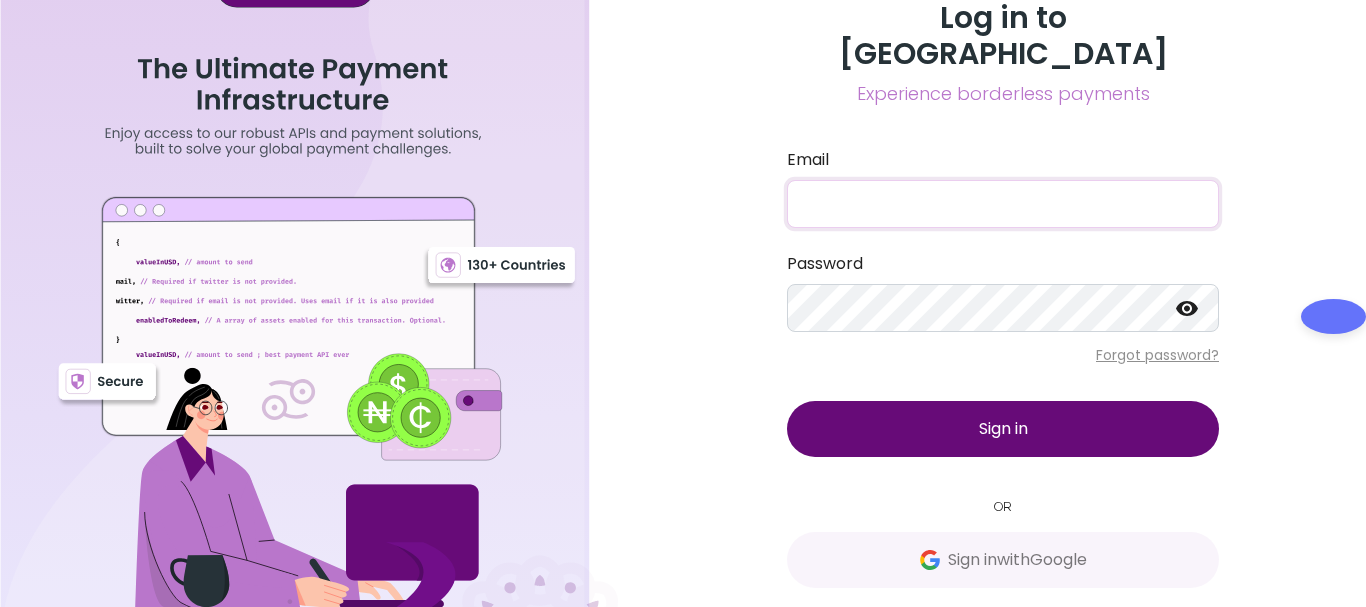 click on "Email" at bounding box center [1003, 204] 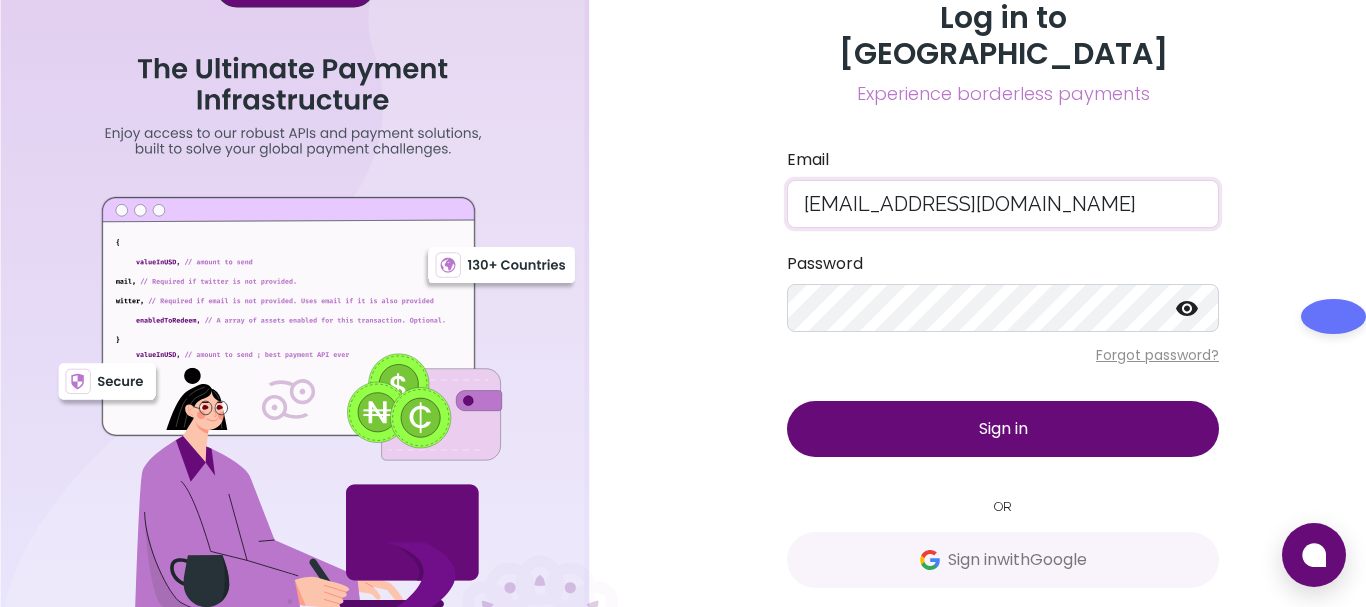 click on "Sign up" at bounding box center (1120, 622) 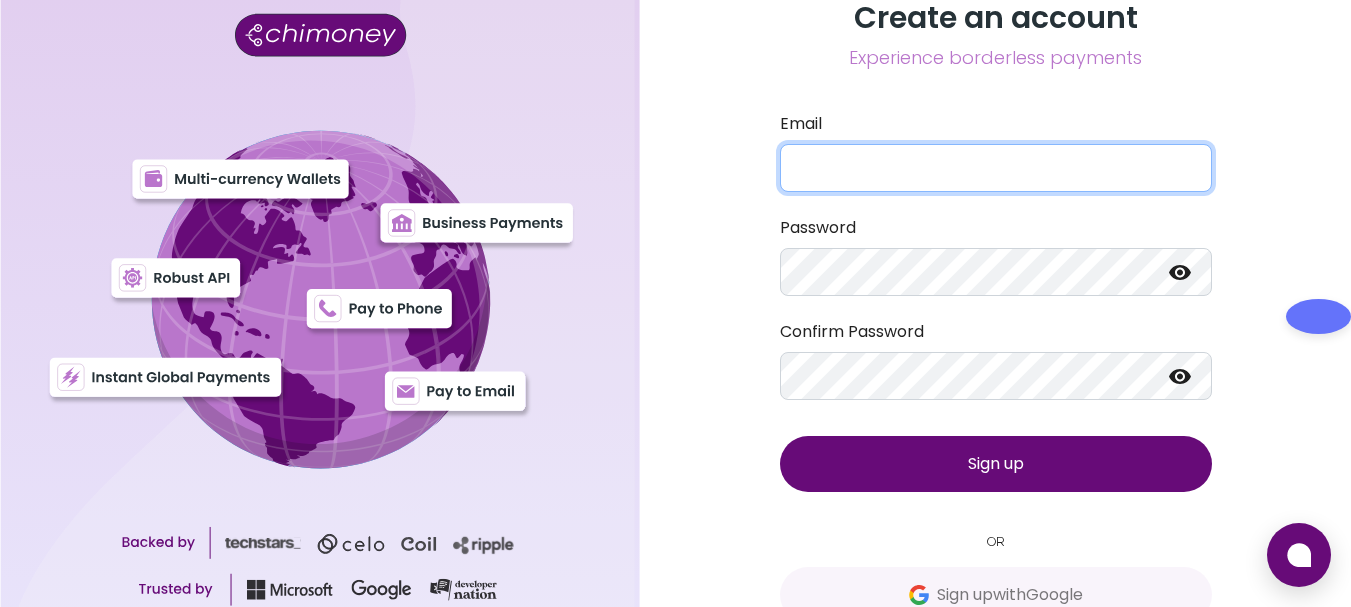 click on "Email" at bounding box center (996, 168) 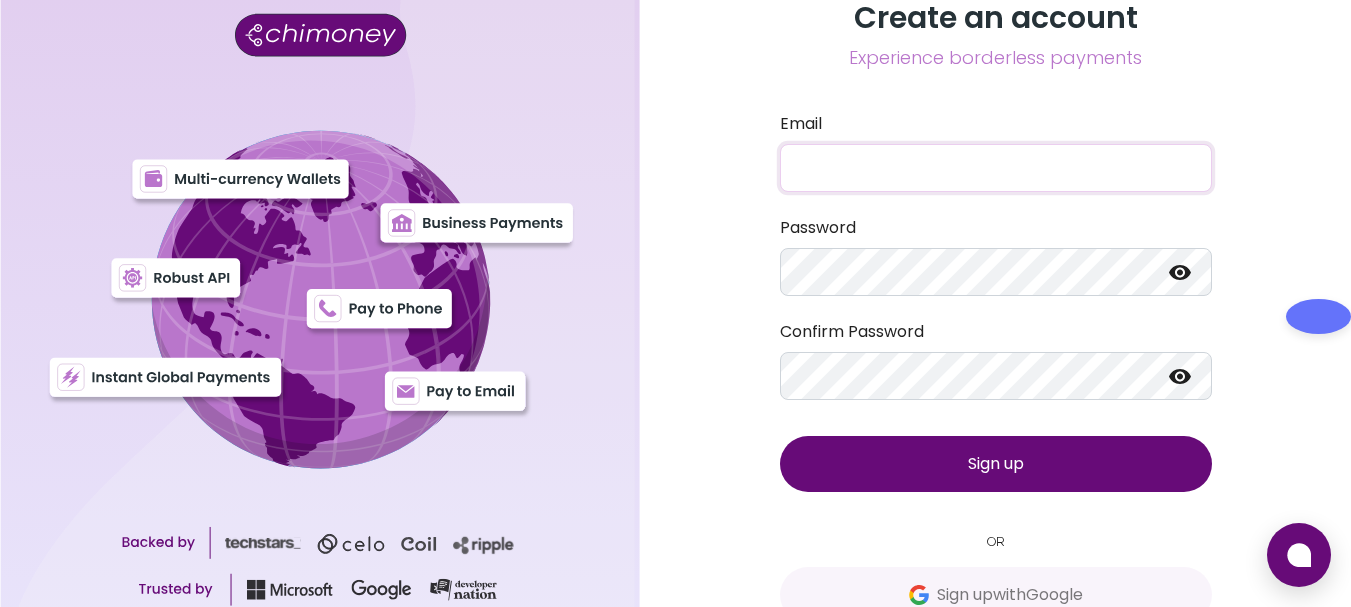 type on "felixokiya10@gmail.com" 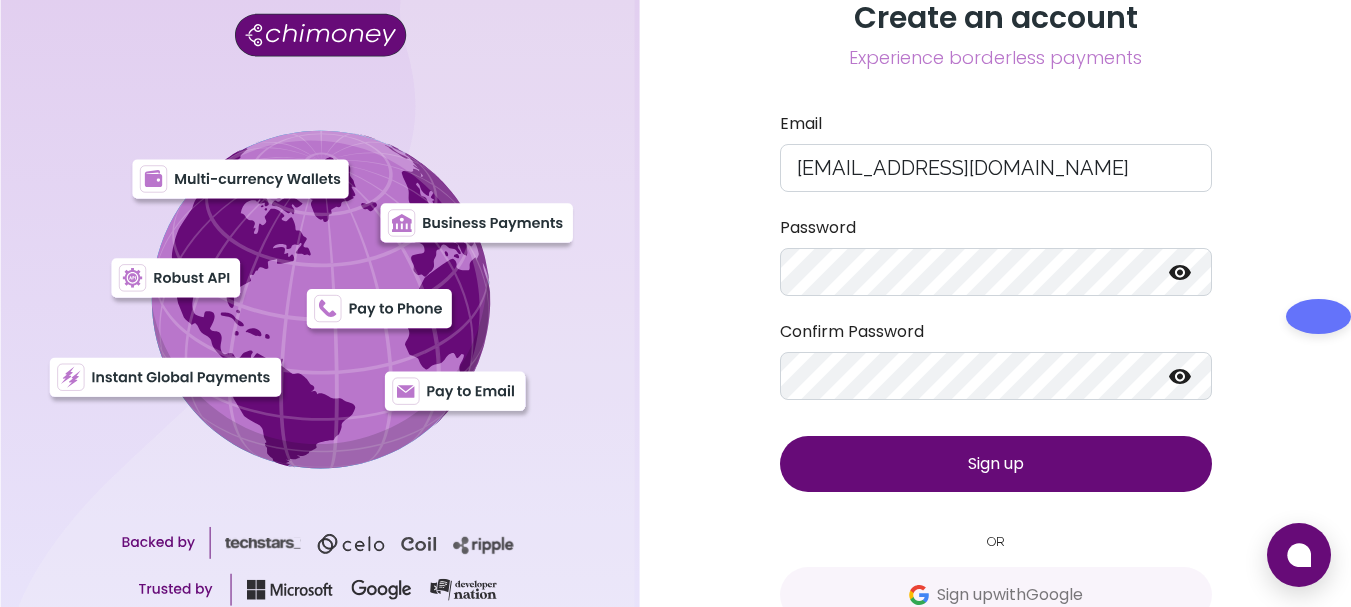 click on "Password" at bounding box center [996, 256] 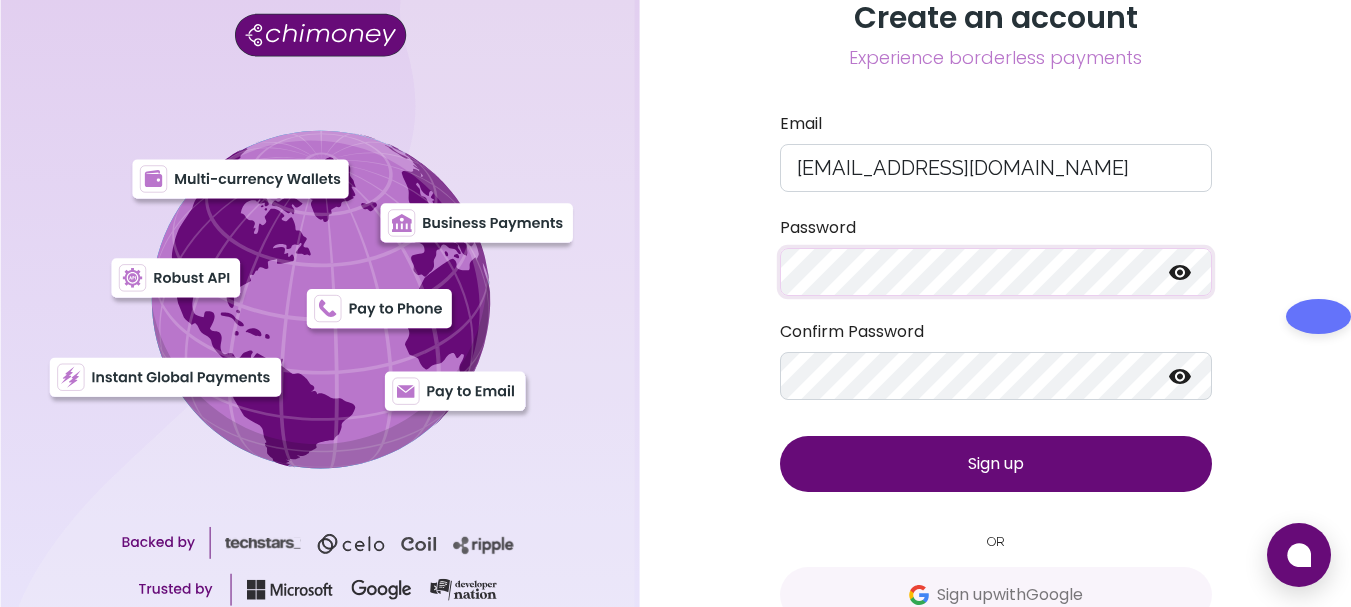 click 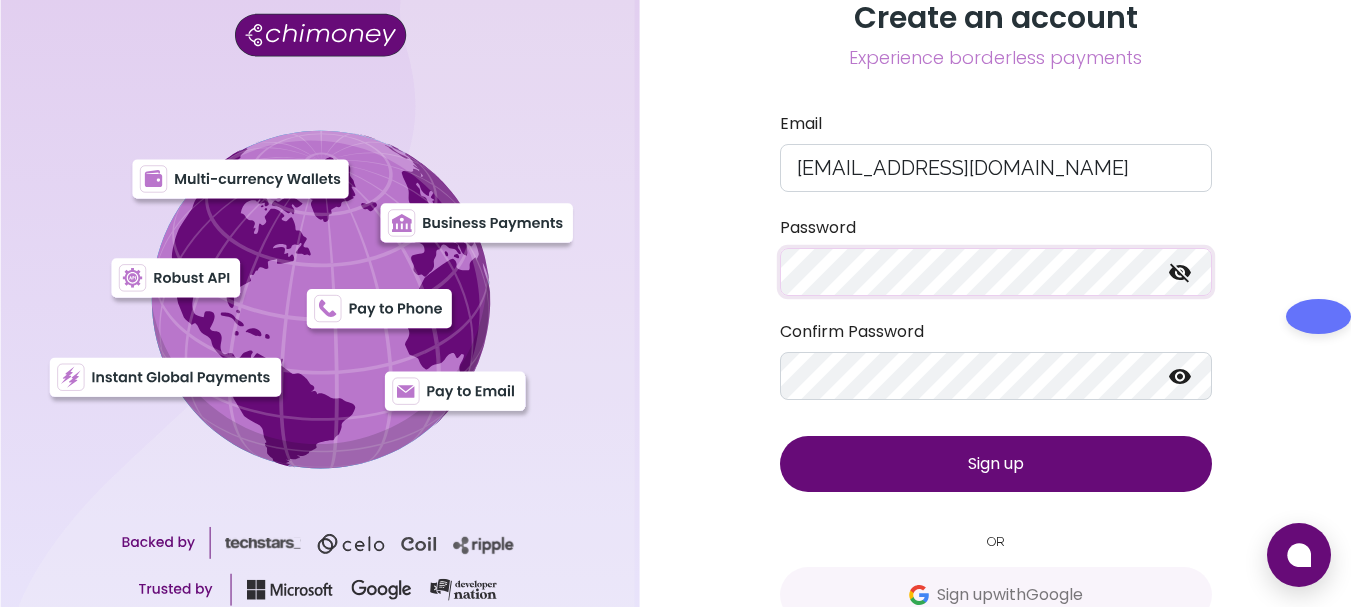 type on "066" 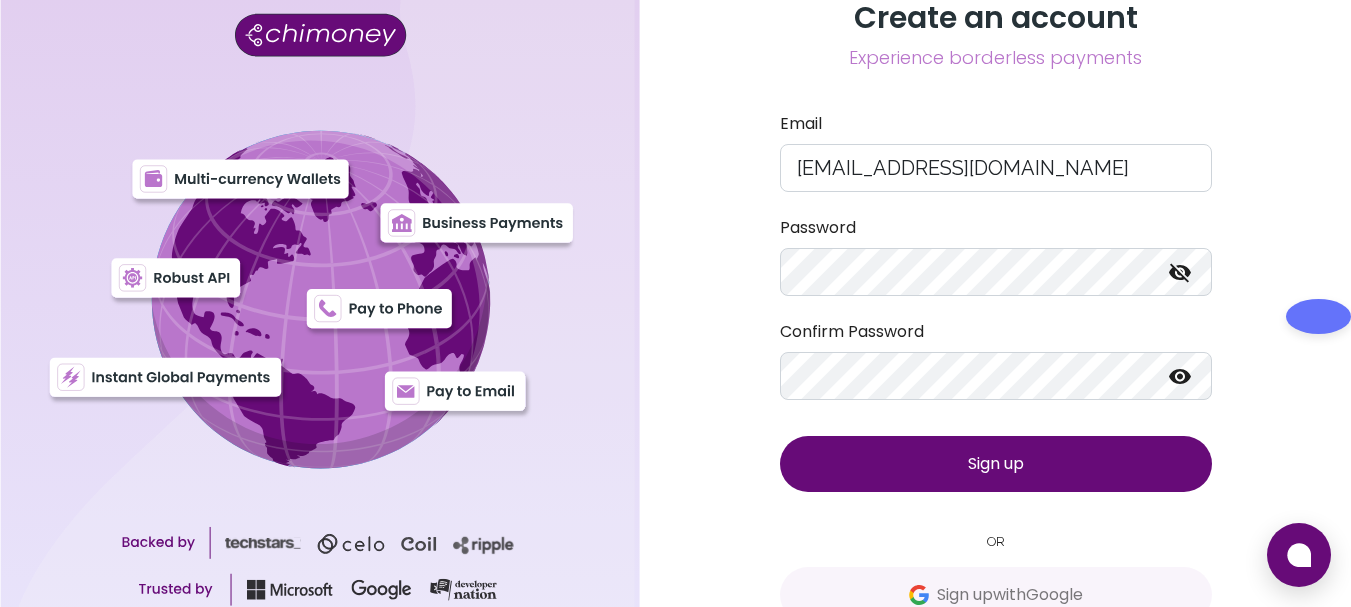 click on "Sign up" at bounding box center (996, 463) 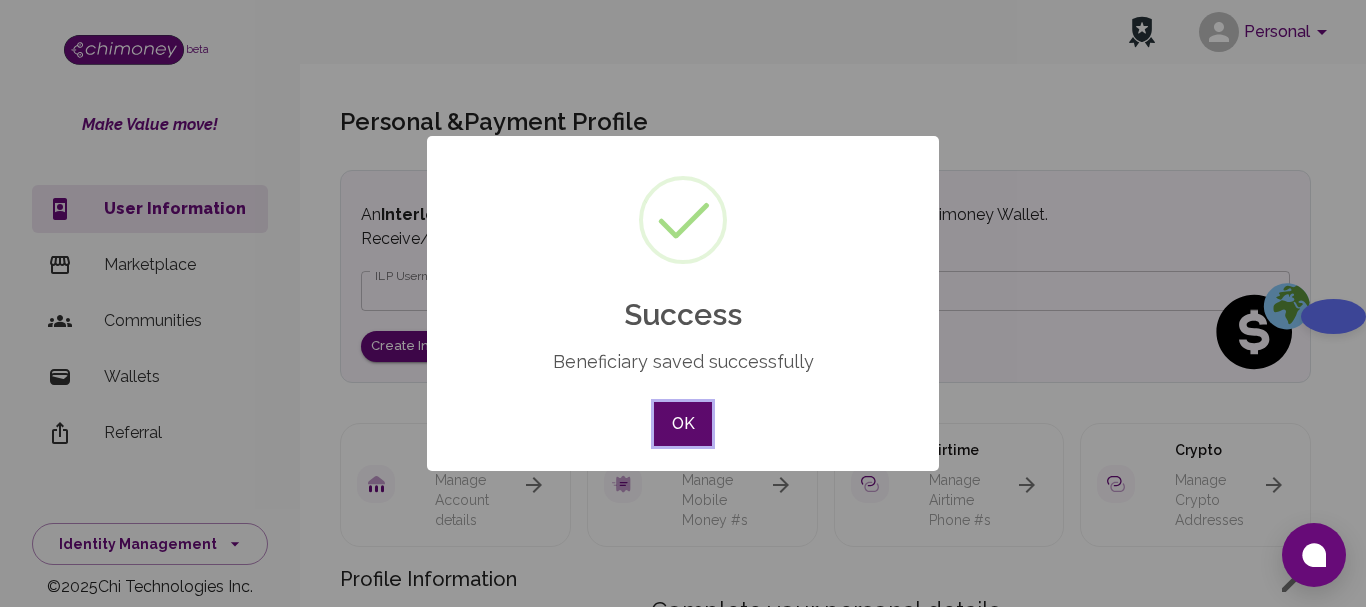 click on "OK" at bounding box center [683, 424] 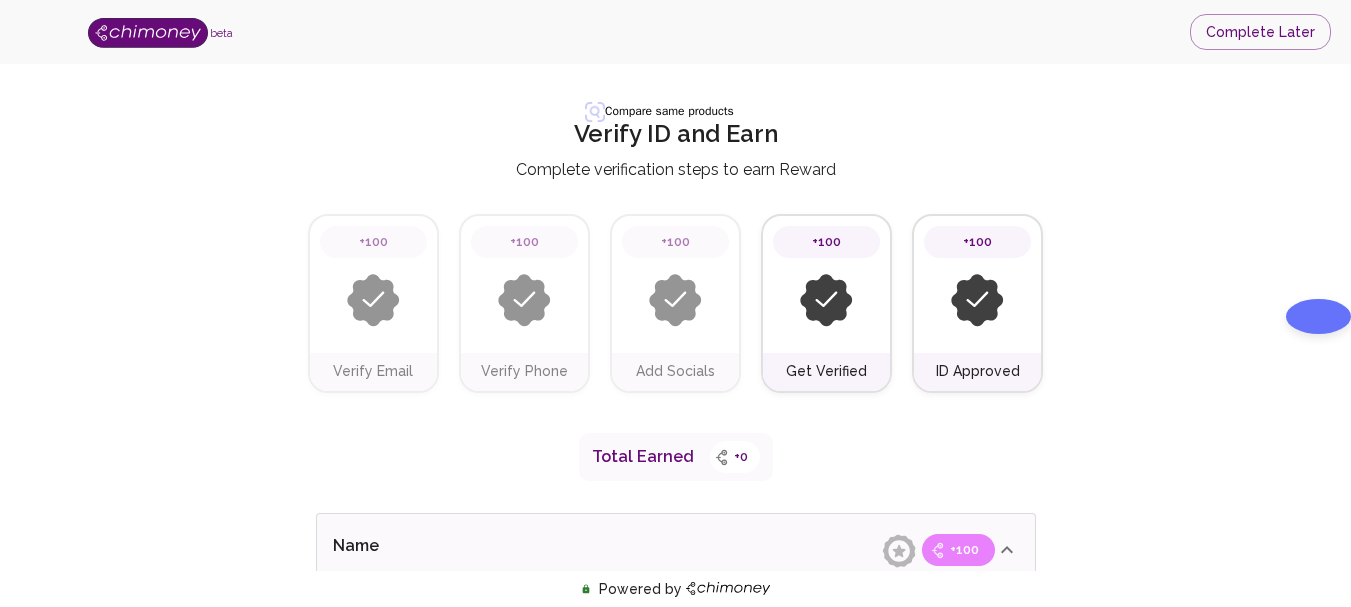 scroll, scrollTop: 0, scrollLeft: 0, axis: both 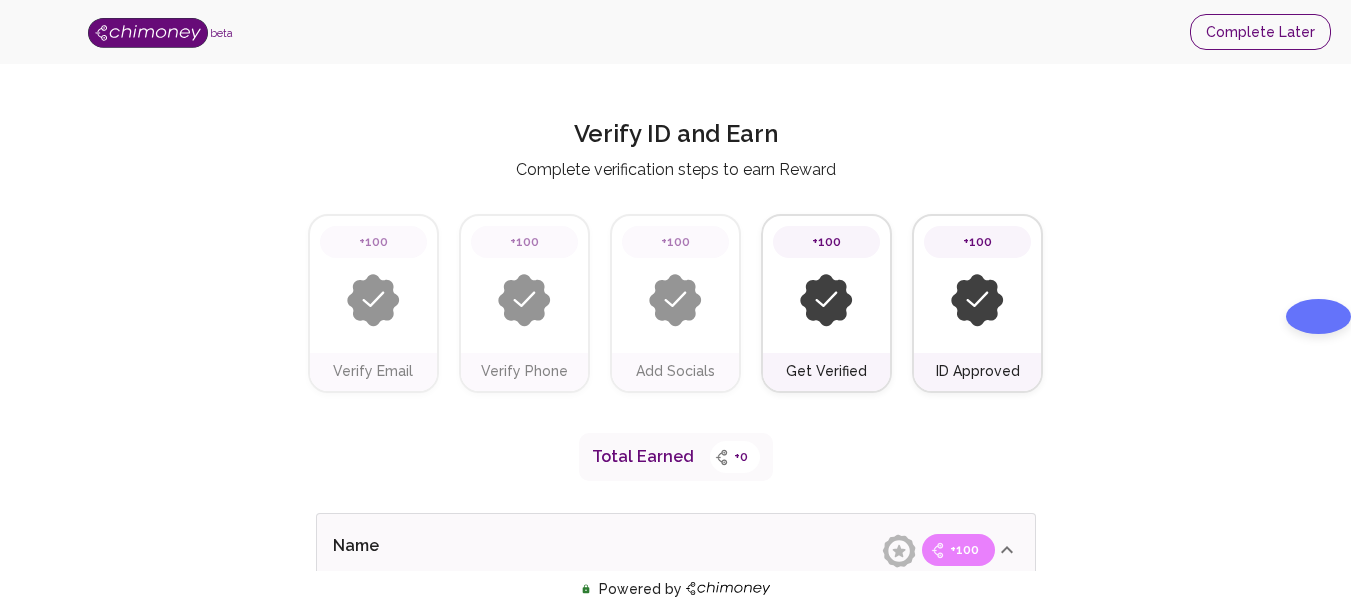 click on "Complete Later" at bounding box center [1260, 32] 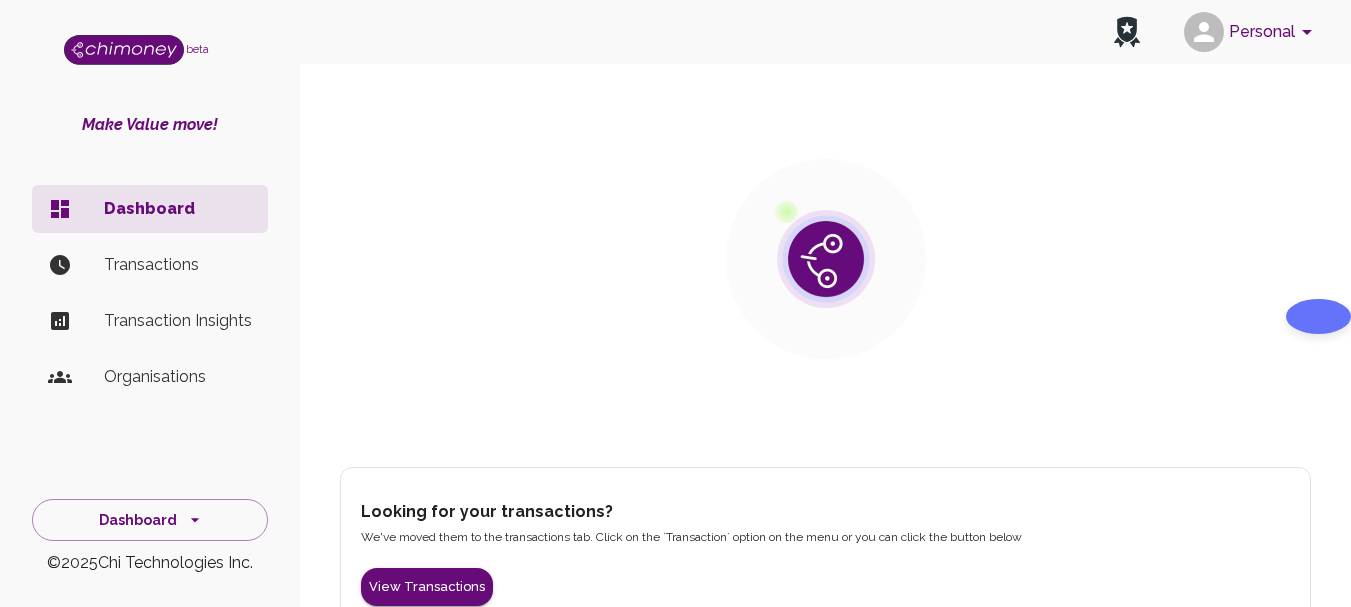 scroll, scrollTop: 400, scrollLeft: 0, axis: vertical 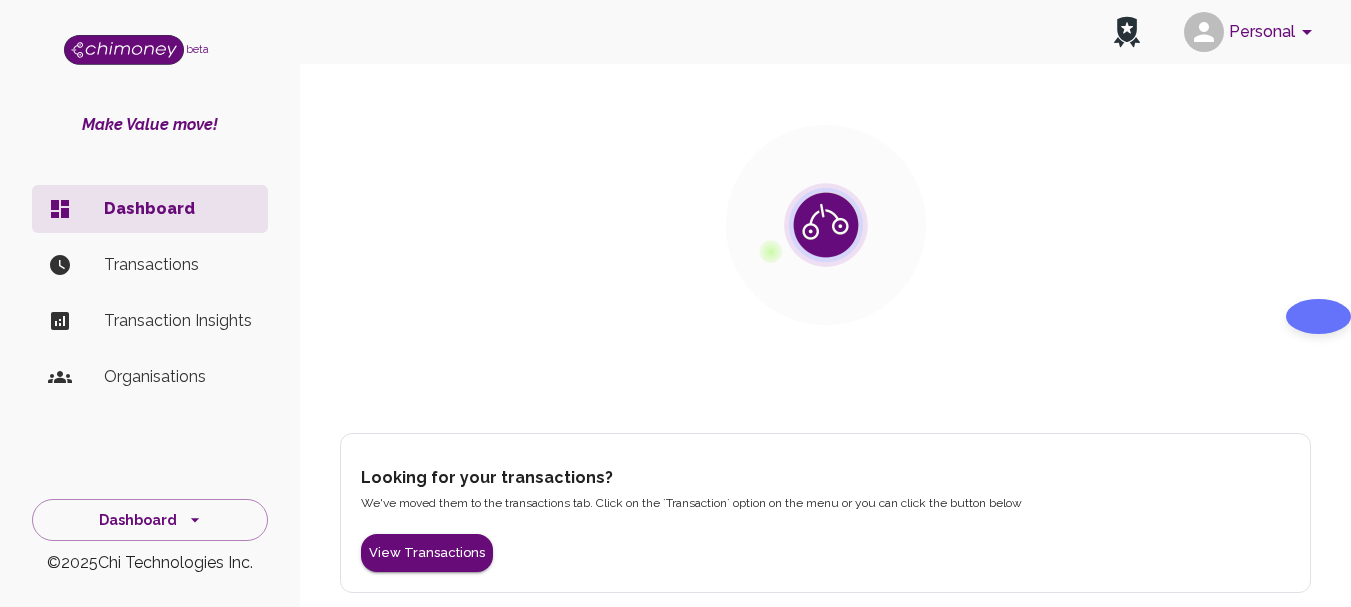 click on "Transactions" at bounding box center [178, 265] 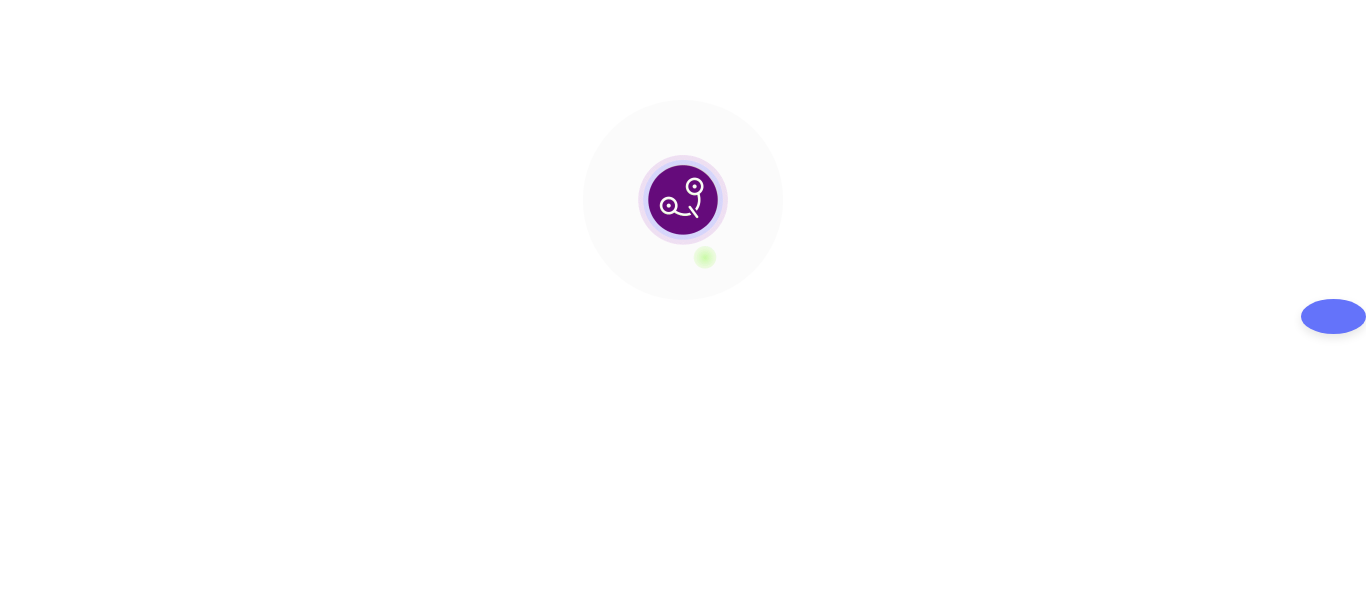 scroll, scrollTop: 0, scrollLeft: 0, axis: both 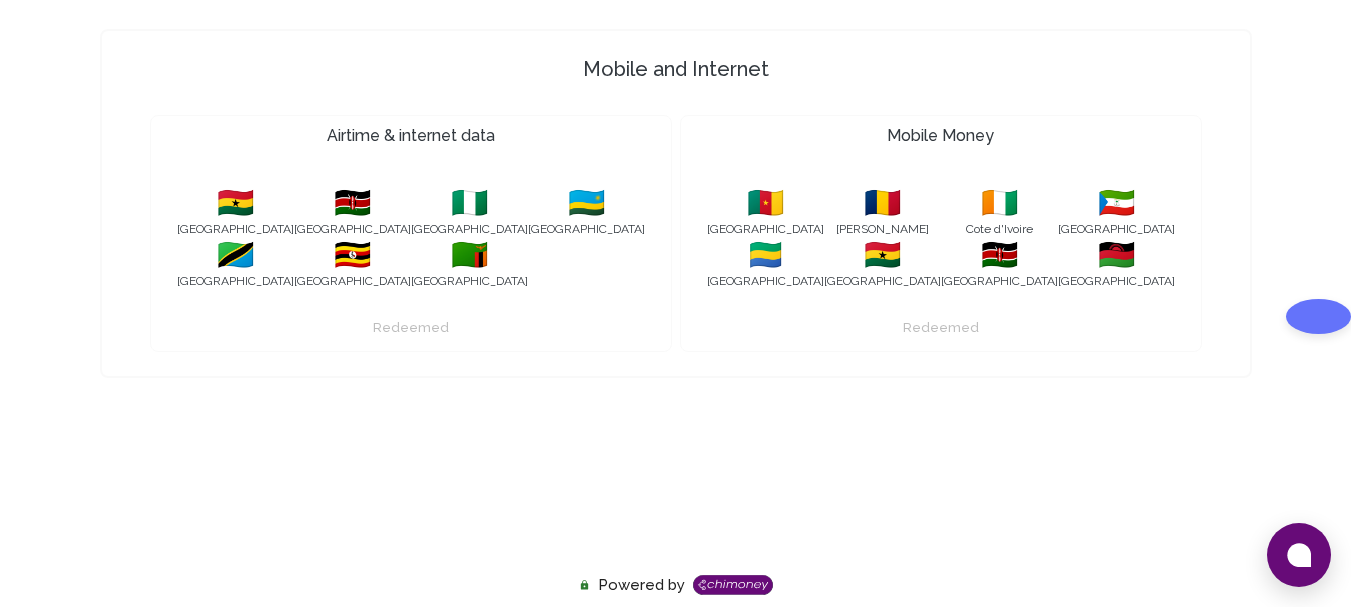 click on "🇰🇪" at bounding box center [352, 203] 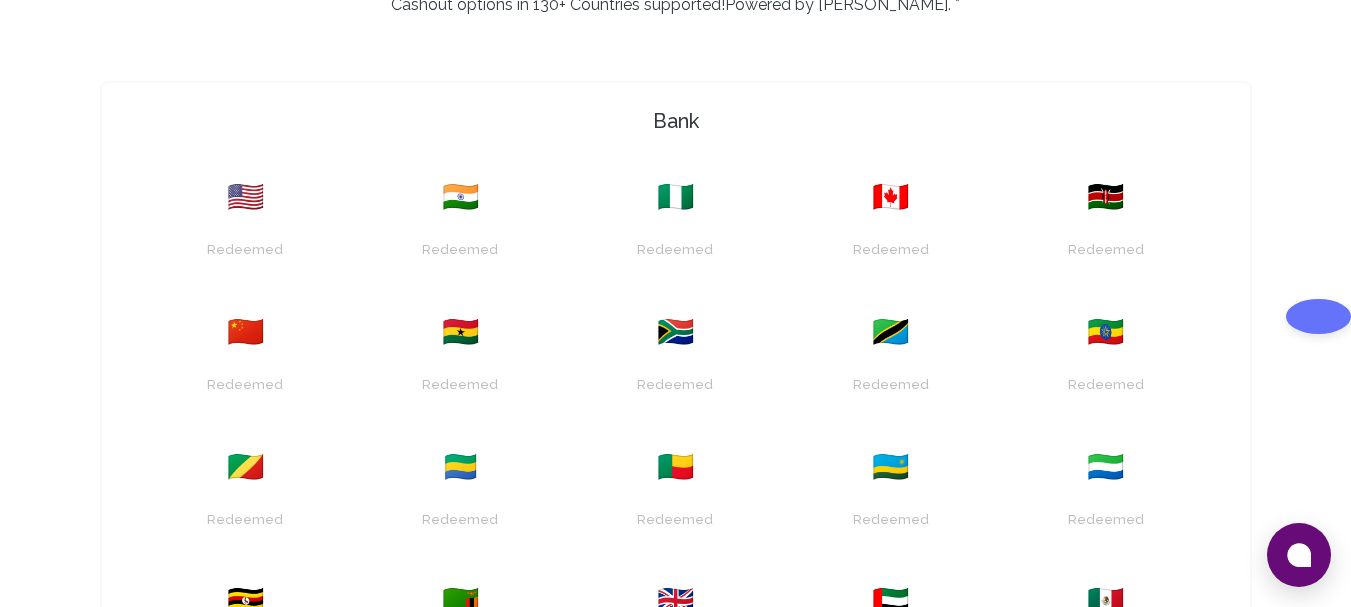 scroll, scrollTop: 588, scrollLeft: 0, axis: vertical 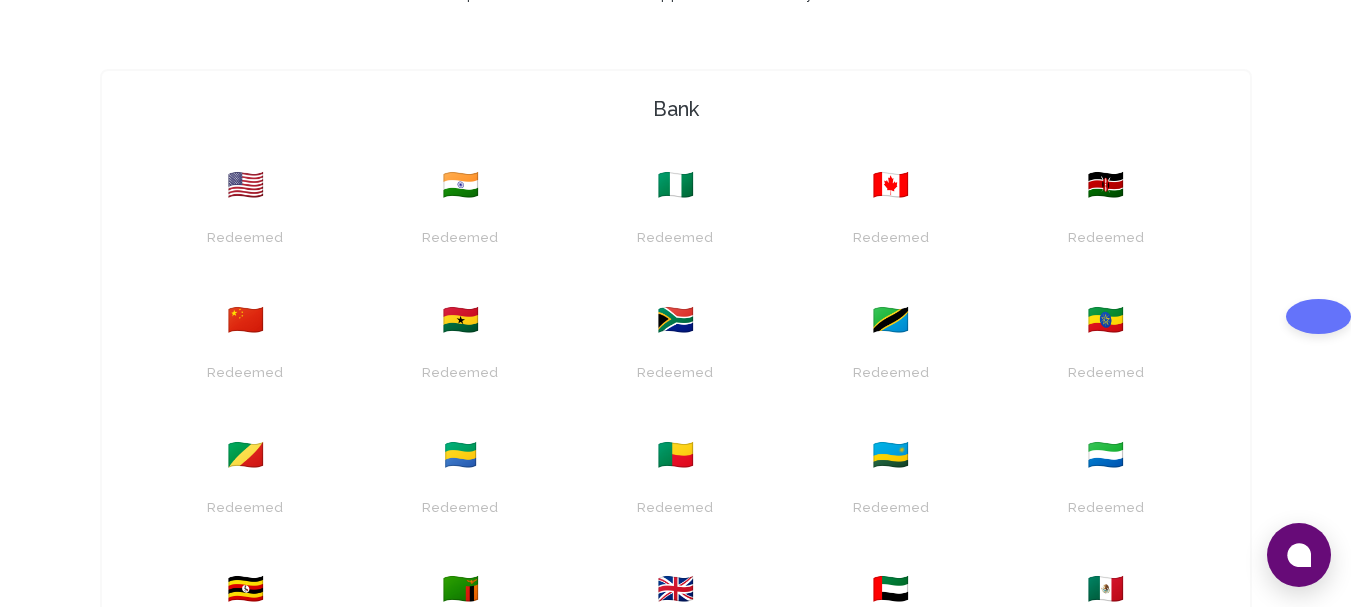 click on "🇰🇪" at bounding box center [1105, 185] 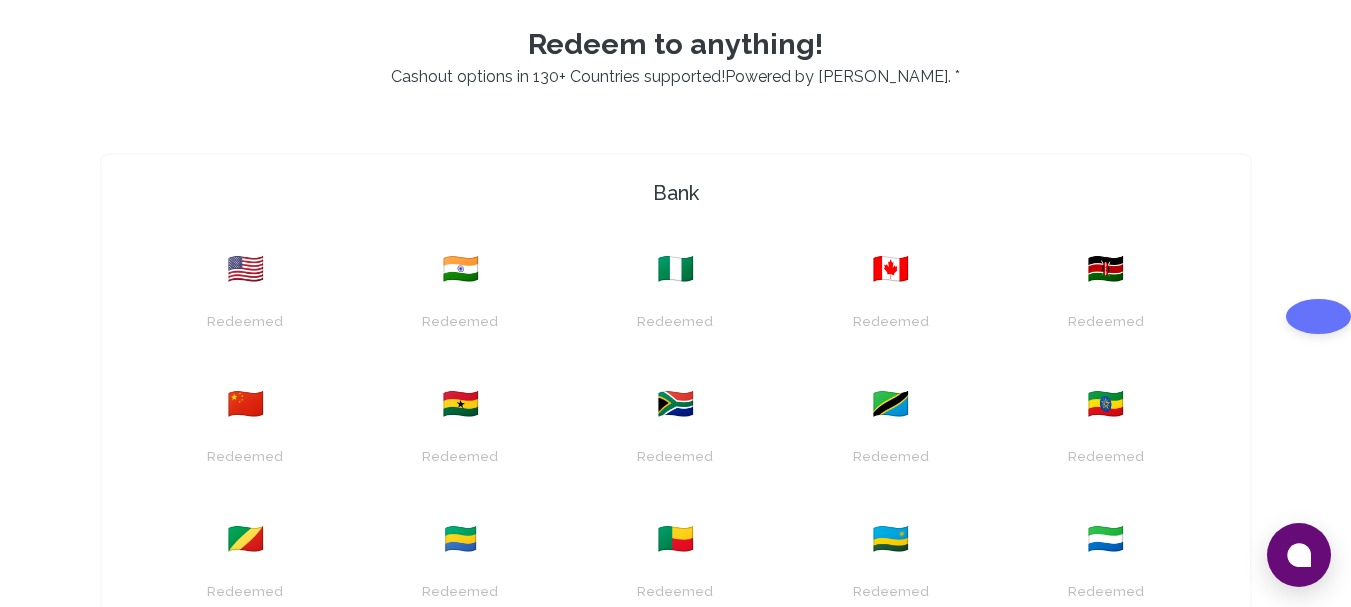 scroll, scrollTop: 600, scrollLeft: 0, axis: vertical 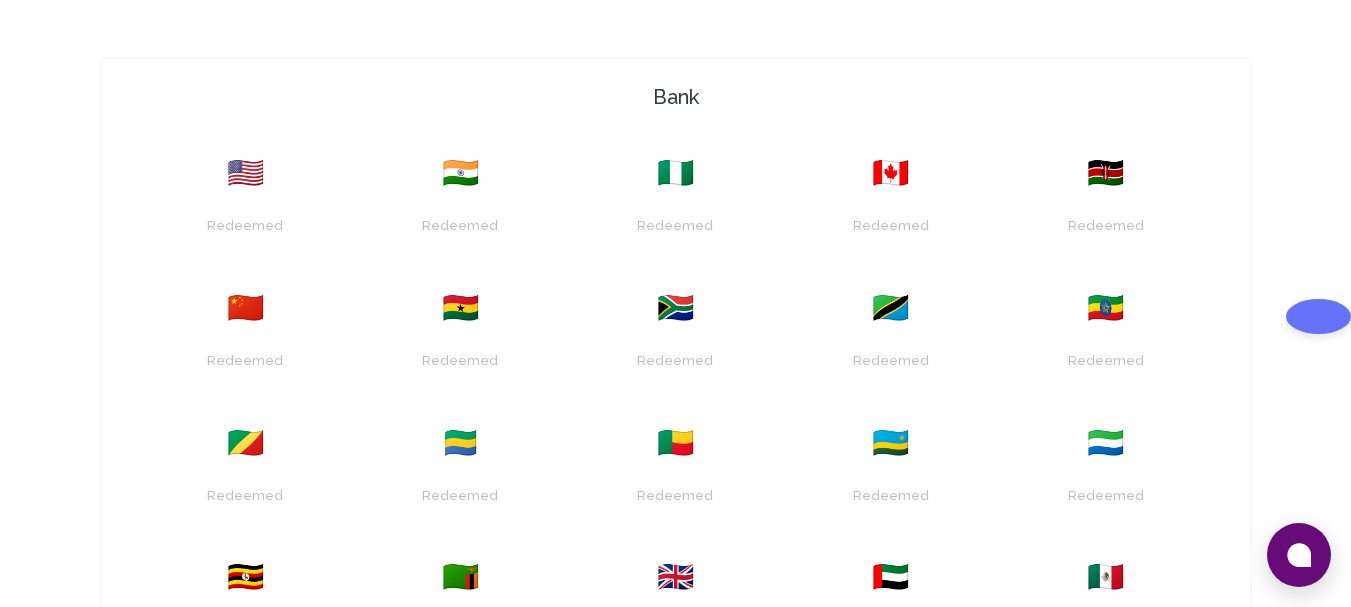 click on "Redeemed" at bounding box center [1105, 216] 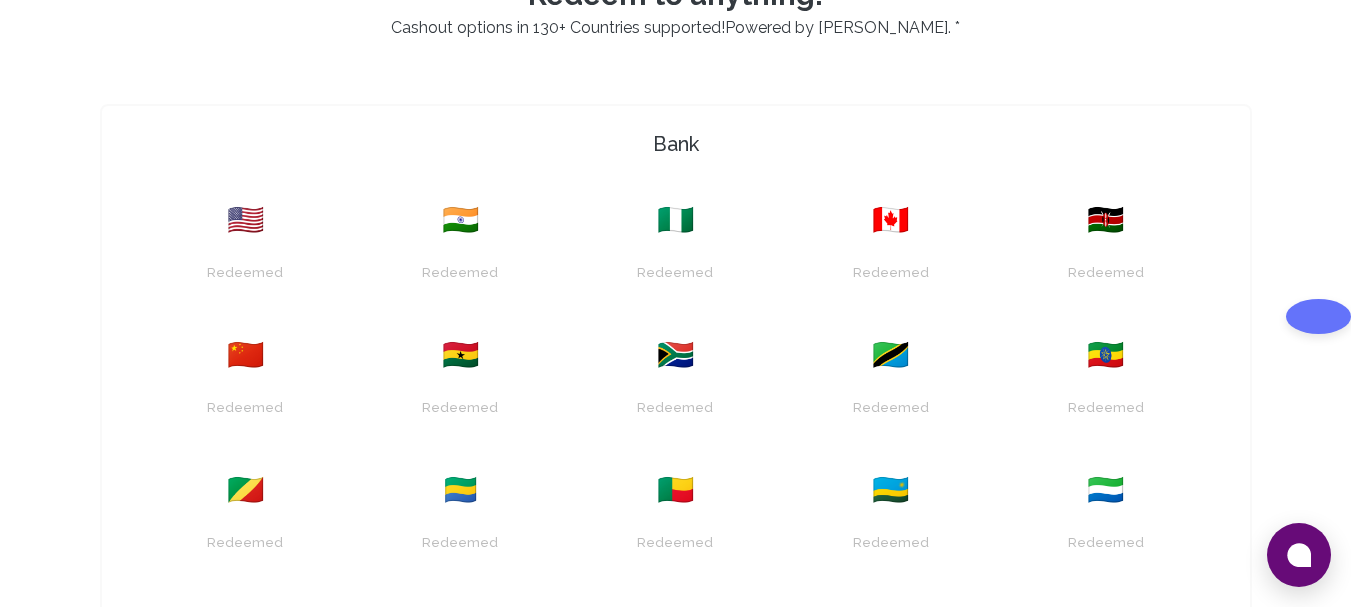 scroll, scrollTop: 588, scrollLeft: 0, axis: vertical 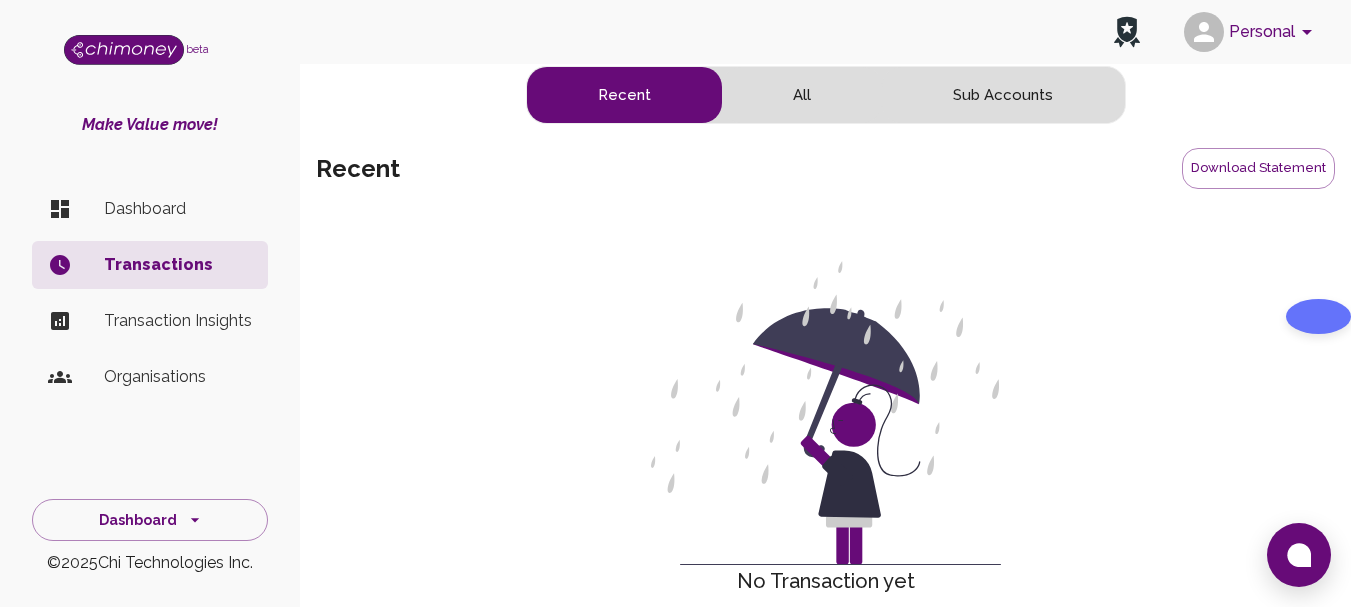 click on "Dashboard" at bounding box center (178, 209) 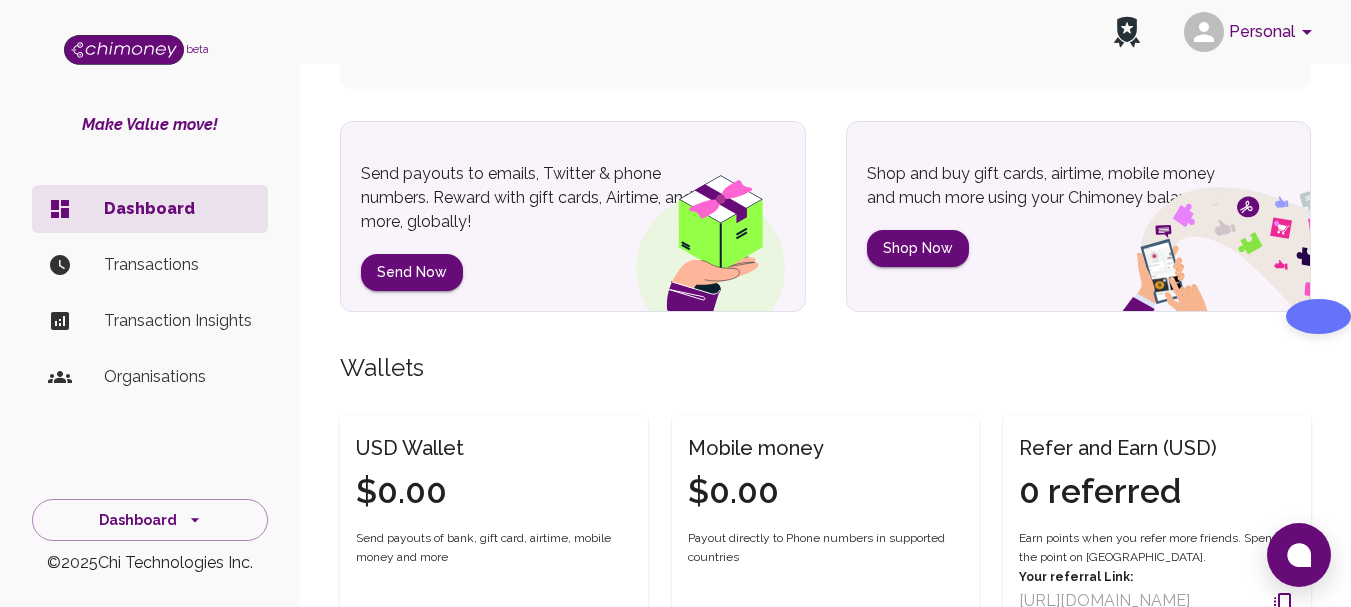 scroll, scrollTop: 0, scrollLeft: 0, axis: both 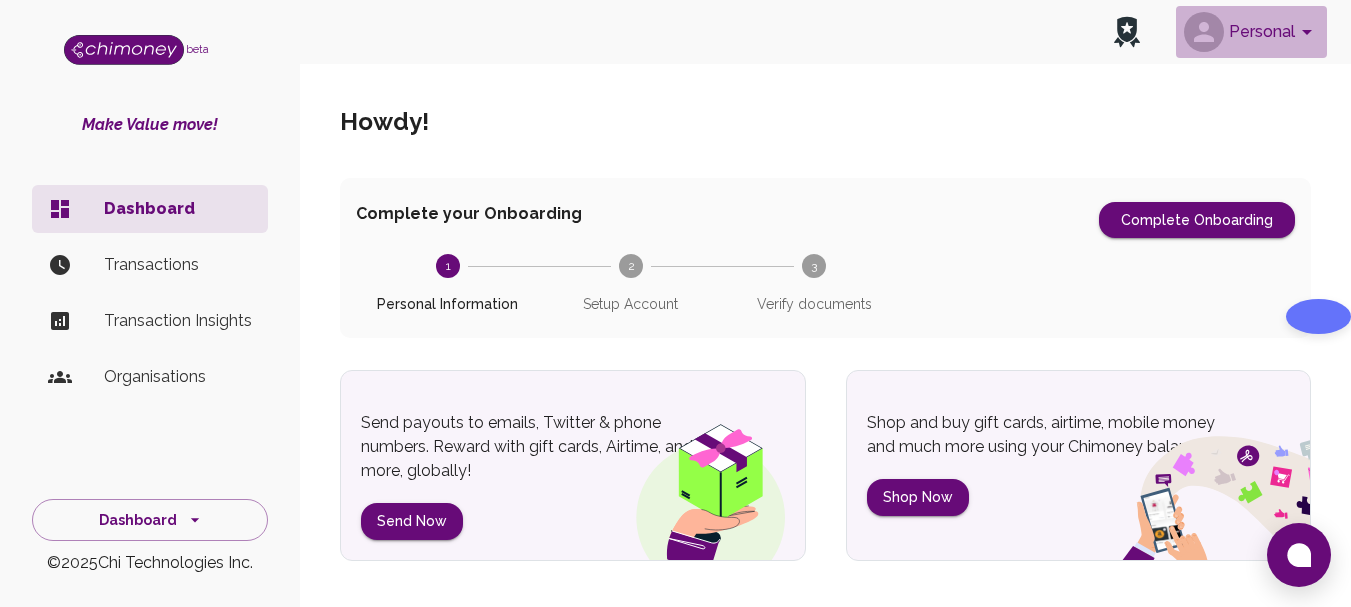click 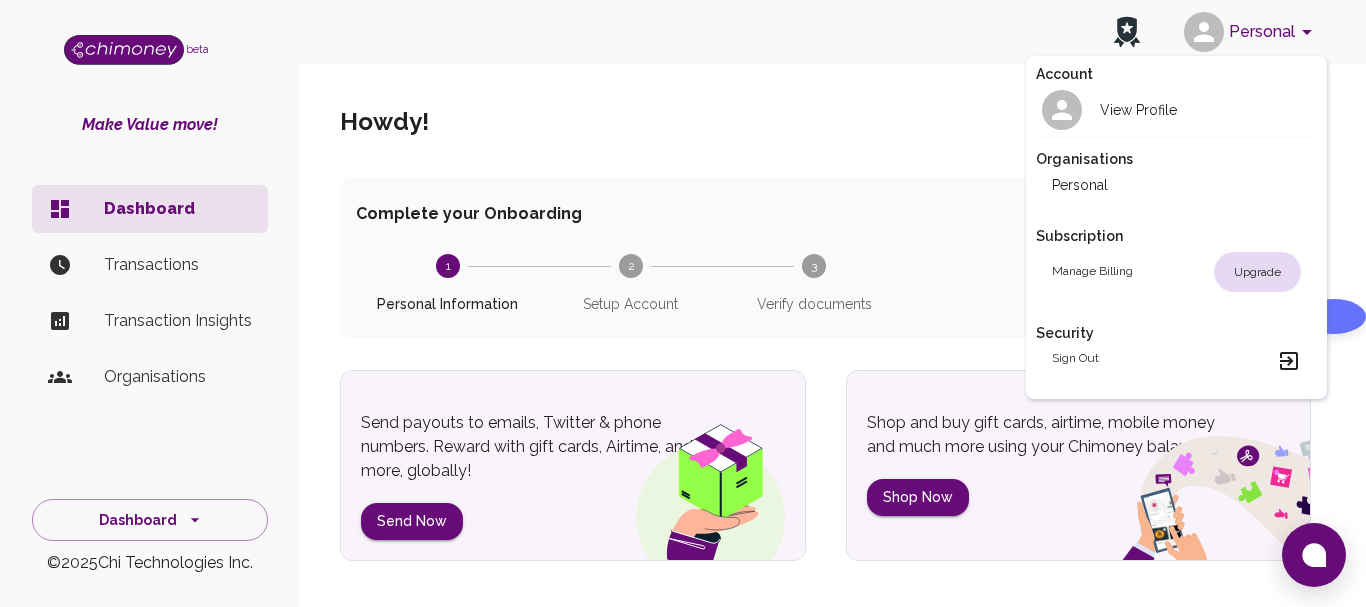 click at bounding box center [683, 303] 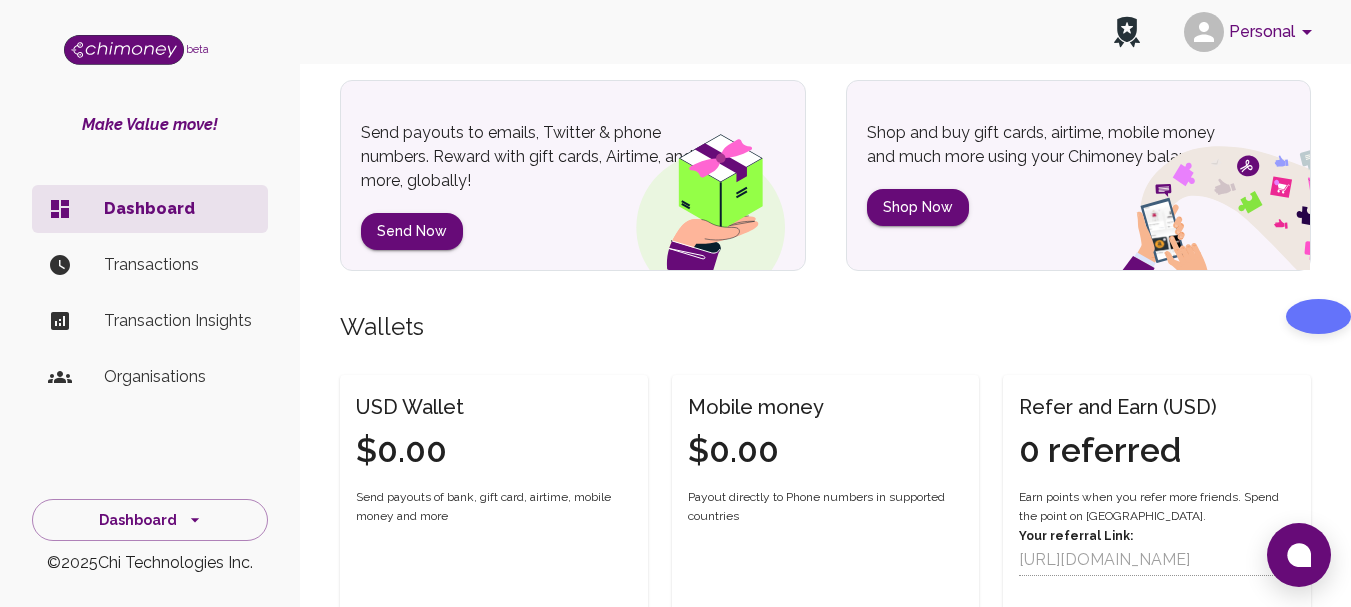 scroll, scrollTop: 300, scrollLeft: 0, axis: vertical 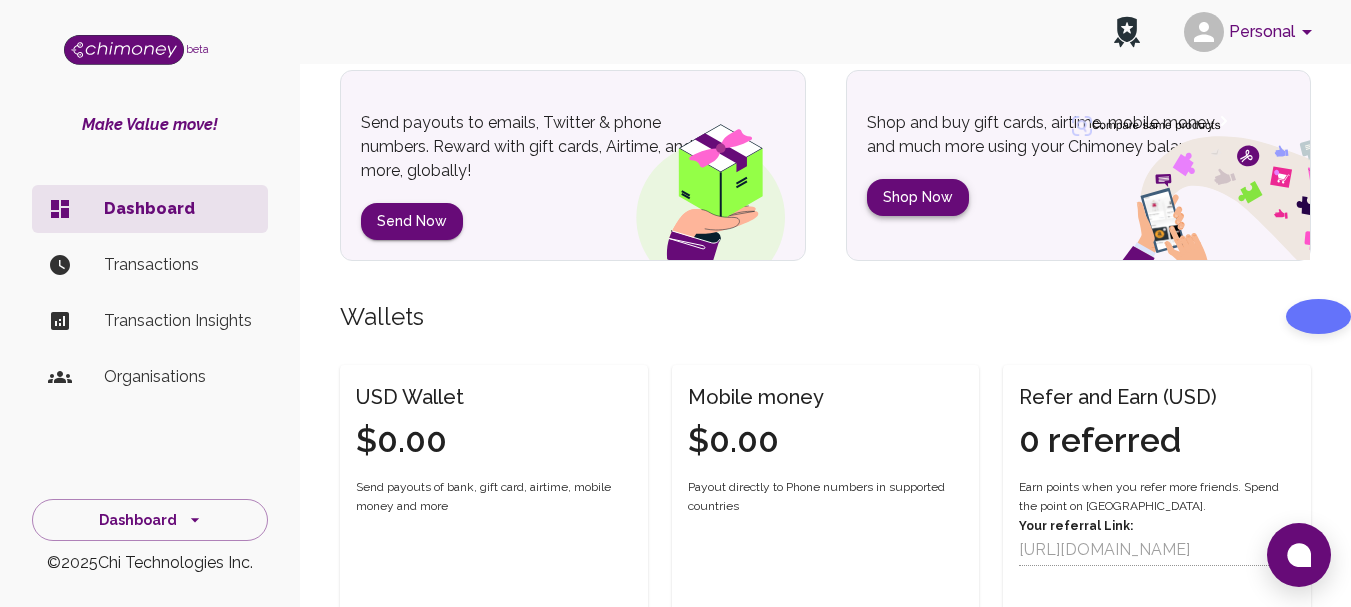 click on "Shop Now" at bounding box center (918, 197) 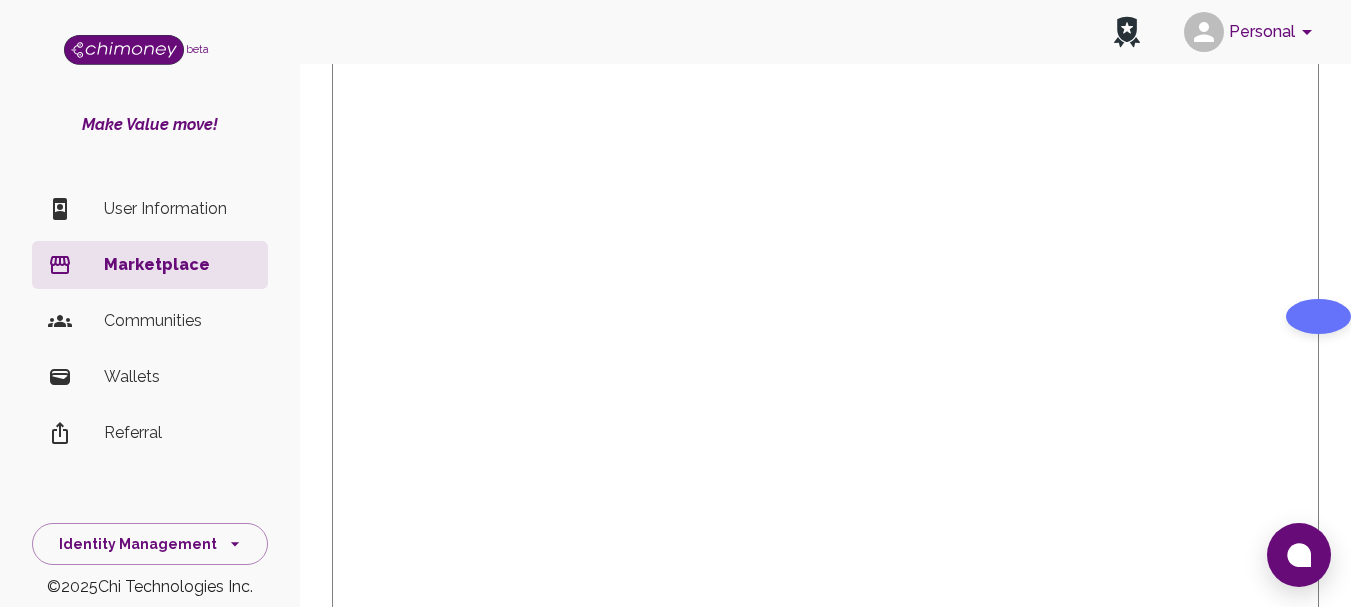 scroll, scrollTop: 500, scrollLeft: 0, axis: vertical 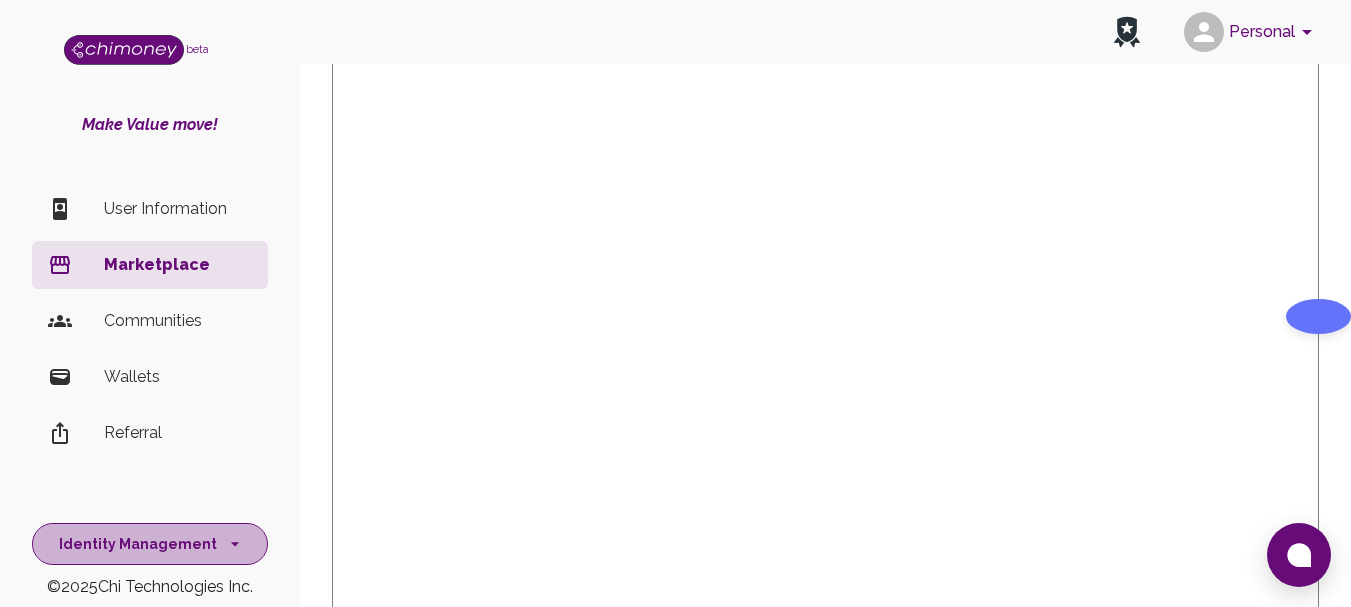 click 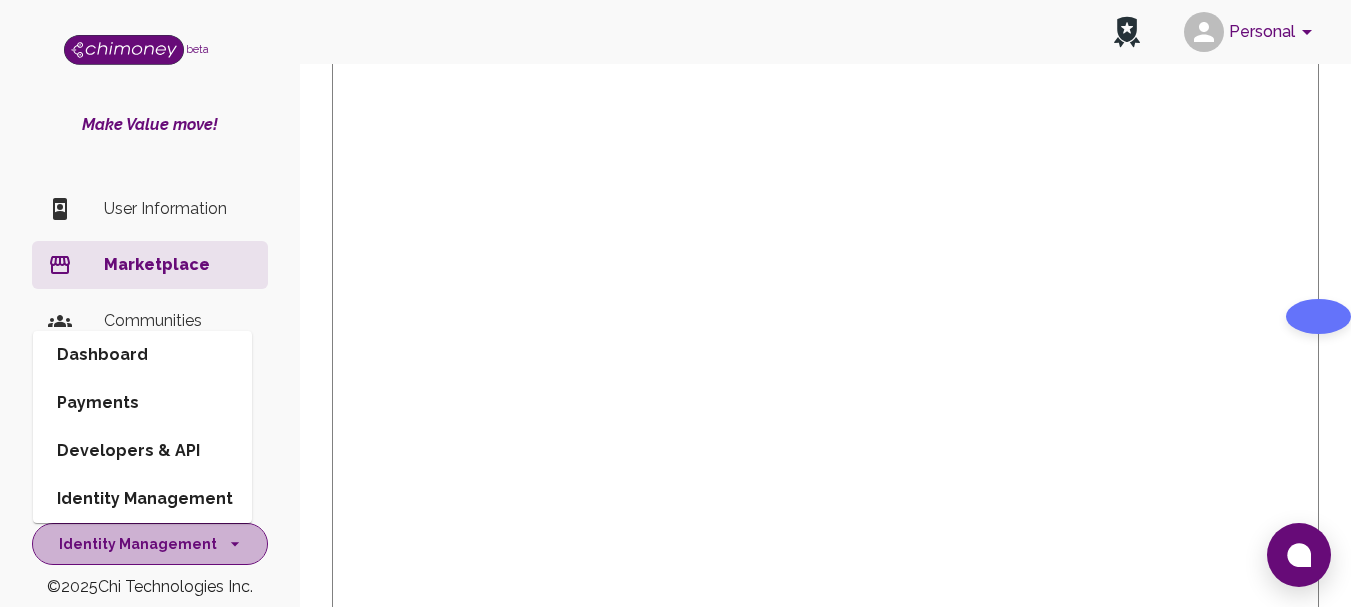 click 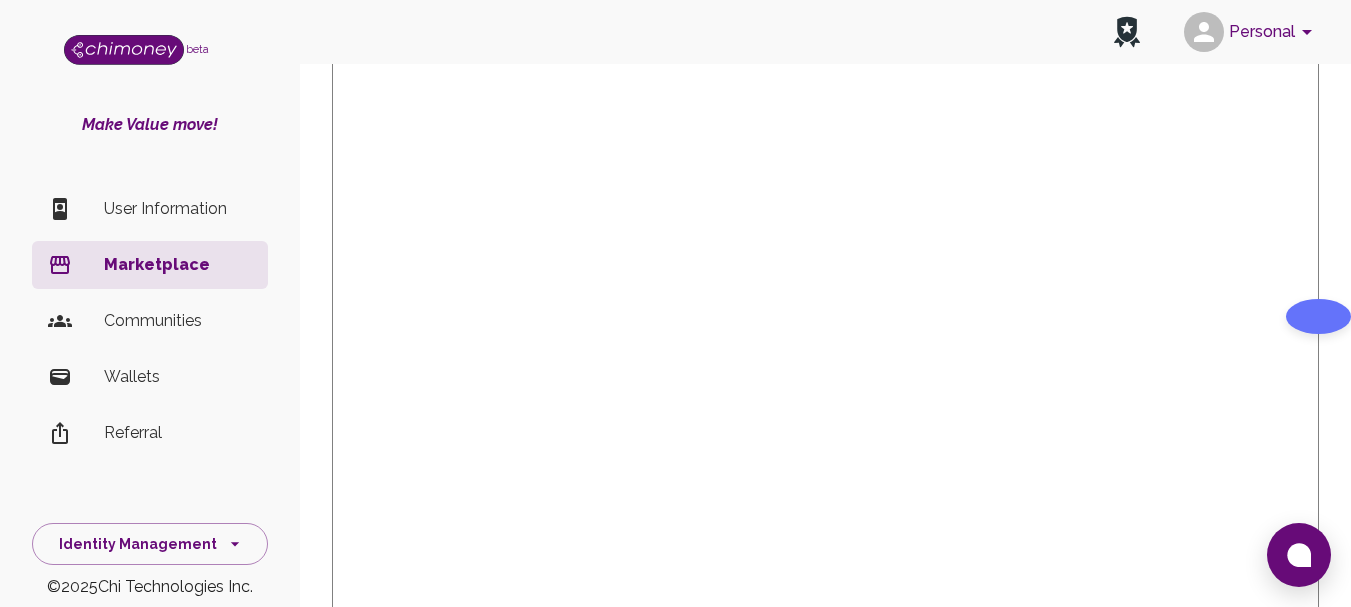 scroll, scrollTop: 8, scrollLeft: 0, axis: vertical 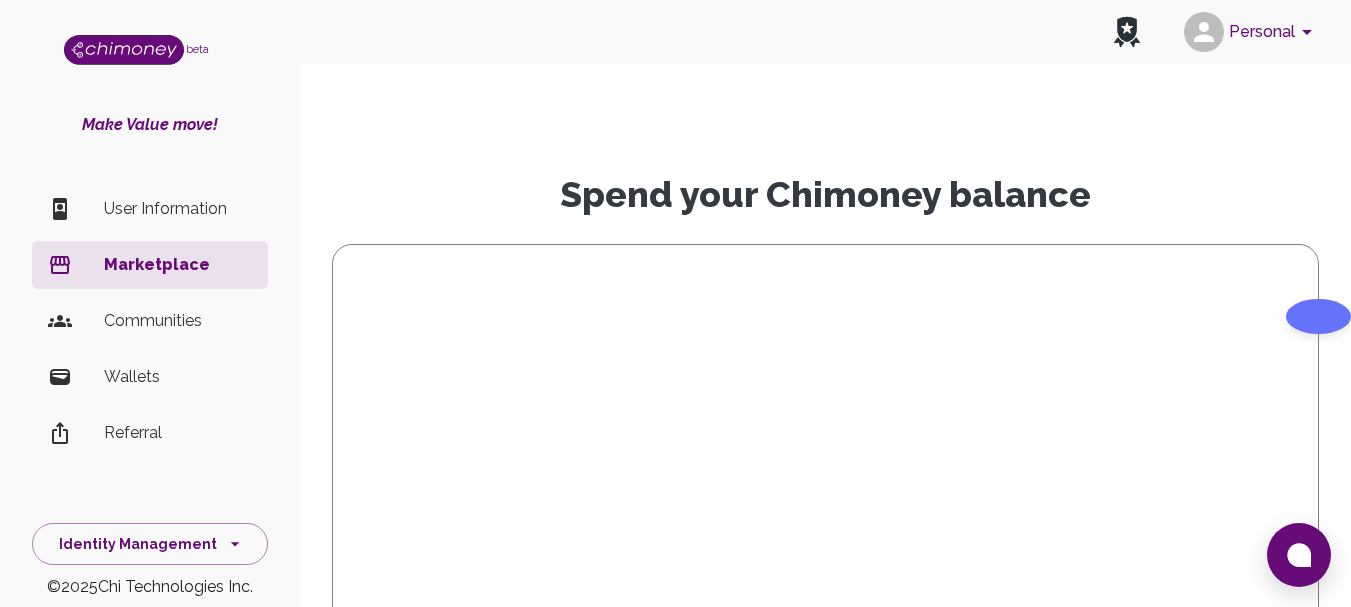 click on "Wallets" at bounding box center [178, 377] 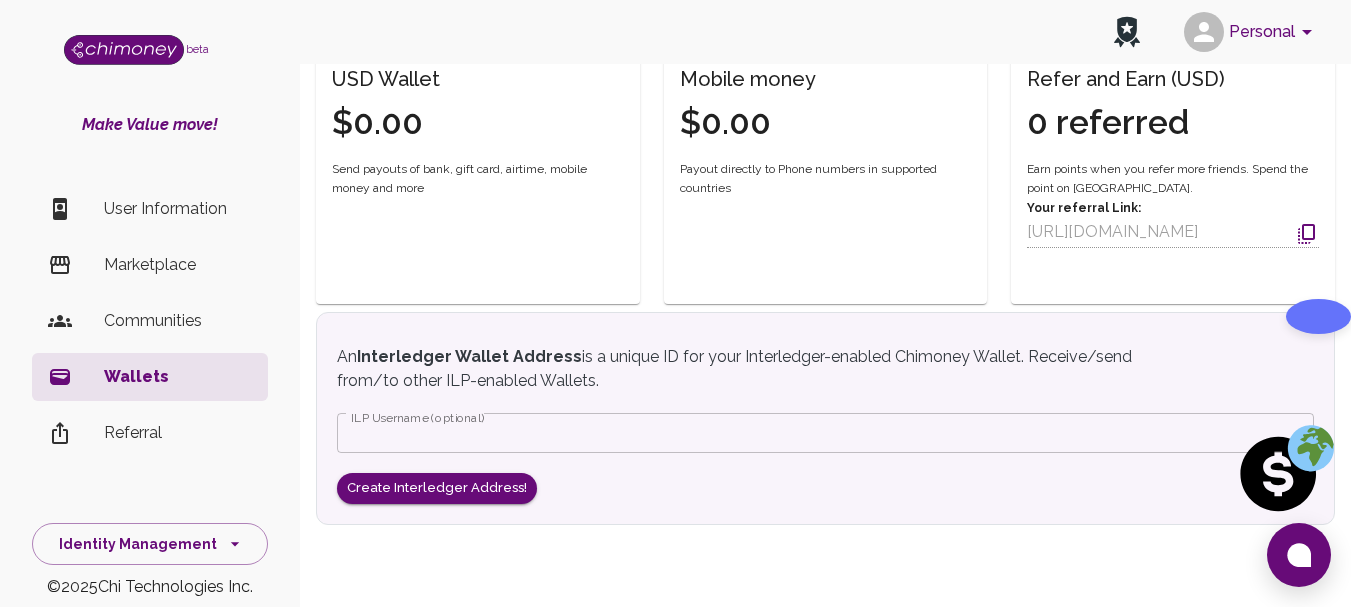 scroll, scrollTop: 284, scrollLeft: 0, axis: vertical 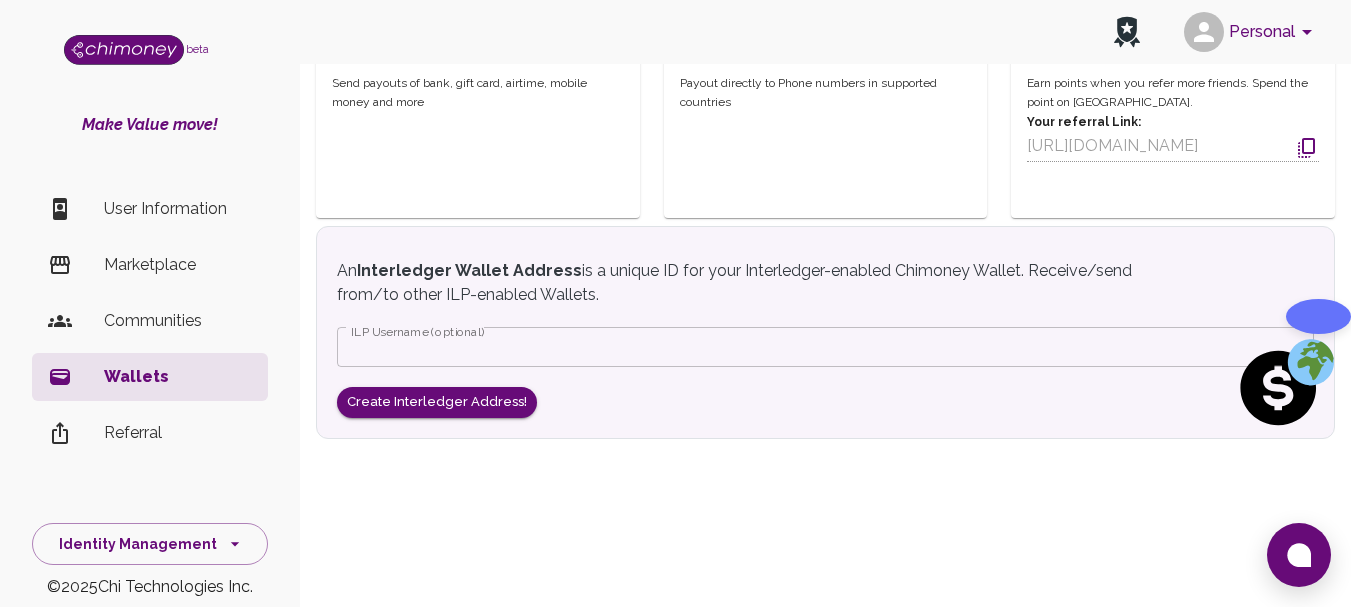 click on "Communities" at bounding box center (178, 321) 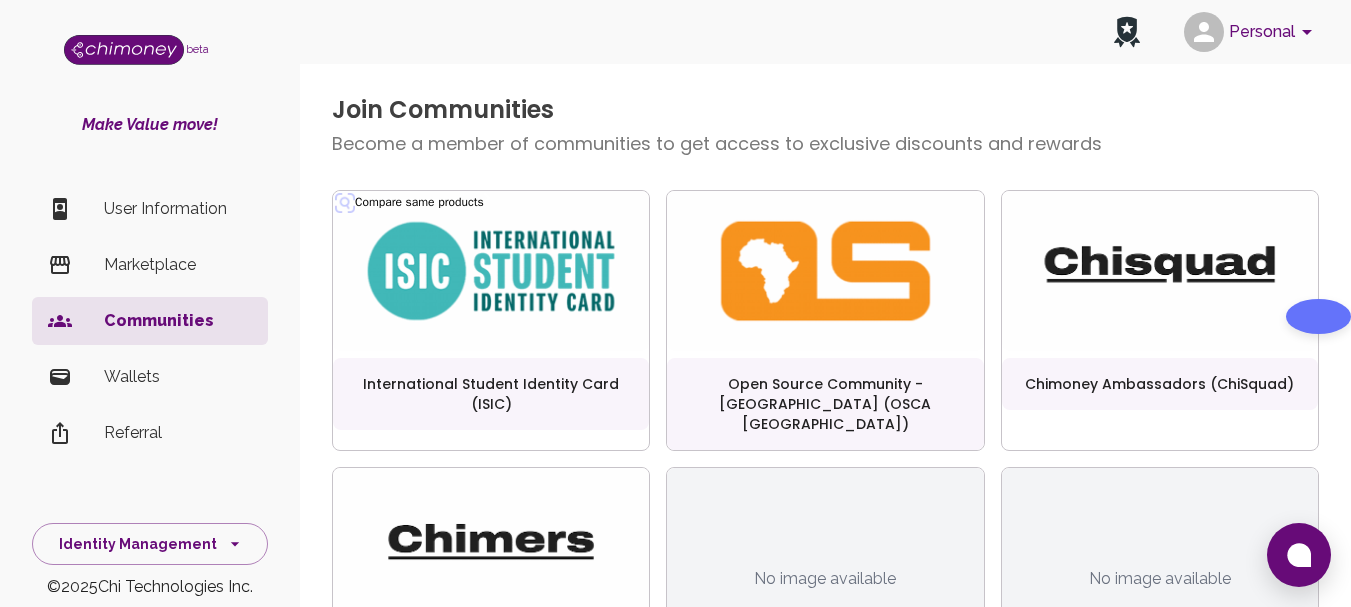 scroll, scrollTop: 0, scrollLeft: 0, axis: both 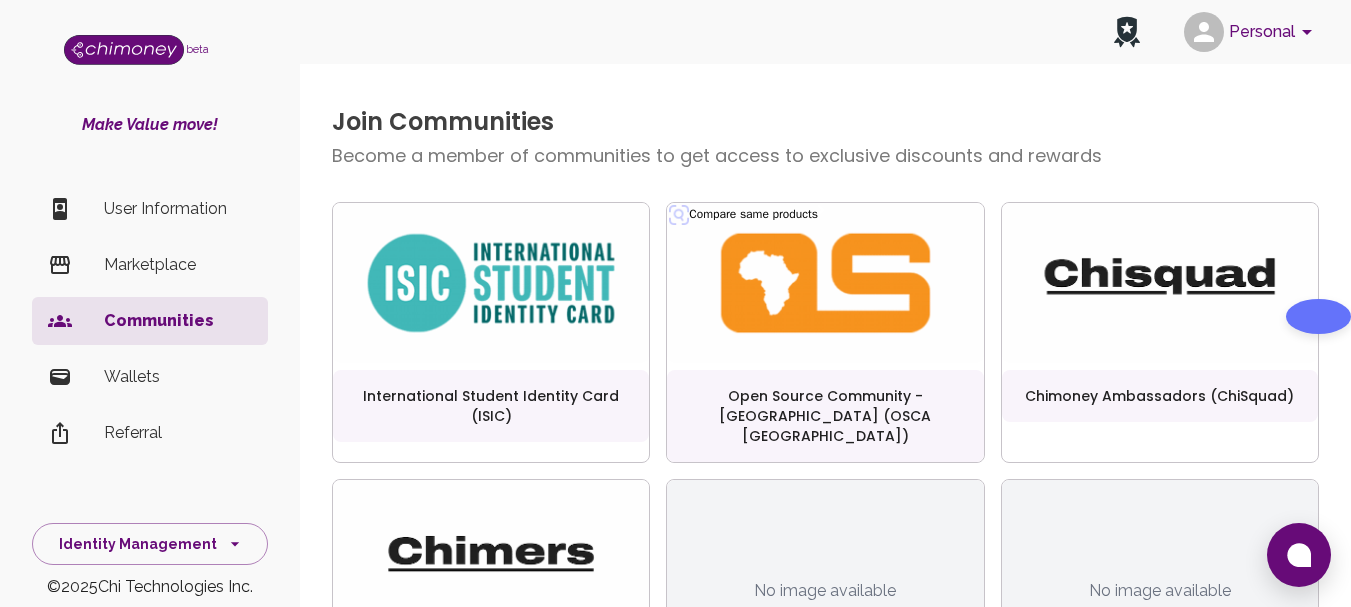 click at bounding box center [825, 283] 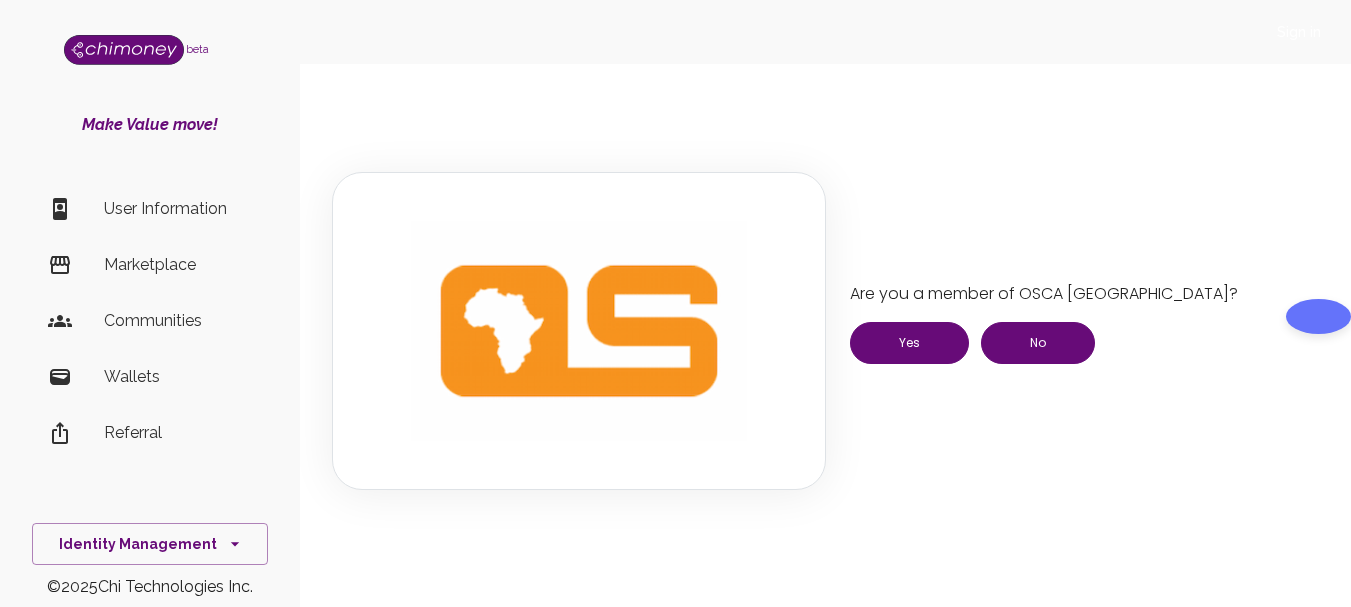 scroll, scrollTop: 900, scrollLeft: 0, axis: vertical 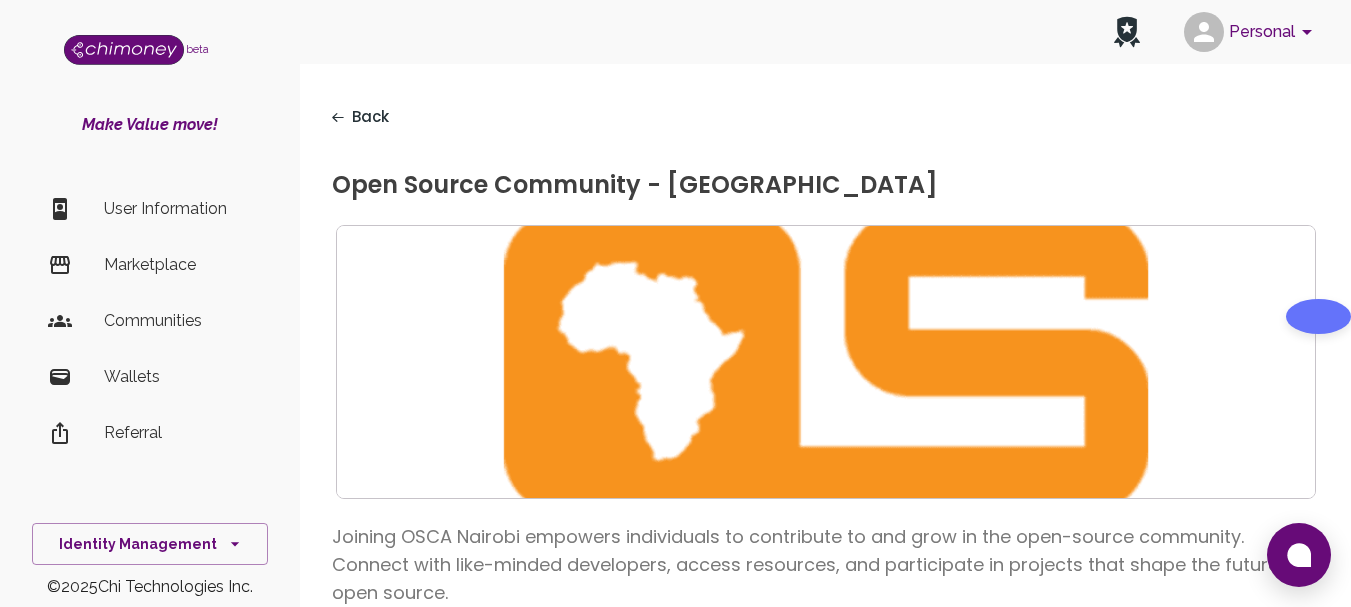 click at bounding box center [338, 117] 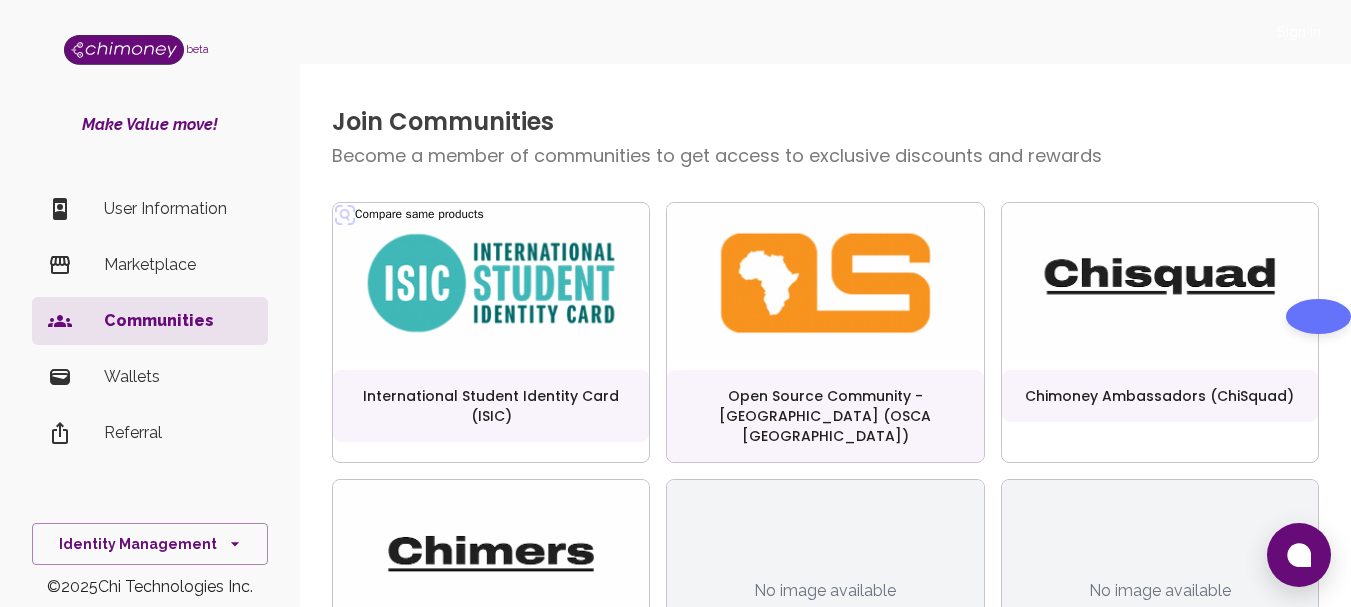 scroll, scrollTop: 206, scrollLeft: 0, axis: vertical 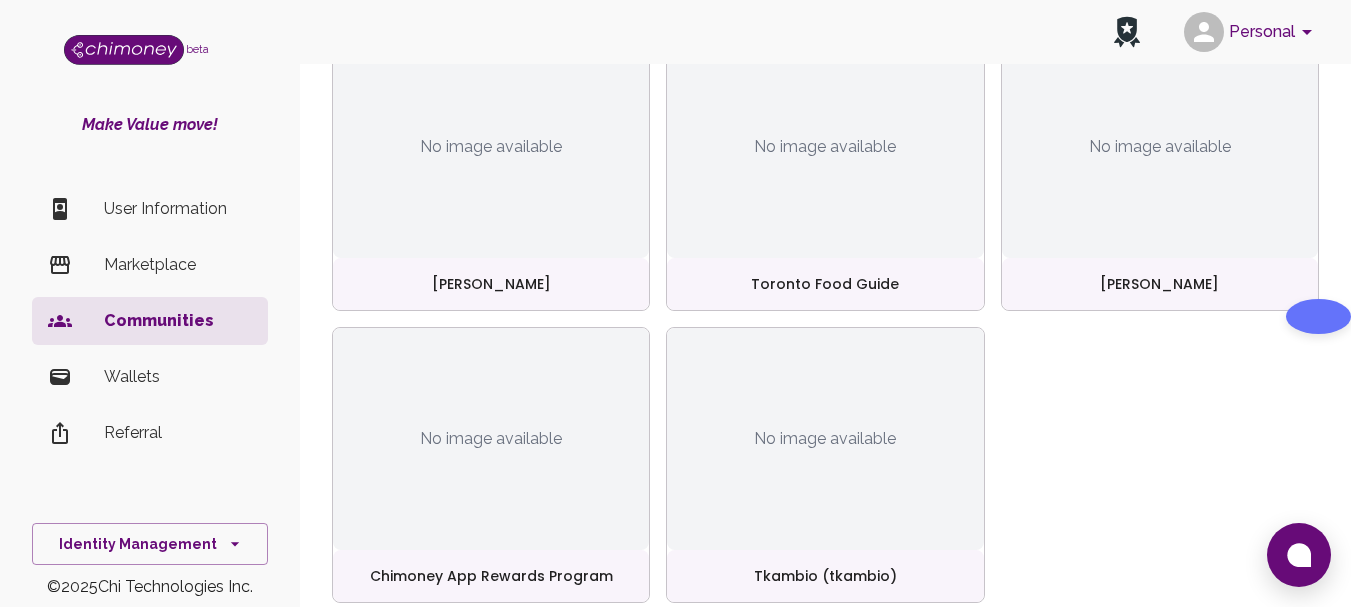 click on "Chimoney App Rewards Program" at bounding box center [491, 576] 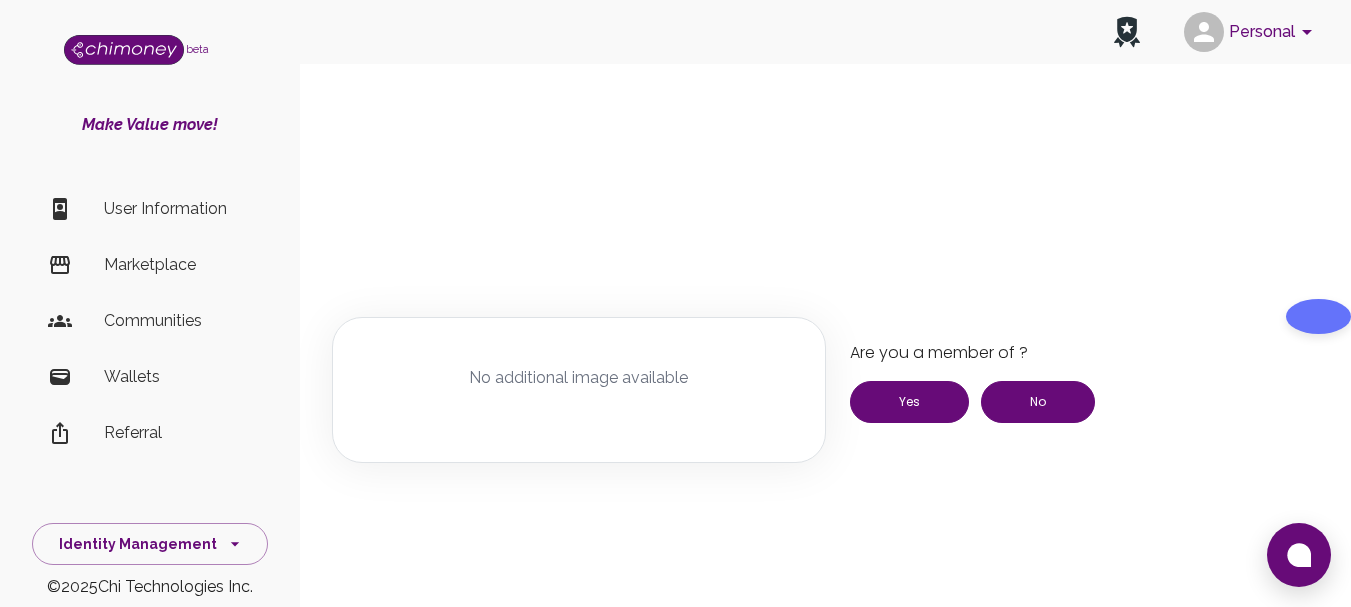 scroll, scrollTop: 534, scrollLeft: 0, axis: vertical 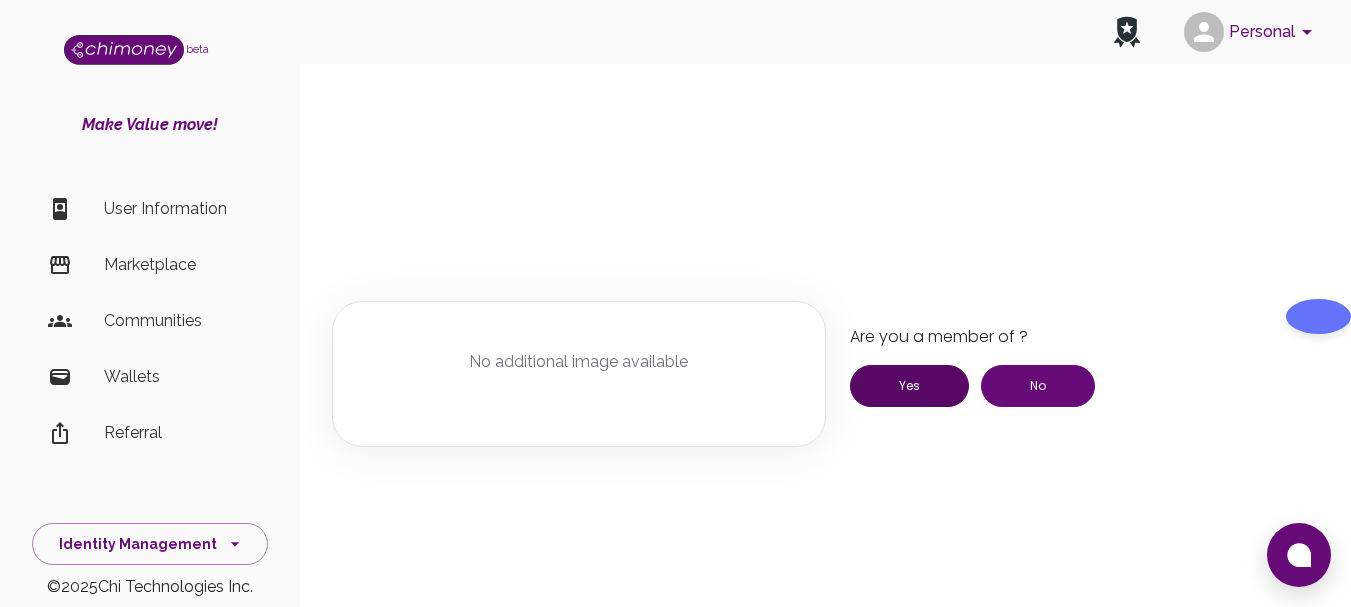 click on "Yes" at bounding box center [909, 386] 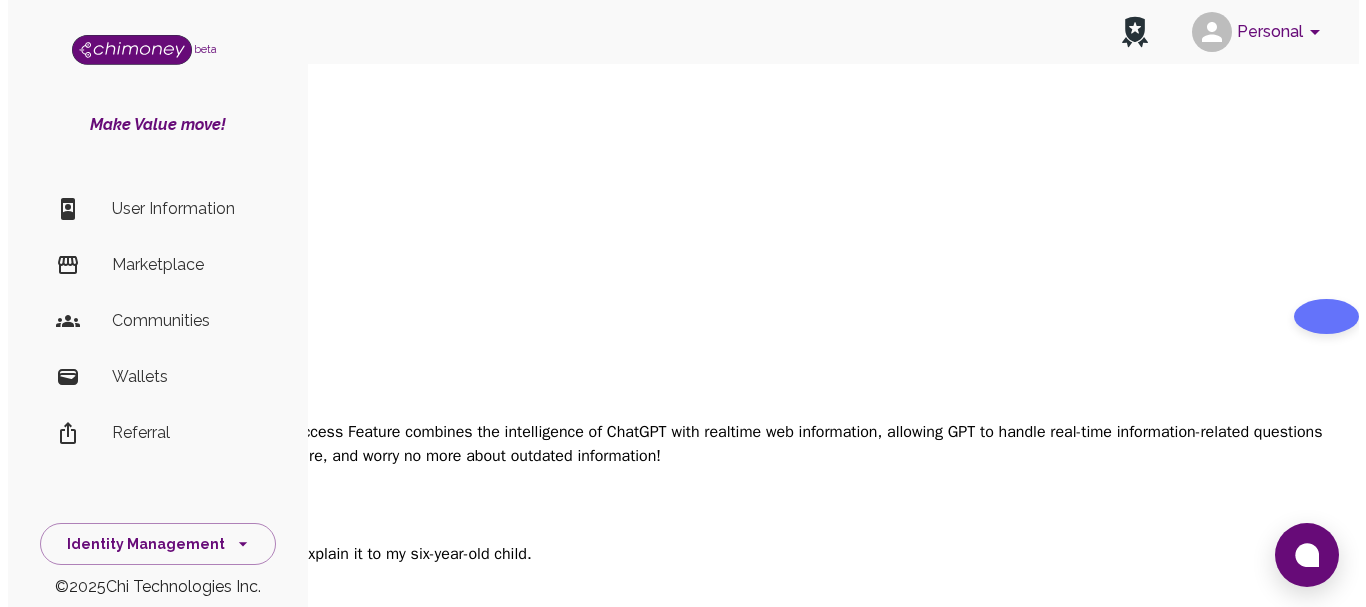 scroll, scrollTop: 0, scrollLeft: 0, axis: both 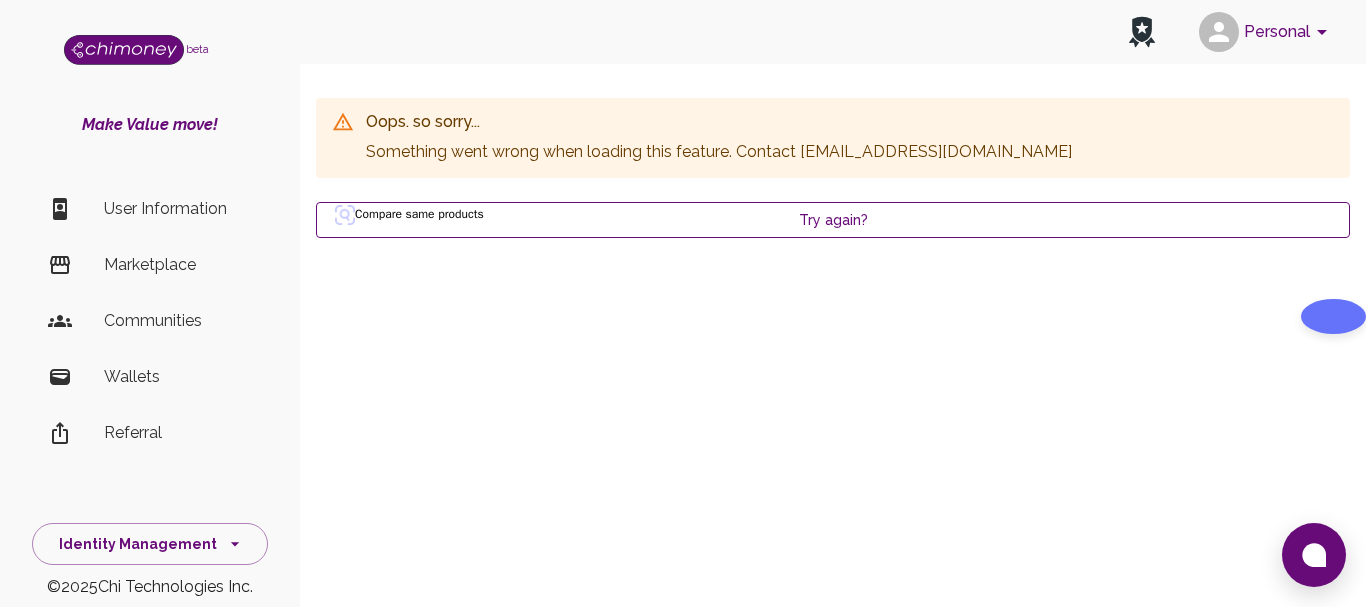 click on "Try again?" at bounding box center [833, 220] 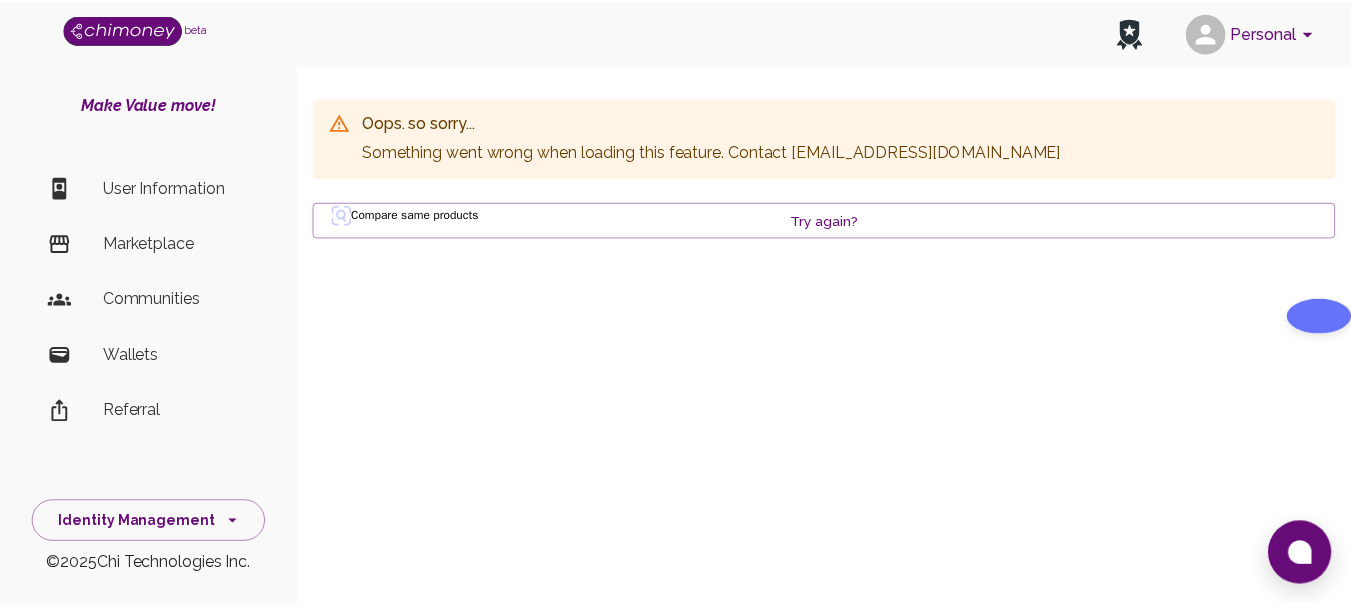 scroll, scrollTop: 24, scrollLeft: 0, axis: vertical 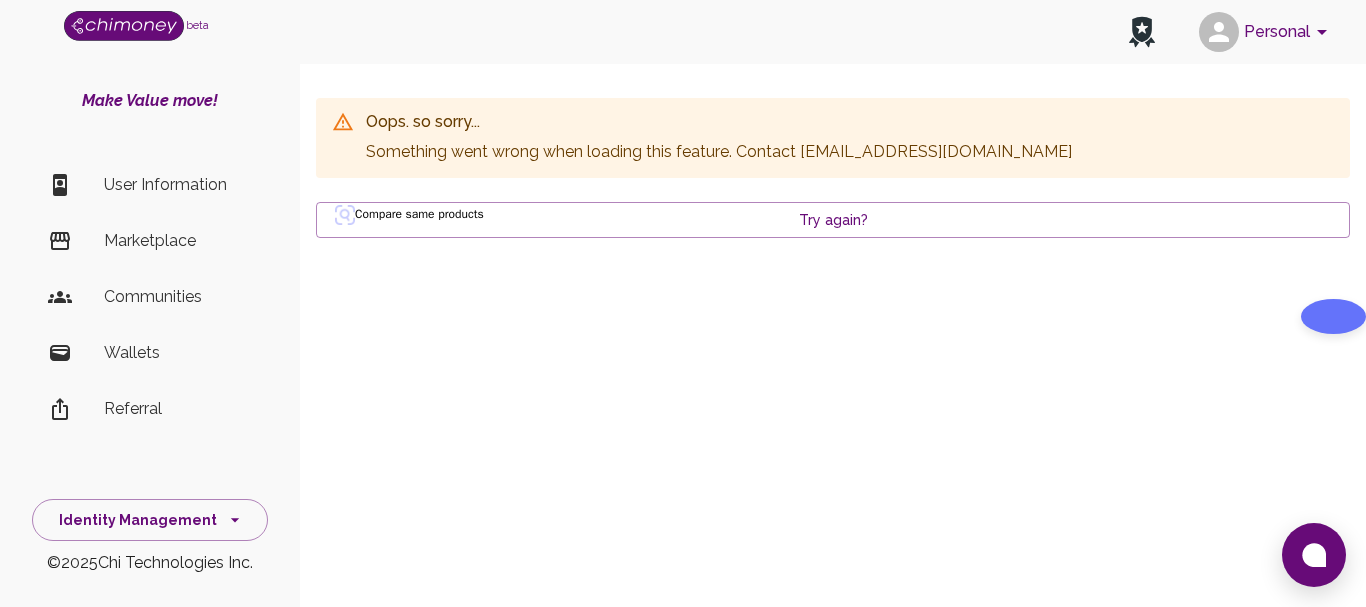 click on "User Information" at bounding box center (178, 185) 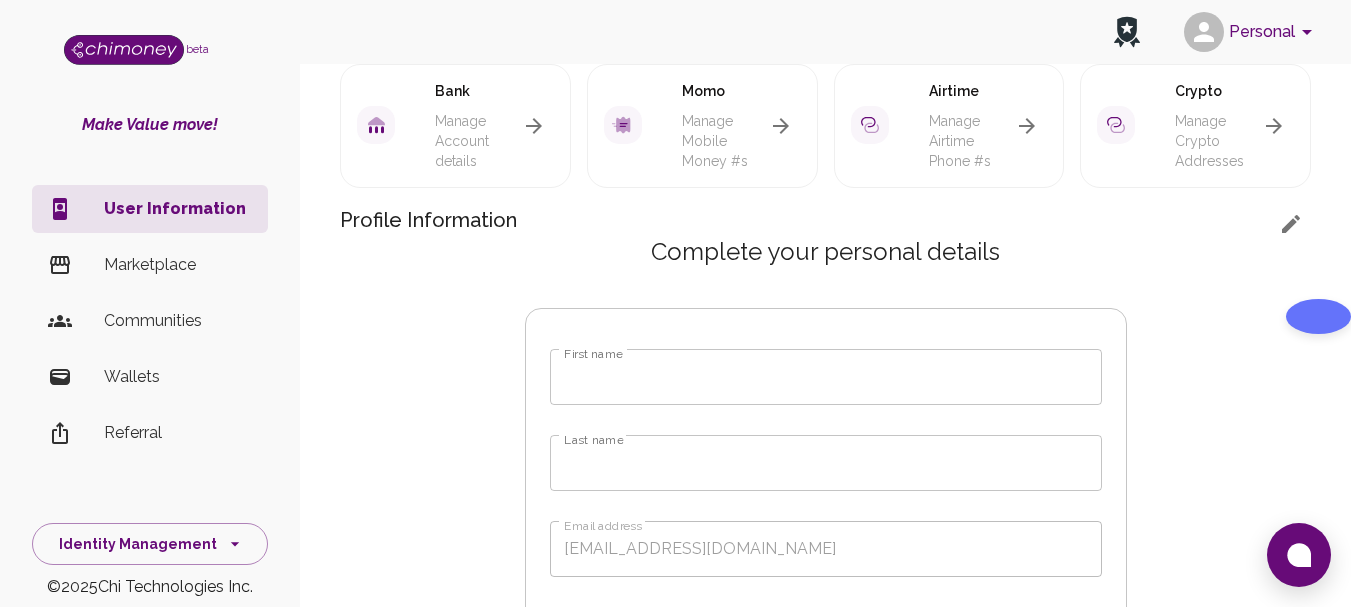 scroll, scrollTop: 315, scrollLeft: 0, axis: vertical 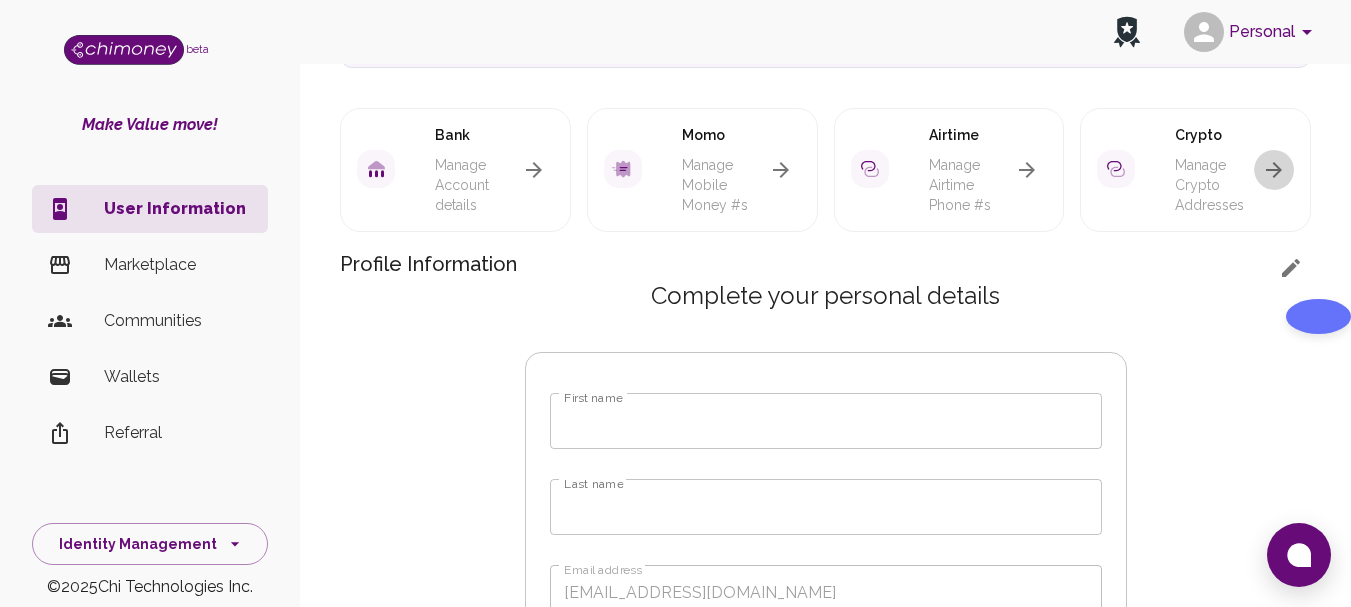 click 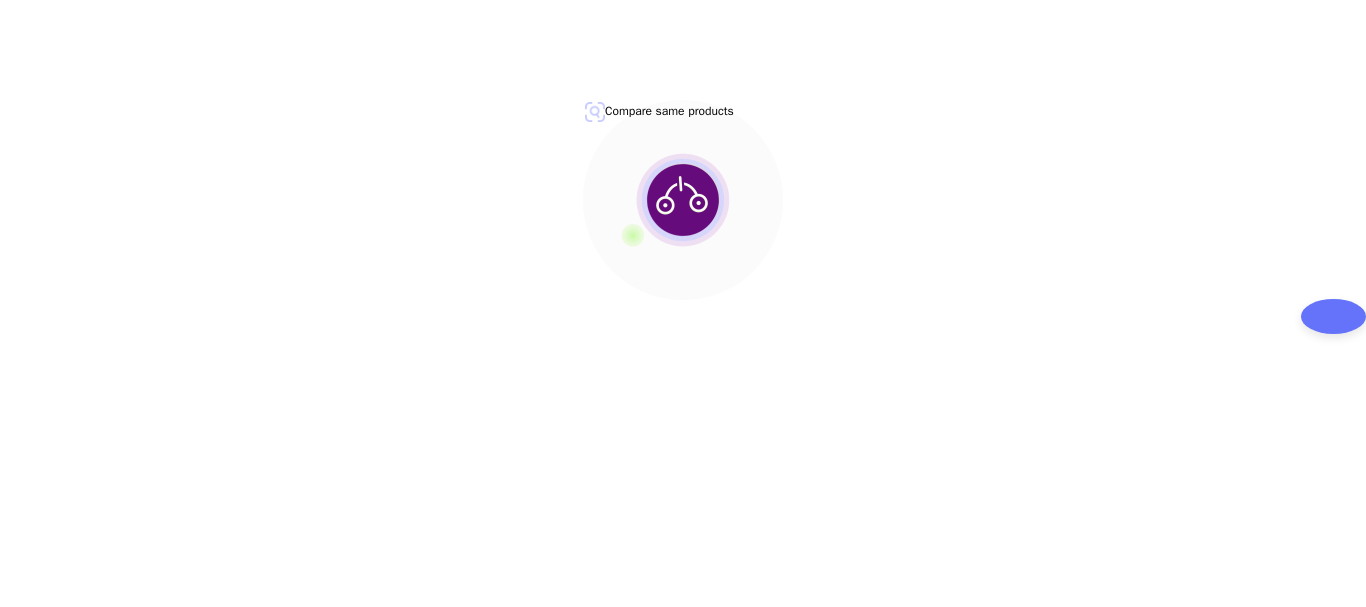 scroll, scrollTop: 0, scrollLeft: 0, axis: both 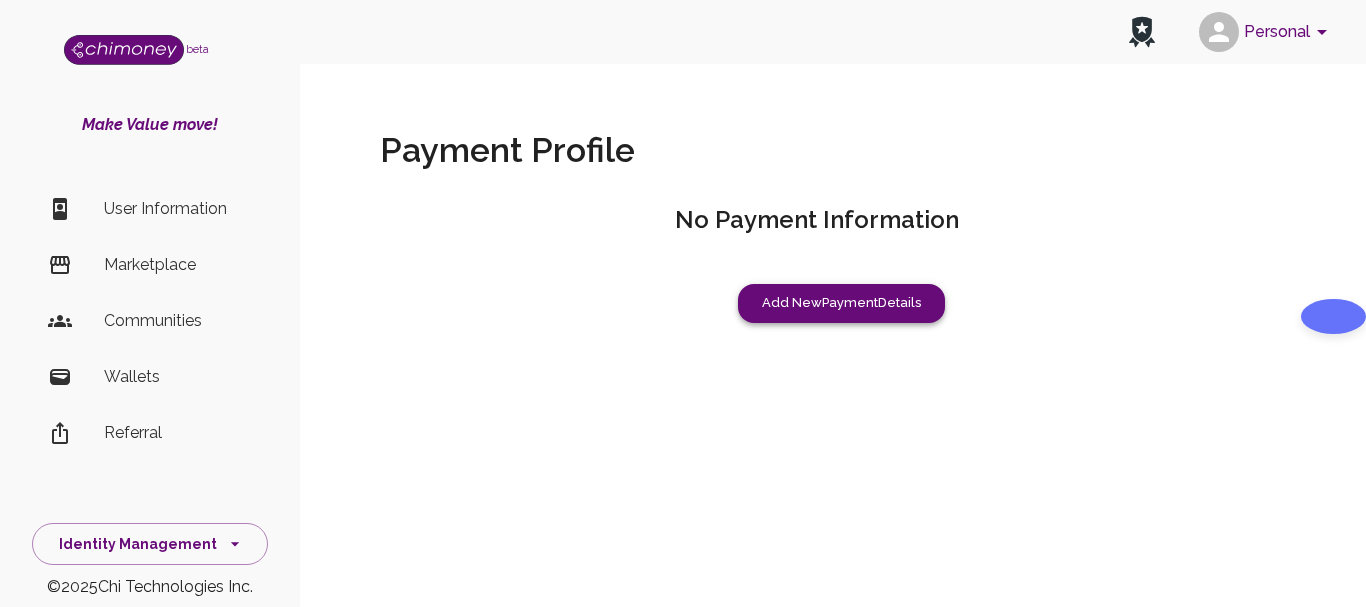 click on "Add New  Payment  Details" at bounding box center [841, 303] 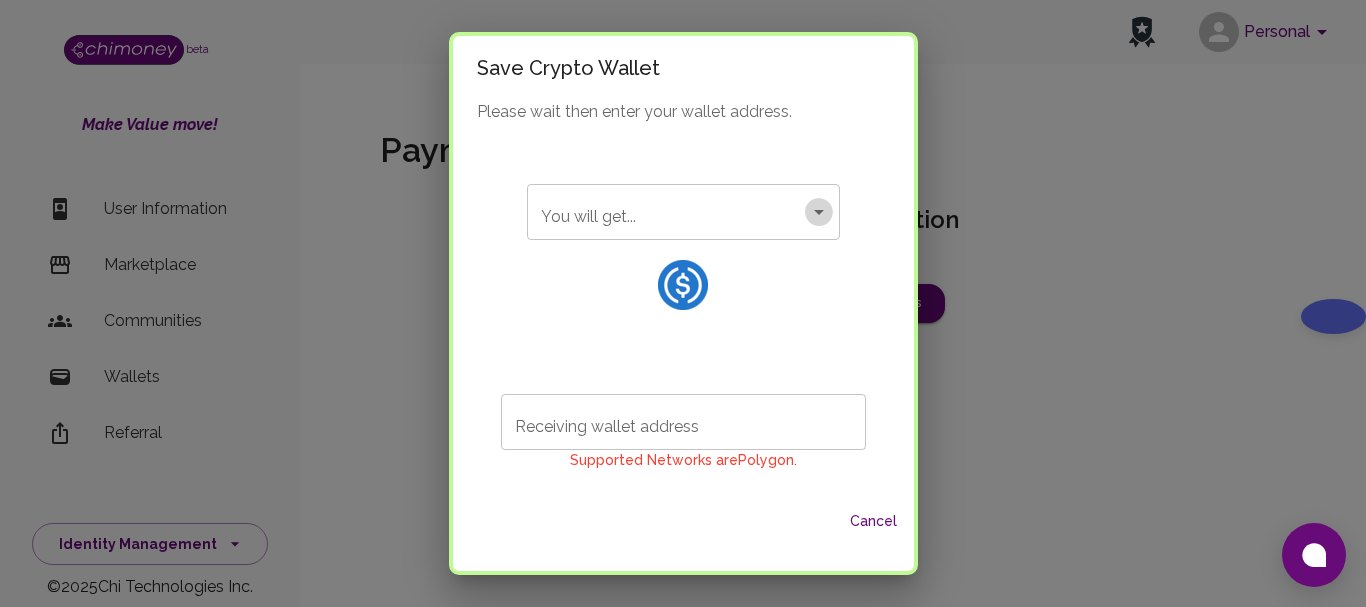 click 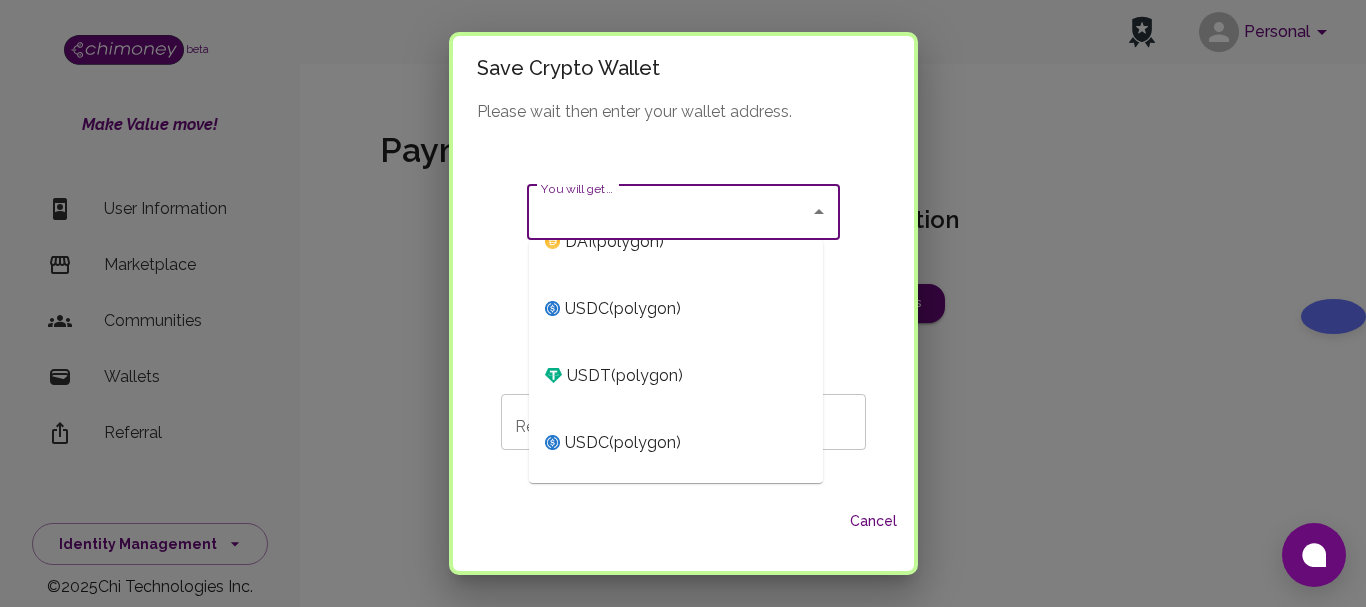 scroll, scrollTop: 41, scrollLeft: 0, axis: vertical 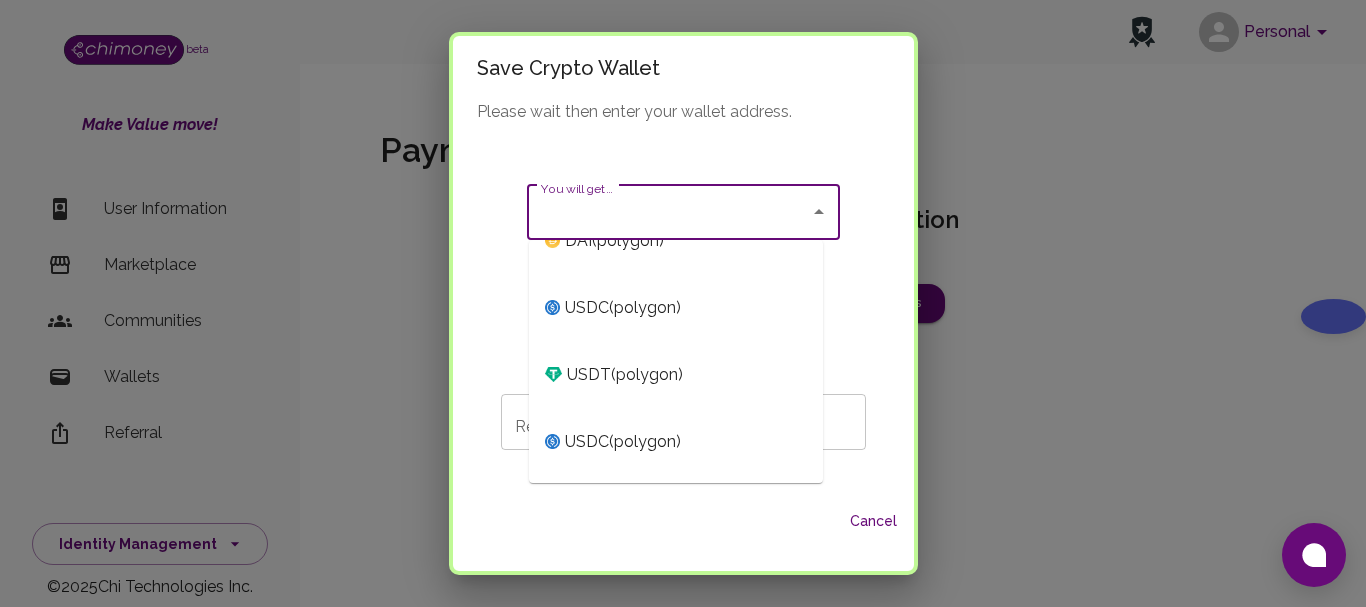 click on "USDT  ( polygon )" at bounding box center [676, 374] 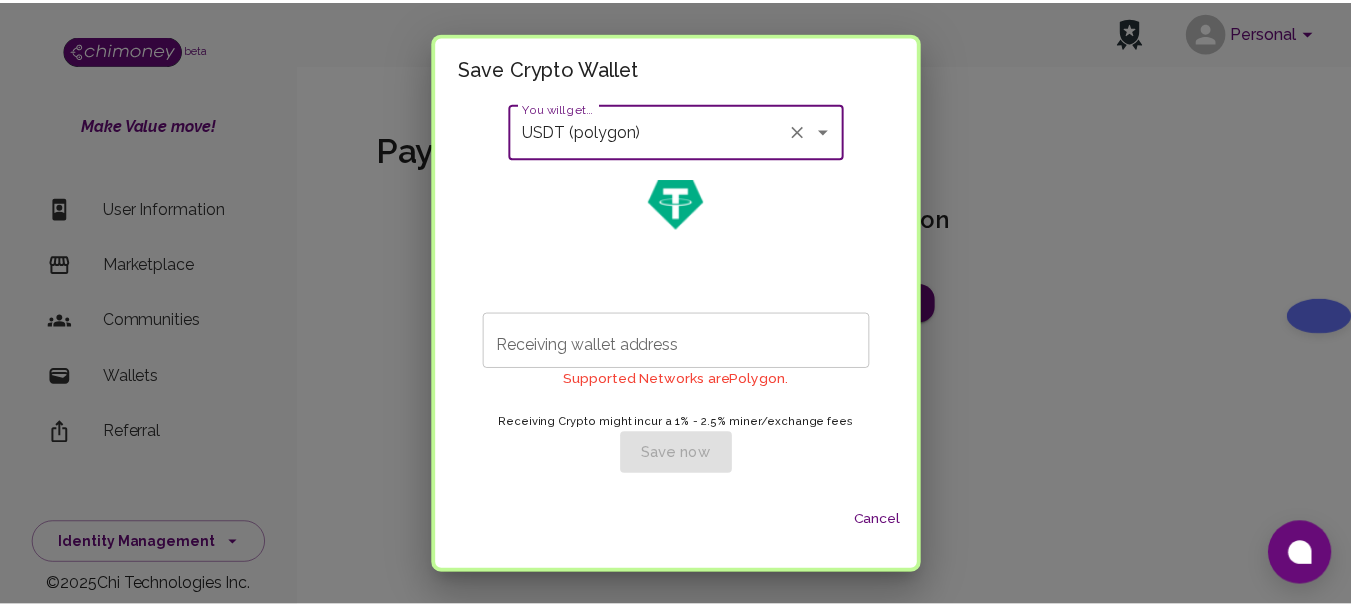 scroll, scrollTop: 0, scrollLeft: 0, axis: both 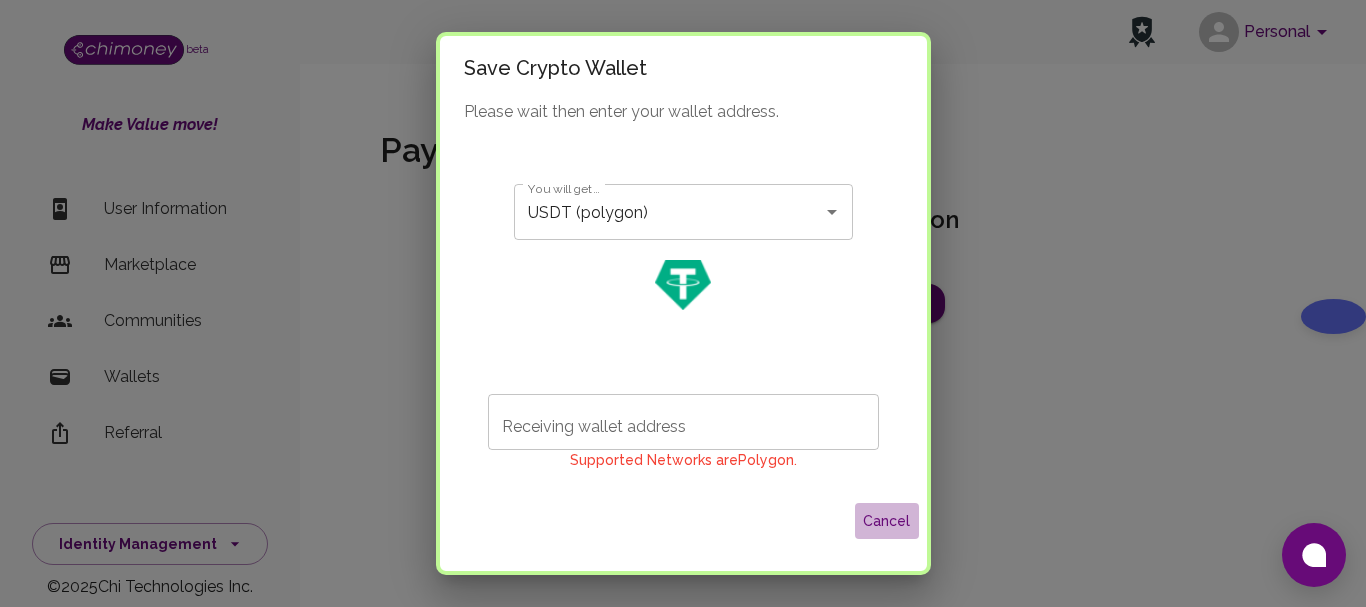 click on "Cancel" at bounding box center [887, 521] 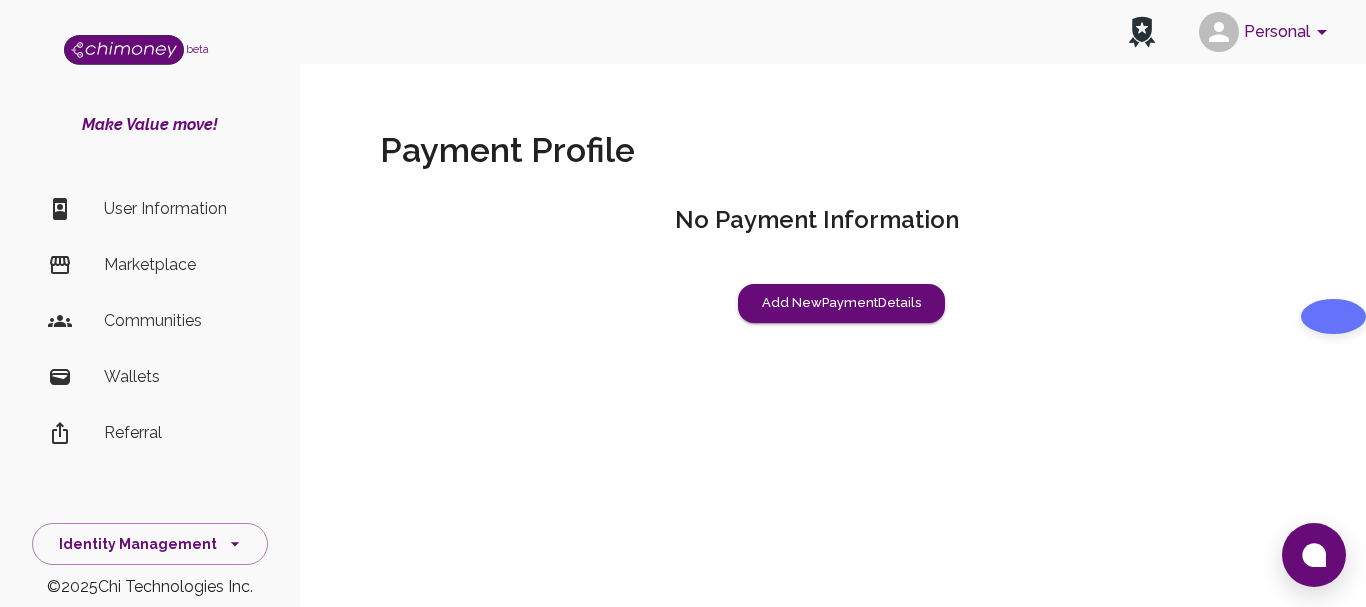click on "User Information" at bounding box center (178, 209) 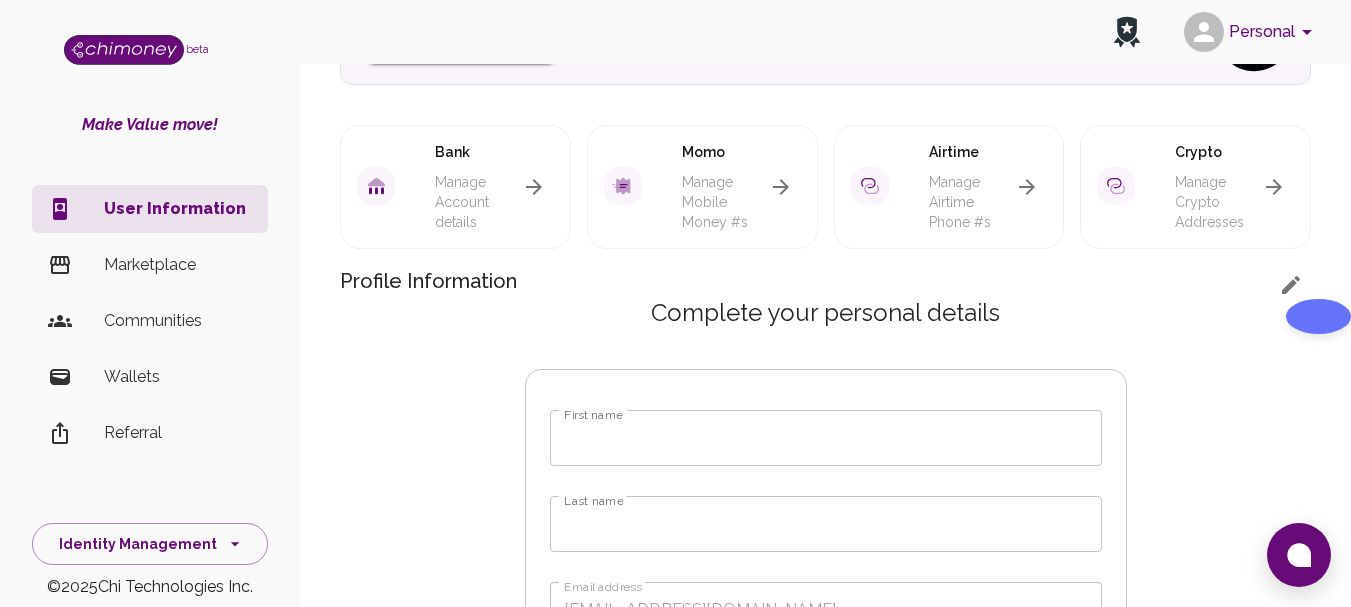 scroll, scrollTop: 300, scrollLeft: 0, axis: vertical 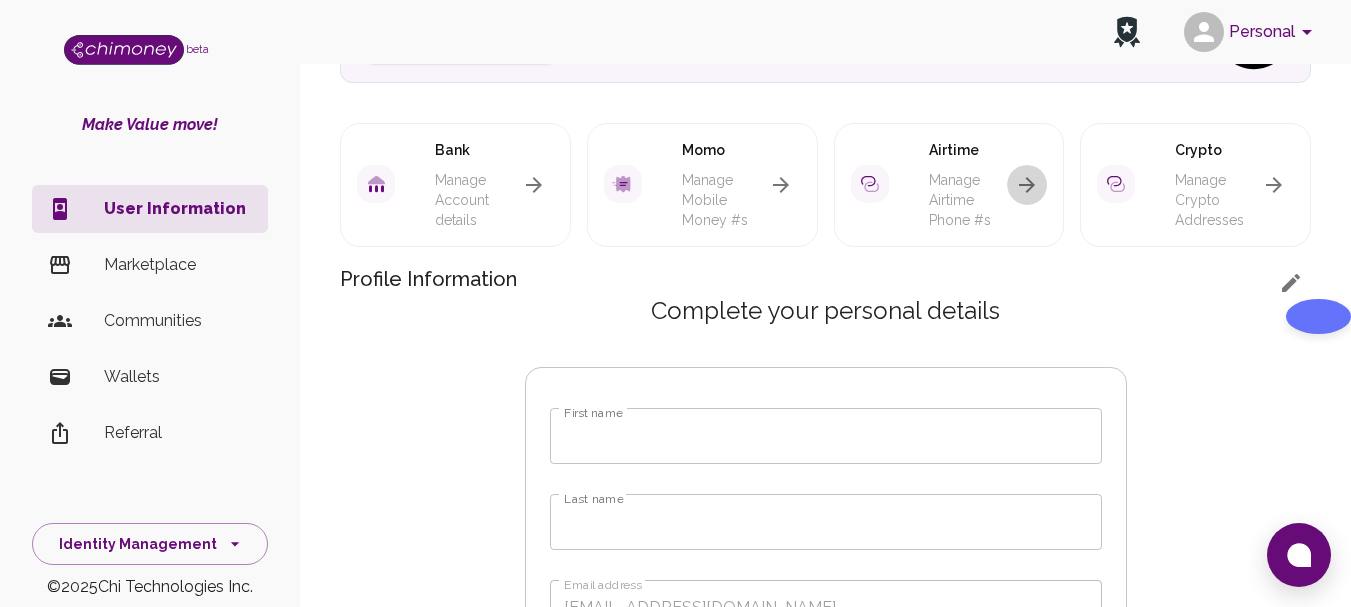 click 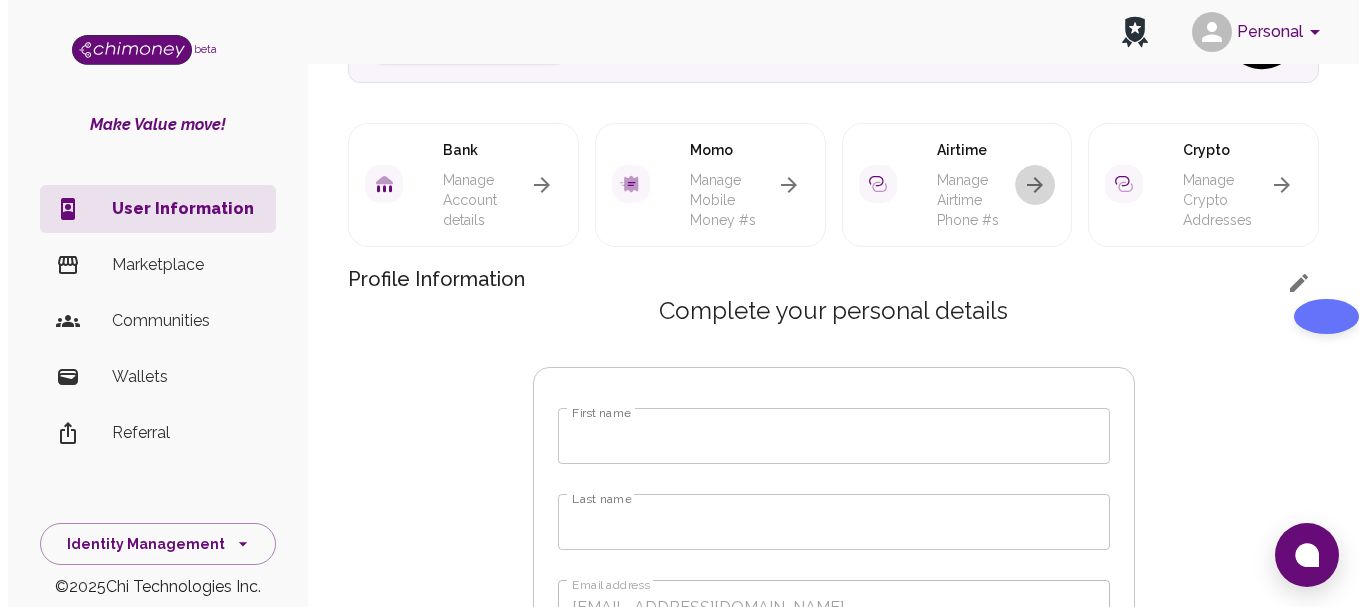 scroll, scrollTop: 0, scrollLeft: 0, axis: both 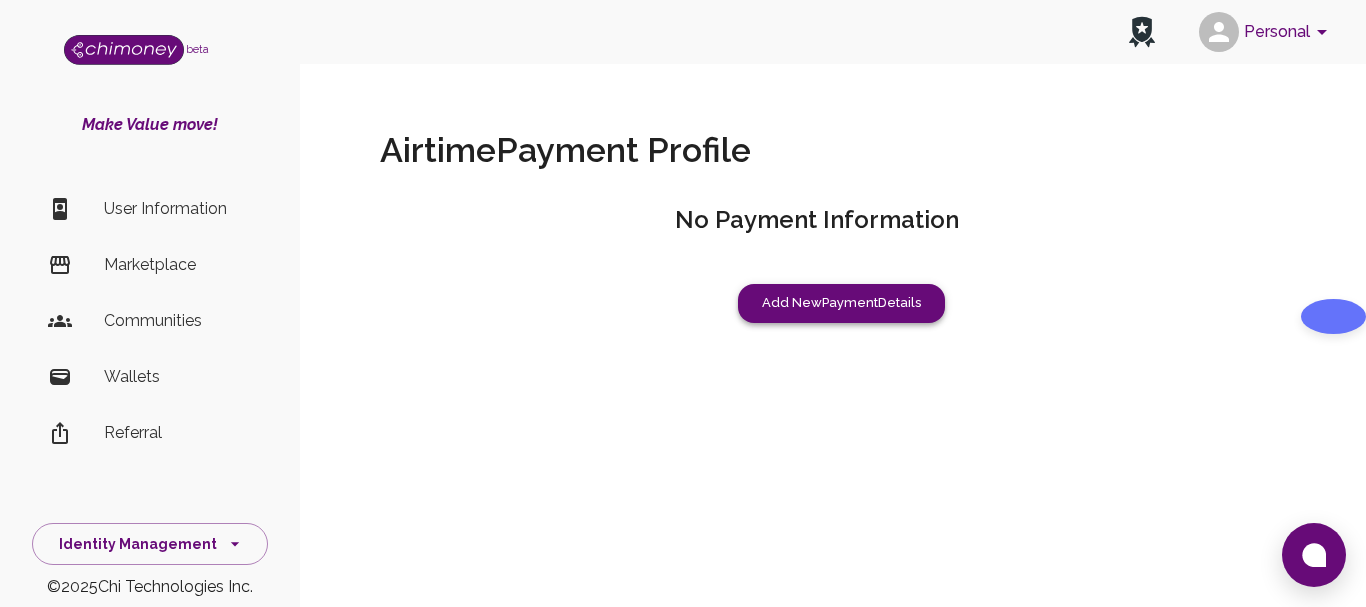 click on "Add New  Payment  Details" at bounding box center (841, 303) 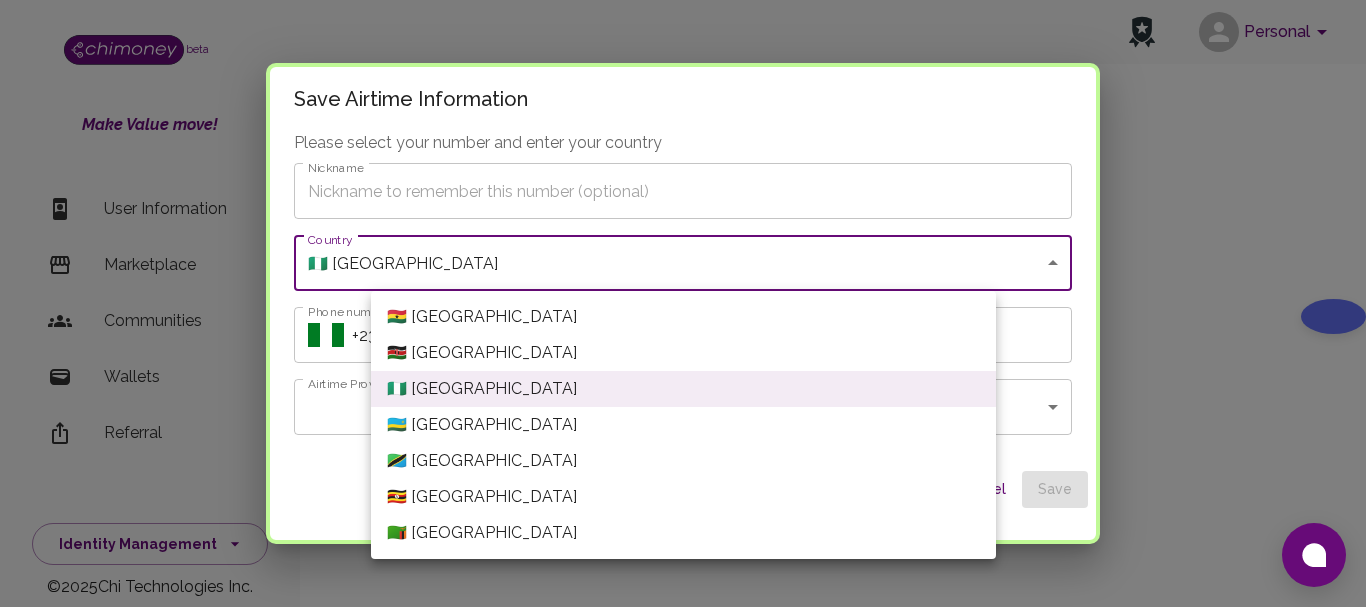 click on "Personal   beta Make Value move! User Information Marketplace Communities Wallets Referral Identity Management ©  2025  Chi Technologies Inc. Airtime  Payment Profile No Payment Information Add New  Payment  Details   /identity/profile/airtime Account View Profile Organisations Personal Subscription Manage billing Upgrade Security Sign out beta Make Value move! User Information Marketplace Communities Wallets Referral Identity Management ©  2025  Chi Technologies Inc. Save Airtime Information  Please select your number and enter your country Nickname Nickname Country 🇳🇬 Nigeria Nigeria Country Phone number ​ Phone number Airtime Provider ​ Airtime Provider Cancel Save 🇬🇭 Ghana 🇰🇪 Kenya 🇳🇬 Nigeria 🇷🇼 Rwanda 🇹🇿 Tanzania 🇺🇬 Uganda 🇿🇲 Zambia" at bounding box center (683, 303) 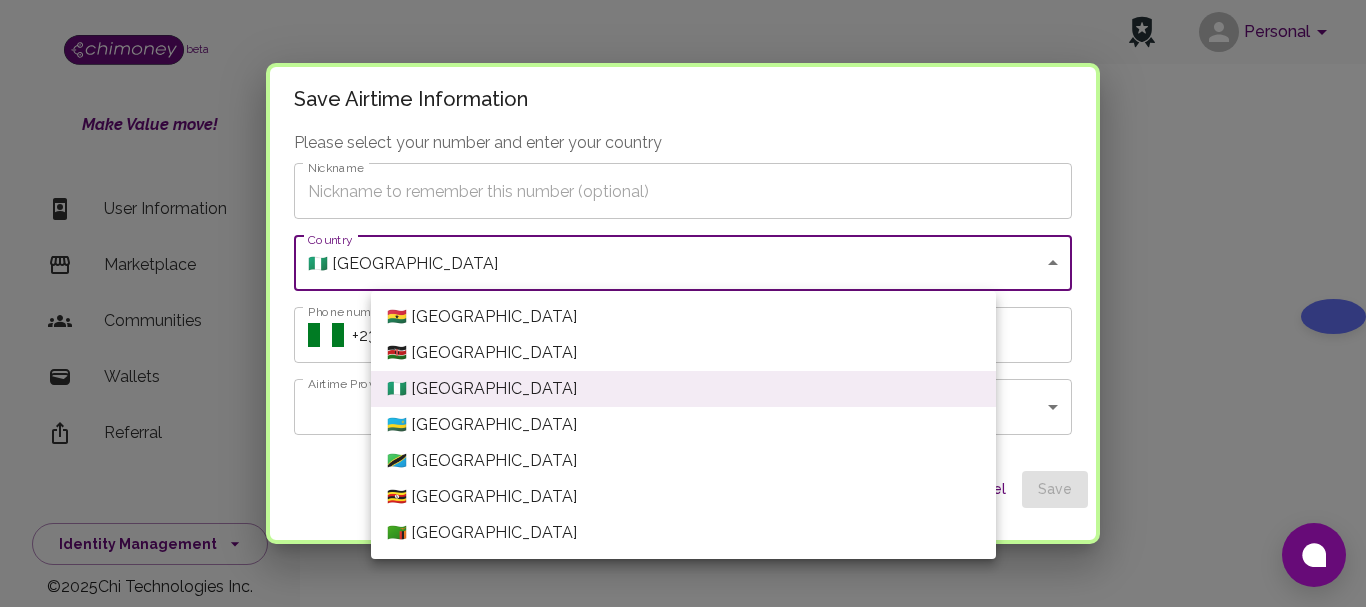 click at bounding box center (683, 303) 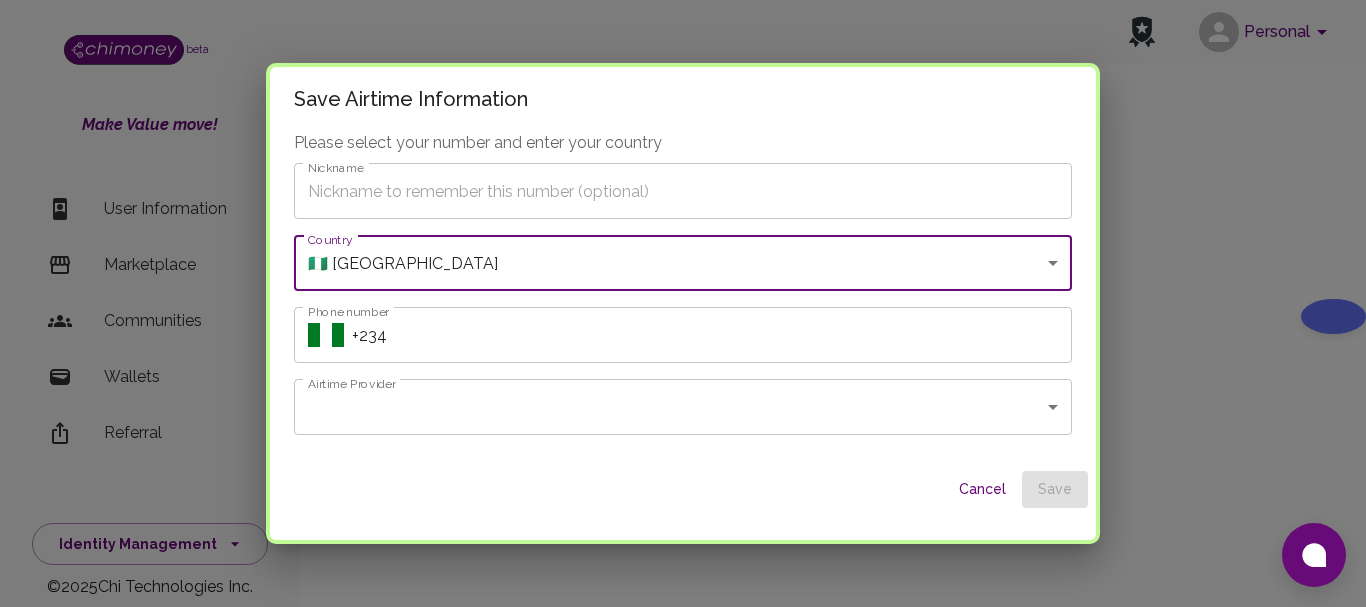 click on "Cancel" at bounding box center [982, 489] 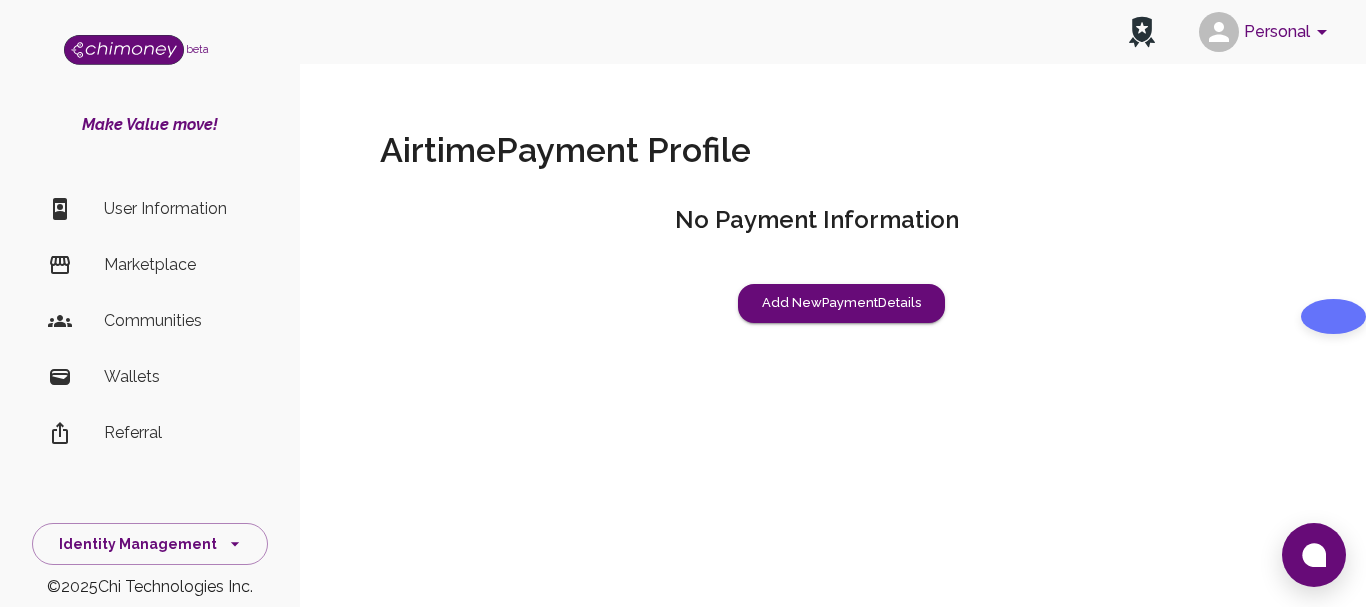 click on "User Information" at bounding box center [178, 209] 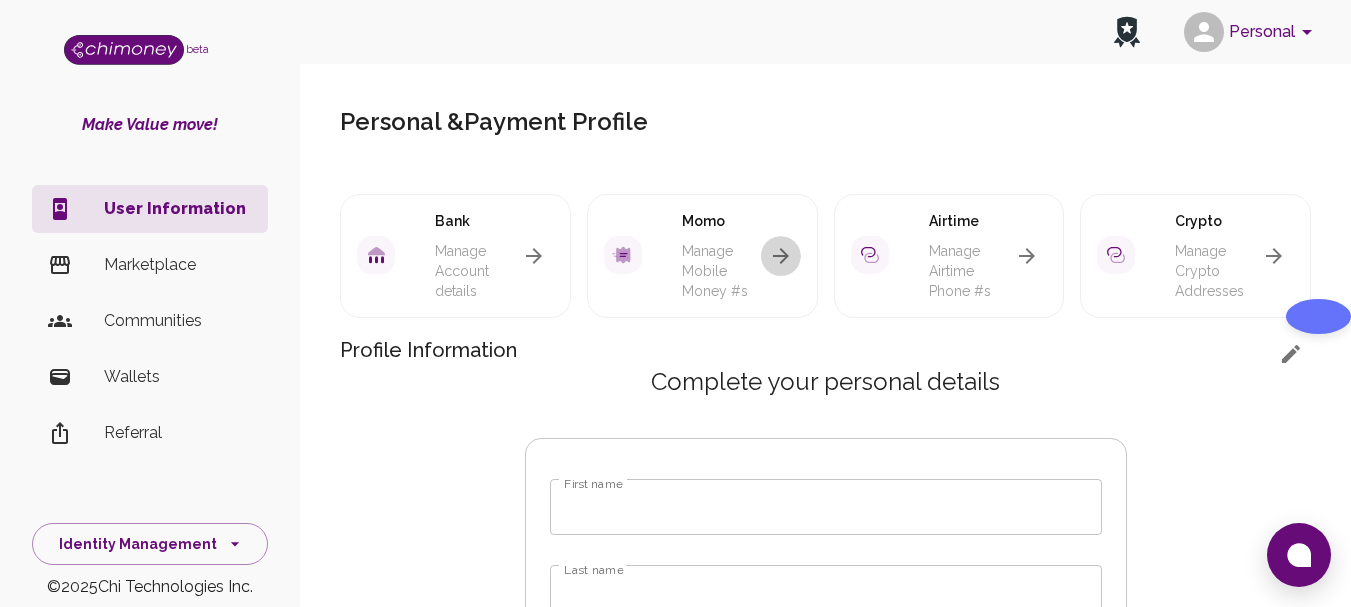 click 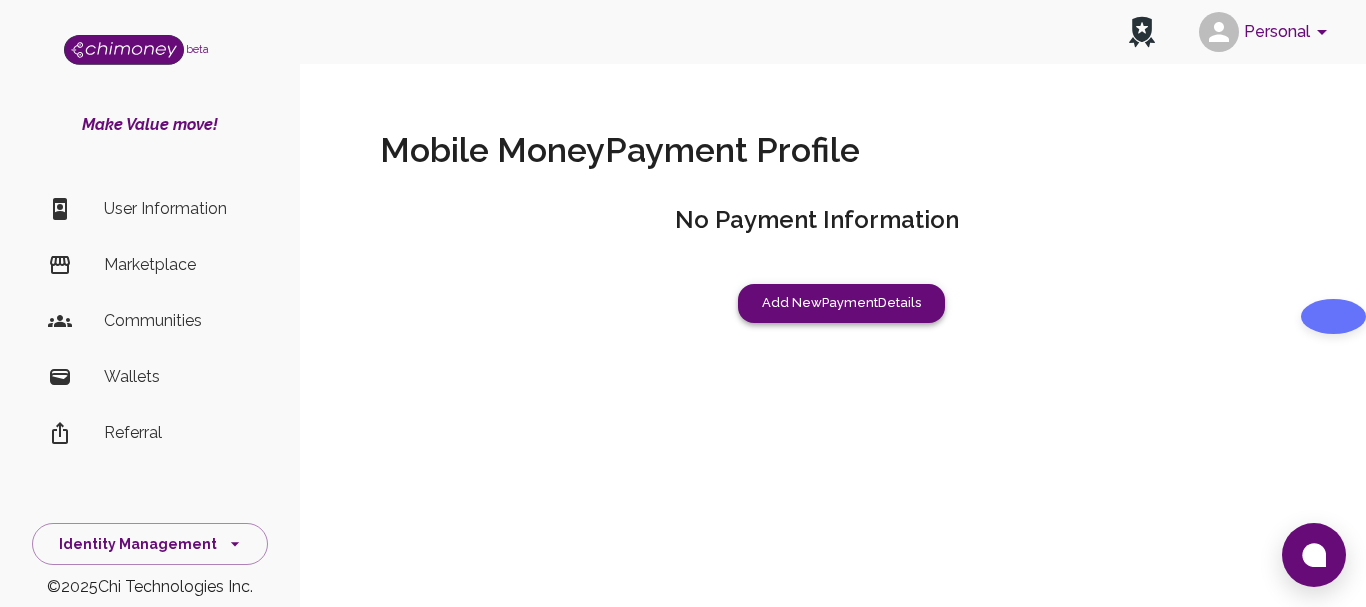 click on "Add New  Payment  Details" at bounding box center (841, 303) 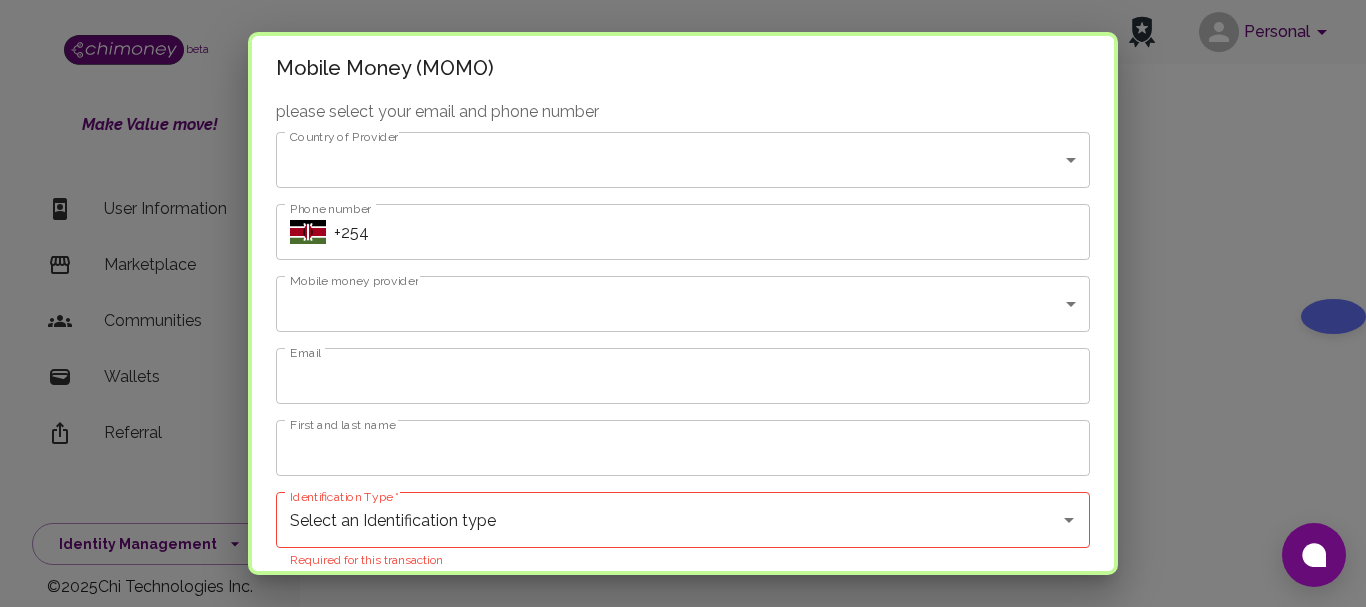 click on "Personal   beta Make Value move! User Information Marketplace Communities Wallets Referral Identity Management ©  2025  Chi Technologies Inc. Mobile Money  Payment Profile No Payment Information Add New  Payment  Details   /identity/profile/momo Account View Profile Organisations Personal Subscription Manage billing Upgrade Security Sign out beta Make Value move! User Information Marketplace Communities Wallets Referral Identity Management ©  2025  Chi Technologies Inc. Mobile Money (MOMO)  please select your email and phone number Country of Provider ​ kenya Country of Provider Phone number ​ +254 Phone number Mobile money provider ​ kenya--- Mobile money provider Email Email First and last name First and last name Identification Type   * Select an Identification type Identification Type   * Required for this transaction ID Number   * ID Number   * Required for this transaction Cancel Save" at bounding box center [683, 303] 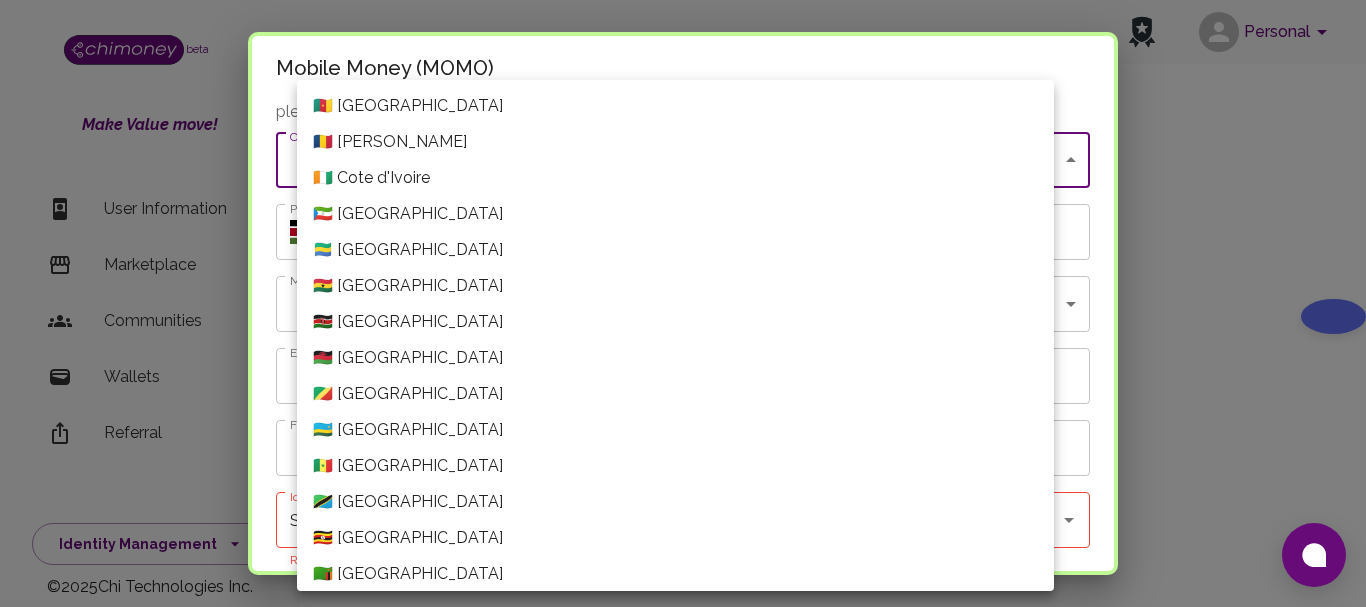 click at bounding box center [683, 303] 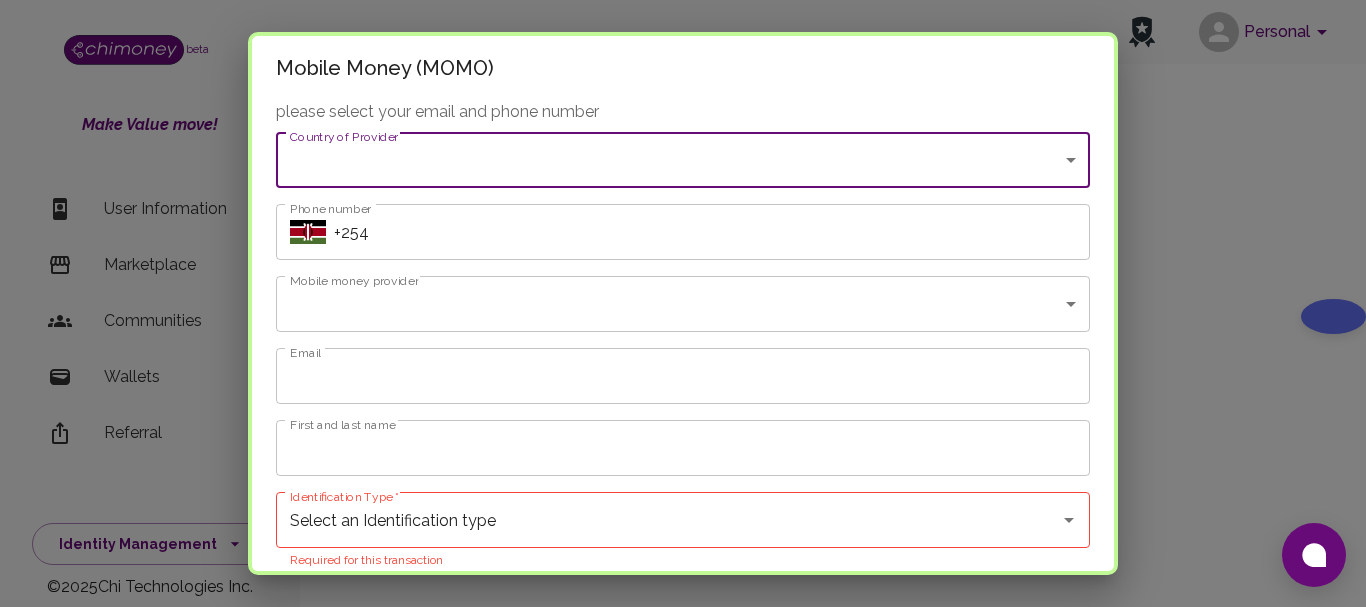 click on "Personal   beta Make Value move! User Information Marketplace Communities Wallets Referral Identity Management ©  2025  Chi Technologies Inc. Mobile Money  Payment Profile No Payment Information Add New  Payment  Details   /identity/profile/momo Account View Profile Organisations Personal Subscription Manage billing Upgrade Security Sign out beta Make Value move! User Information Marketplace Communities Wallets Referral Identity Management ©  2025  Chi Technologies Inc. Mobile Money (MOMO)  please select your email and phone number Country of Provider ​ kenya Country of Provider Phone number ​ +254 Phone number Mobile money provider ​ kenya--- Mobile money provider Email Email First and last name First and last name Identification Type   * Select an Identification type Identification Type   * Required for this transaction ID Number   * ID Number   * Required for this transaction Cancel Save" at bounding box center [683, 303] 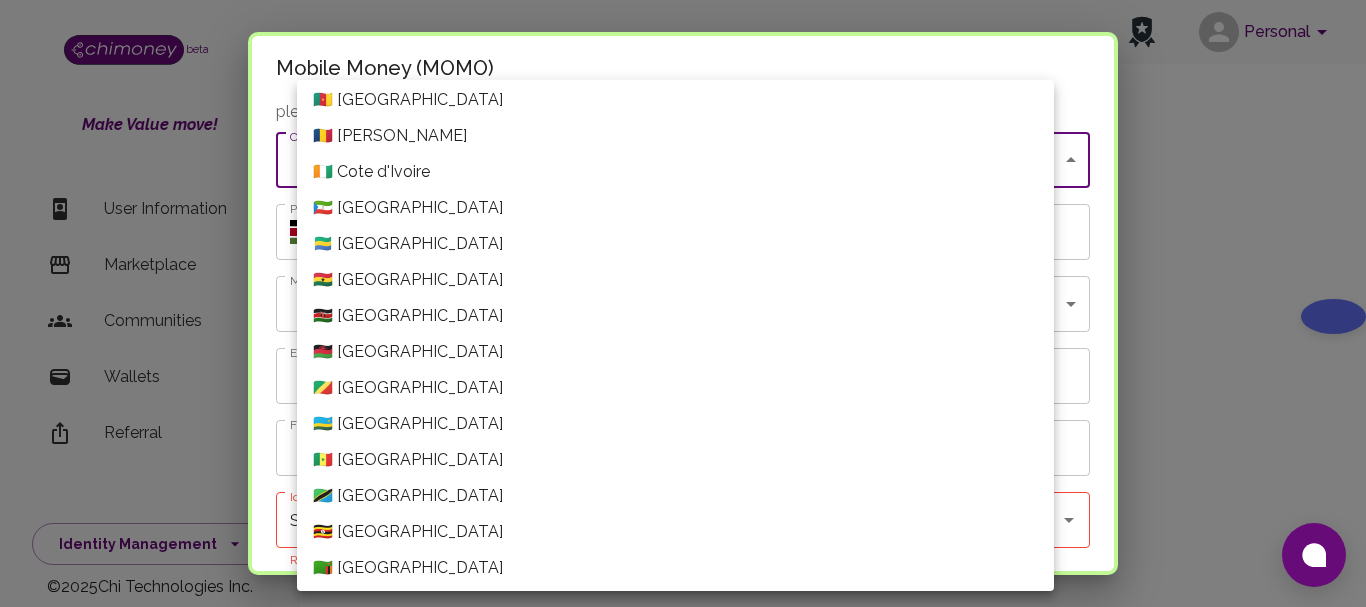 scroll, scrollTop: 9, scrollLeft: 0, axis: vertical 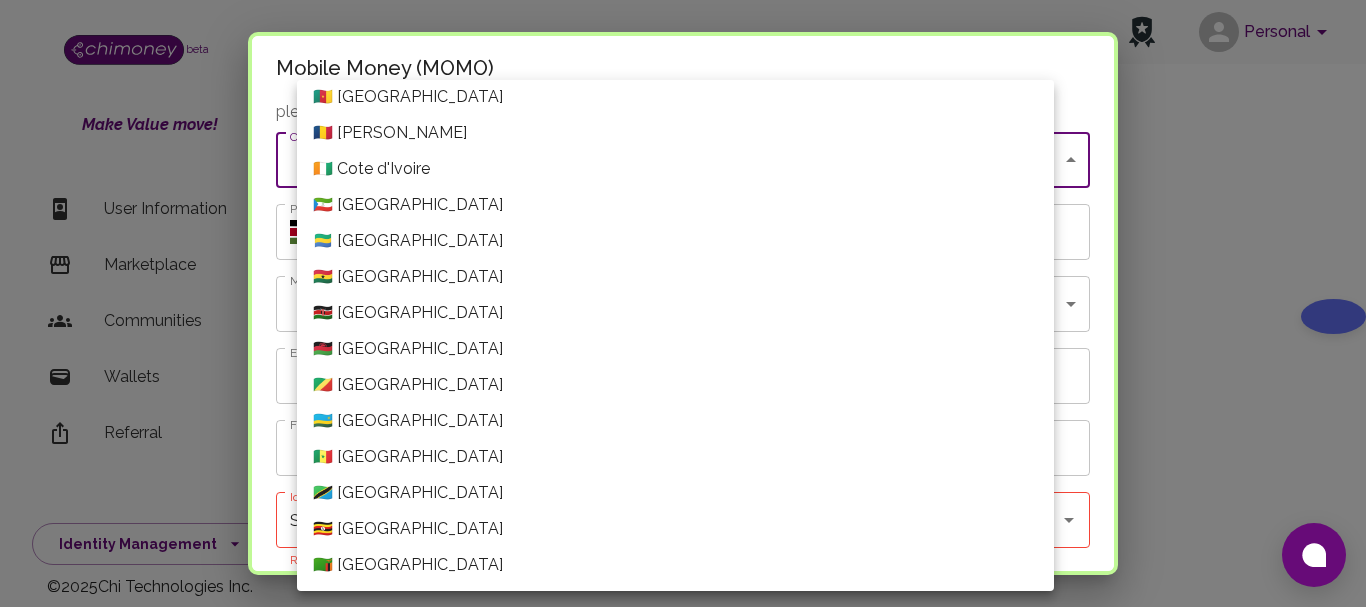 click on "🇰🇪 Kenya" at bounding box center (675, 313) 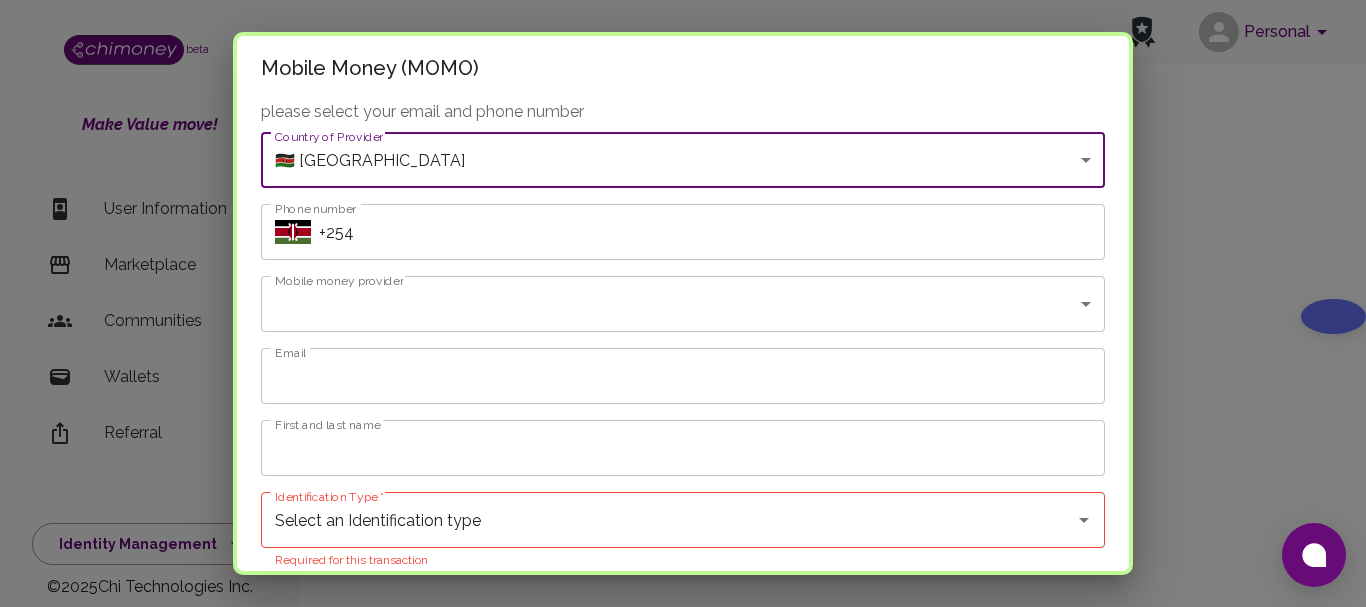 click on "Personal   beta Make Value move! User Information Marketplace Communities Wallets Referral Identity Management ©  2025  Chi Technologies Inc. Mobile Money  Payment Profile No Payment Information Add New  Payment  Details   /identity/profile/momo Account View Profile Organisations Personal Subscription Manage billing Upgrade Security Sign out beta Make Value move! User Information Marketplace Communities Wallets Referral Identity Management ©  2025  Chi Technologies Inc. Mobile Money (MOMO)  please select your email and phone number Country of Provider 🇰🇪 Kenya Kenya Country of Provider Phone number ​ +254 Phone number Mobile money provider ​ Kenya--- Mobile money provider Email Email First and last name First and last name Identification Type   * Select an Identification type Identification Type   * Required for this transaction ID Number   * ID Number   * Required for this transaction Cancel Save" at bounding box center (683, 303) 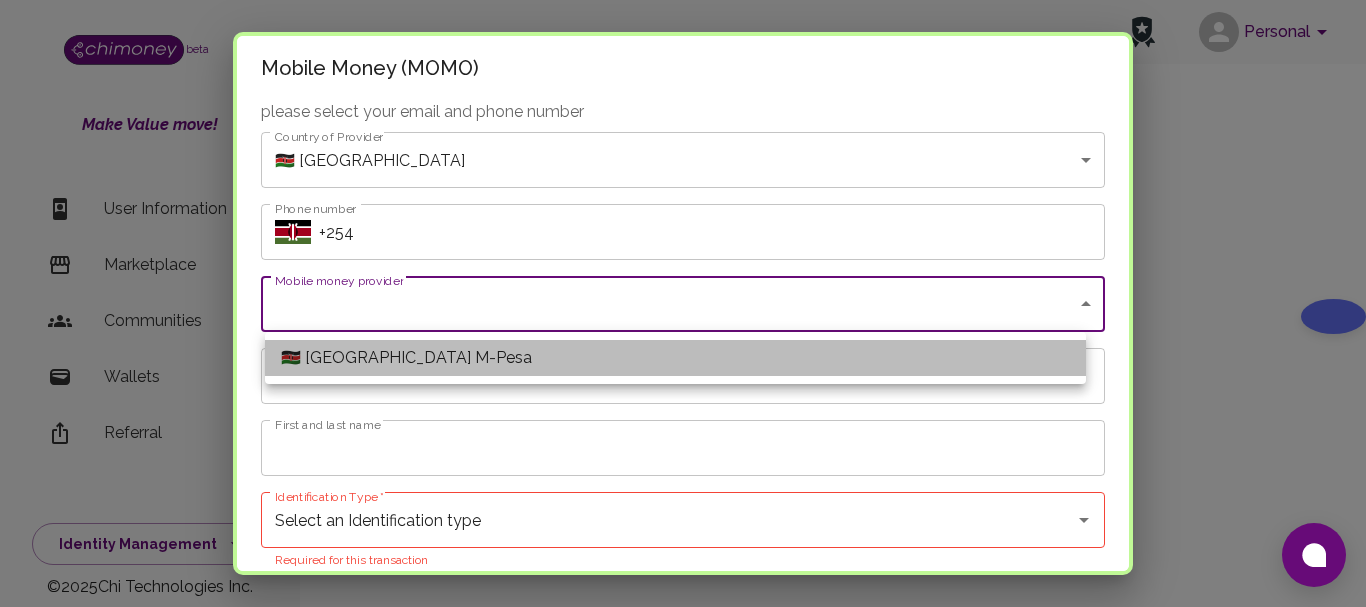 click on "🇰🇪 Kenya M-Pesa" at bounding box center (675, 358) 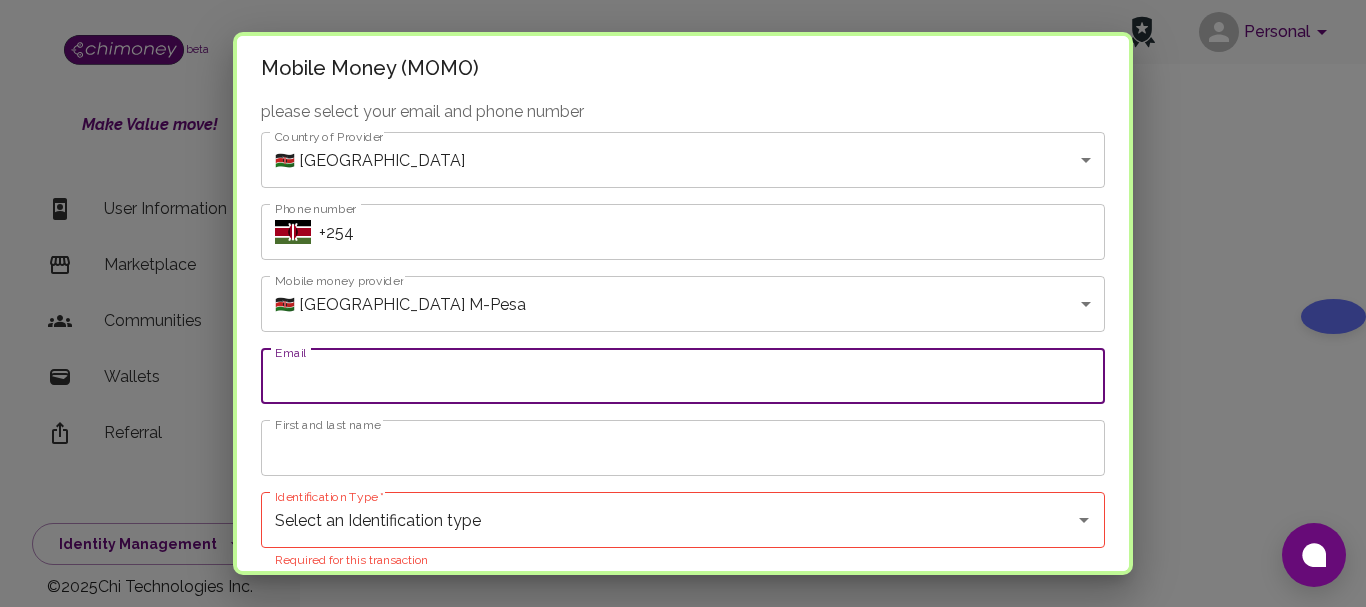 click on "Email" at bounding box center [683, 376] 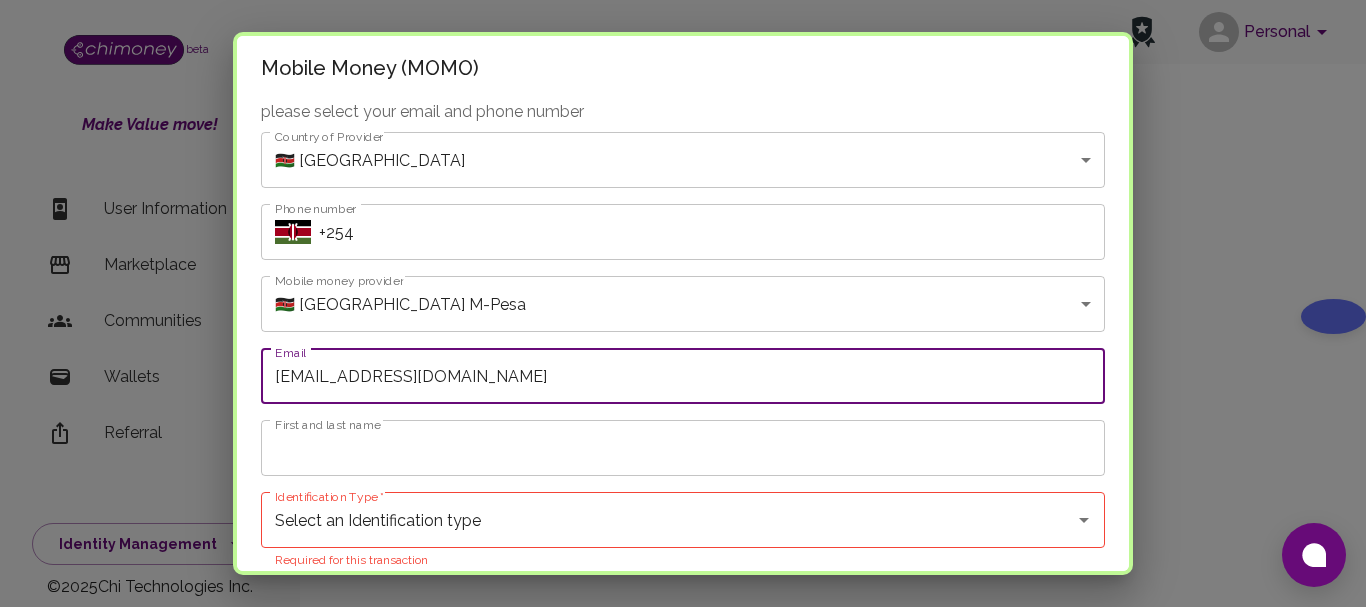 type on "felix odhiambo" 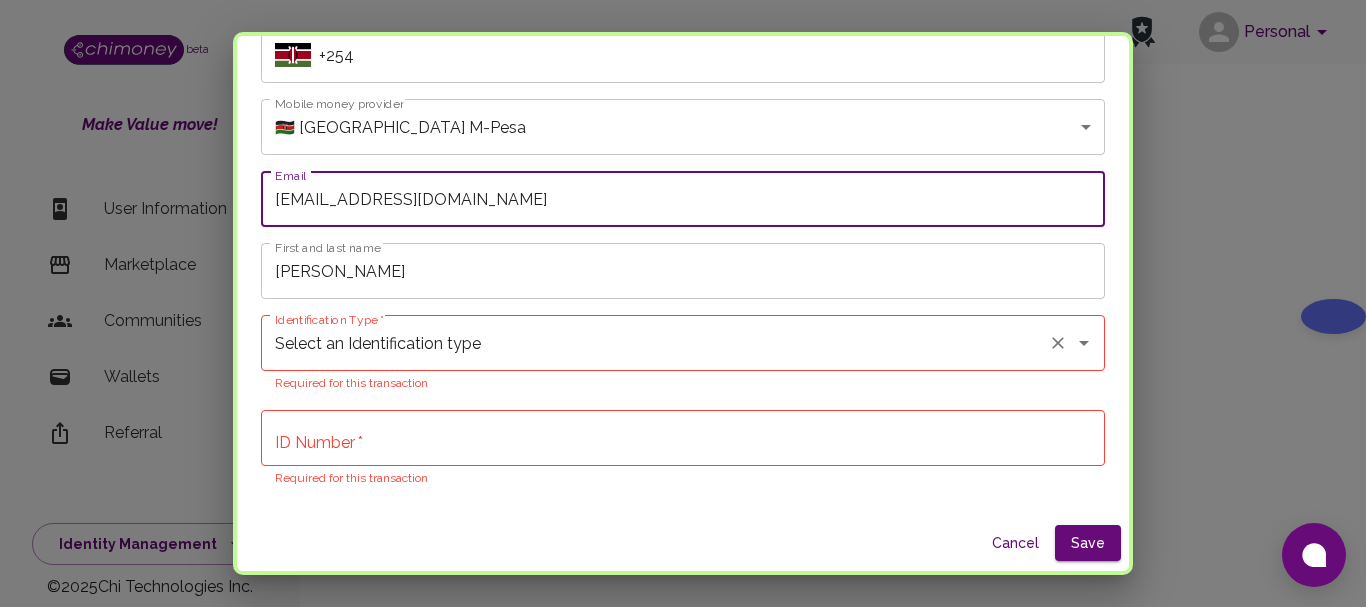 scroll, scrollTop: 199, scrollLeft: 0, axis: vertical 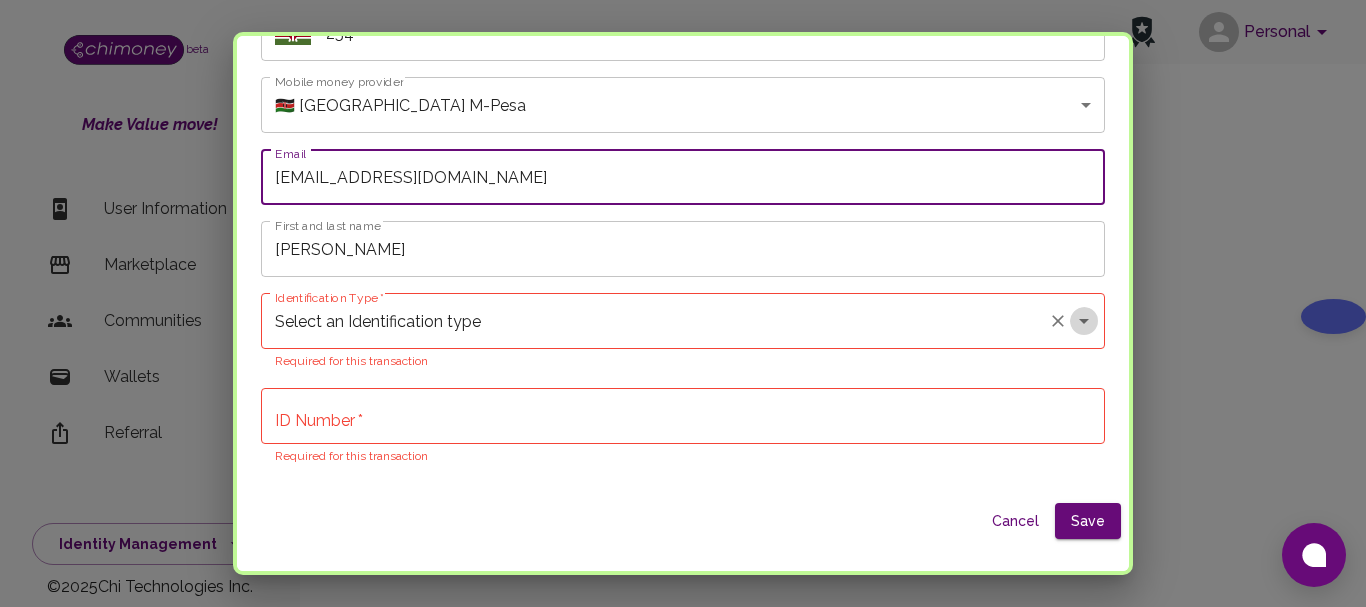 click 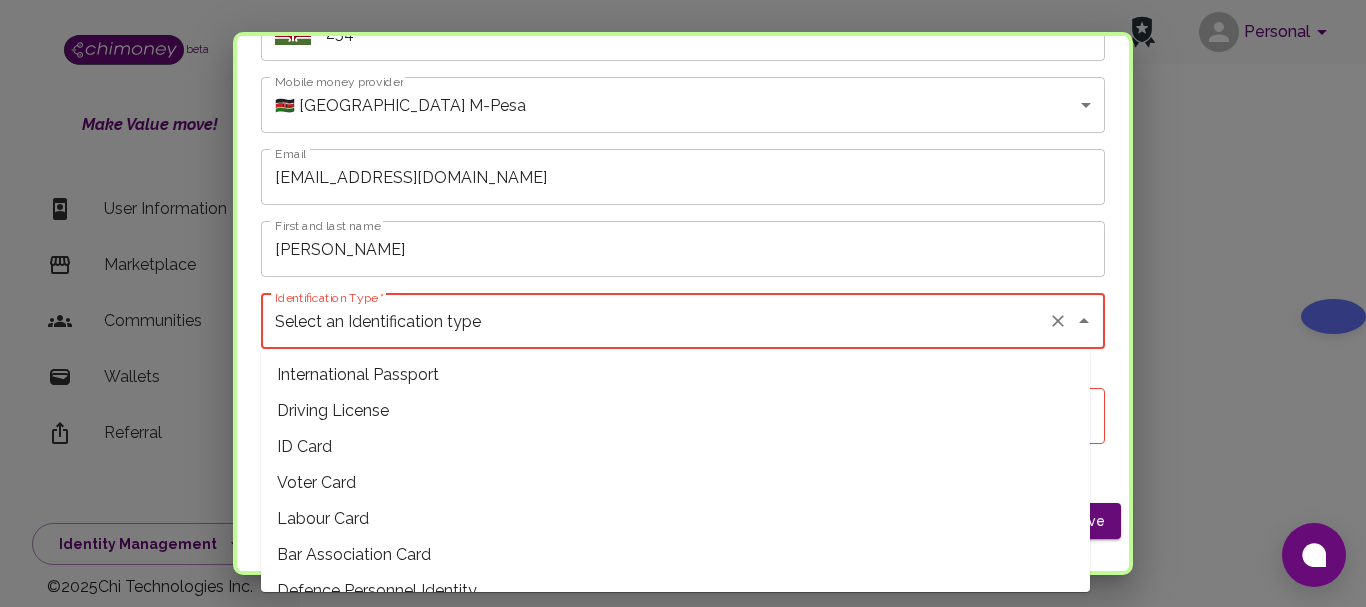 click on "ID Card" at bounding box center [675, 447] 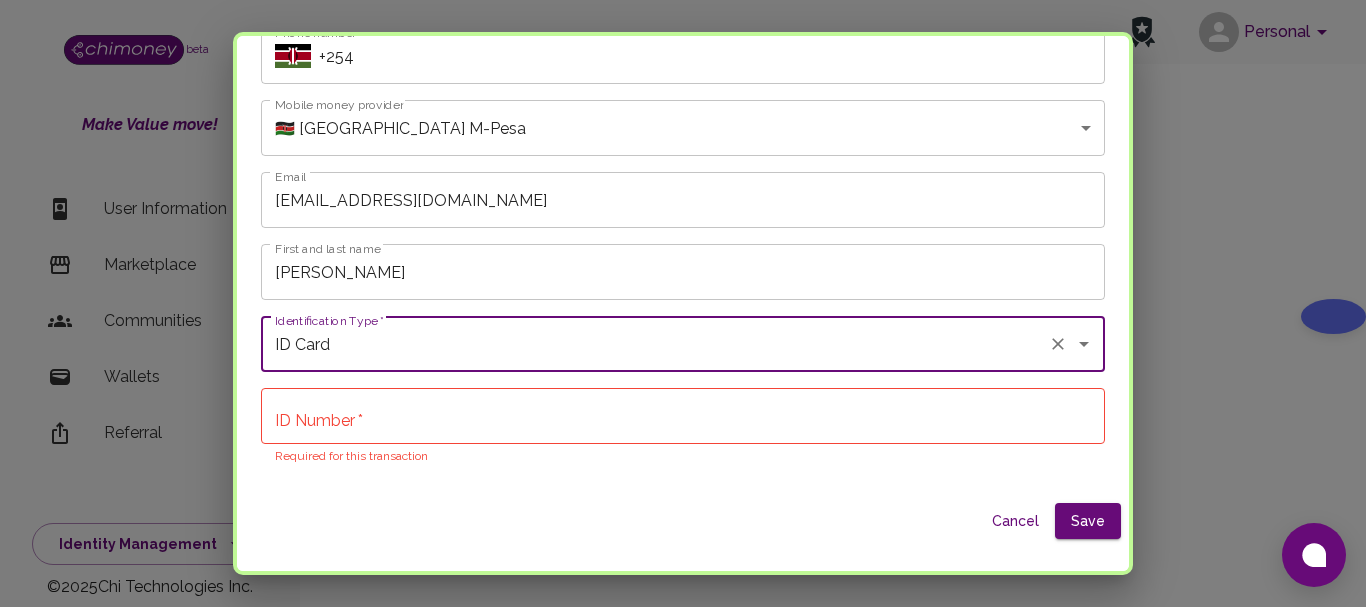 scroll, scrollTop: 176, scrollLeft: 0, axis: vertical 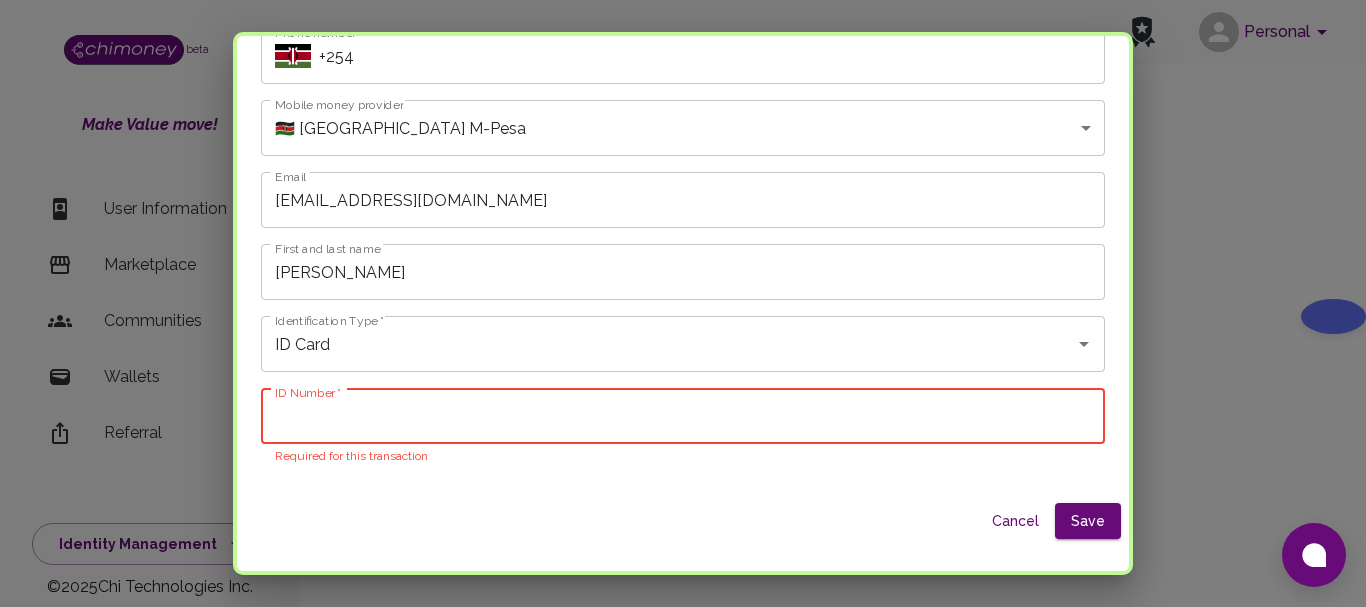 click on "ID Number   *" at bounding box center (683, 416) 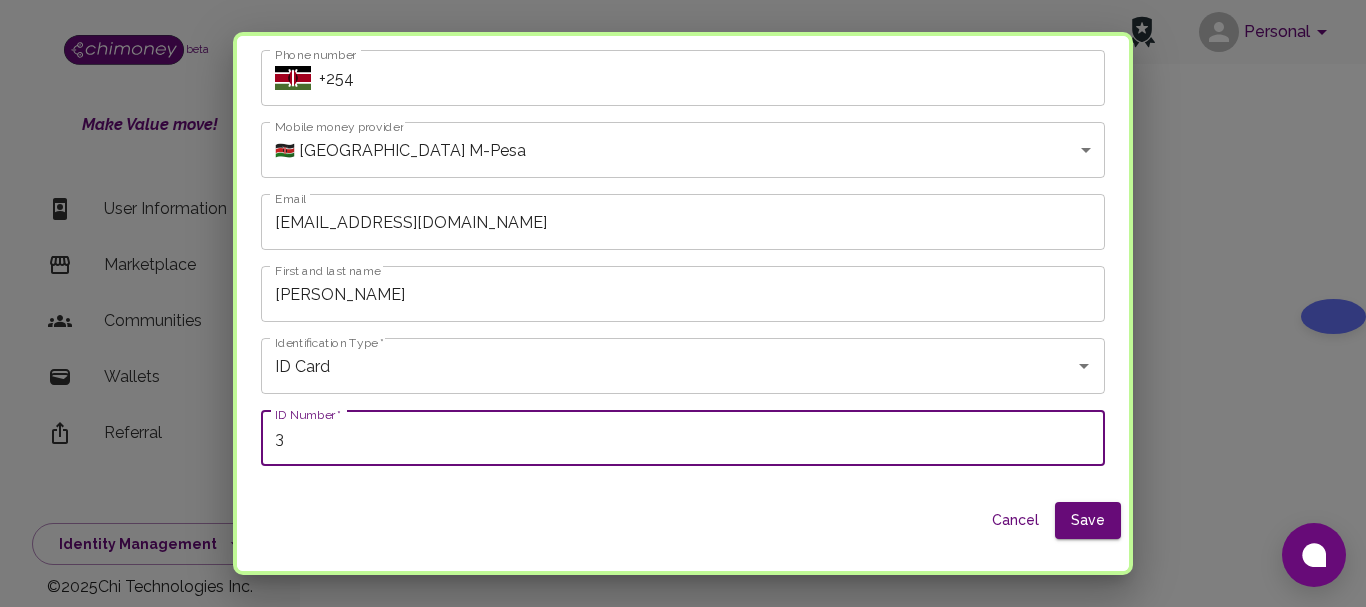 scroll, scrollTop: 154, scrollLeft: 0, axis: vertical 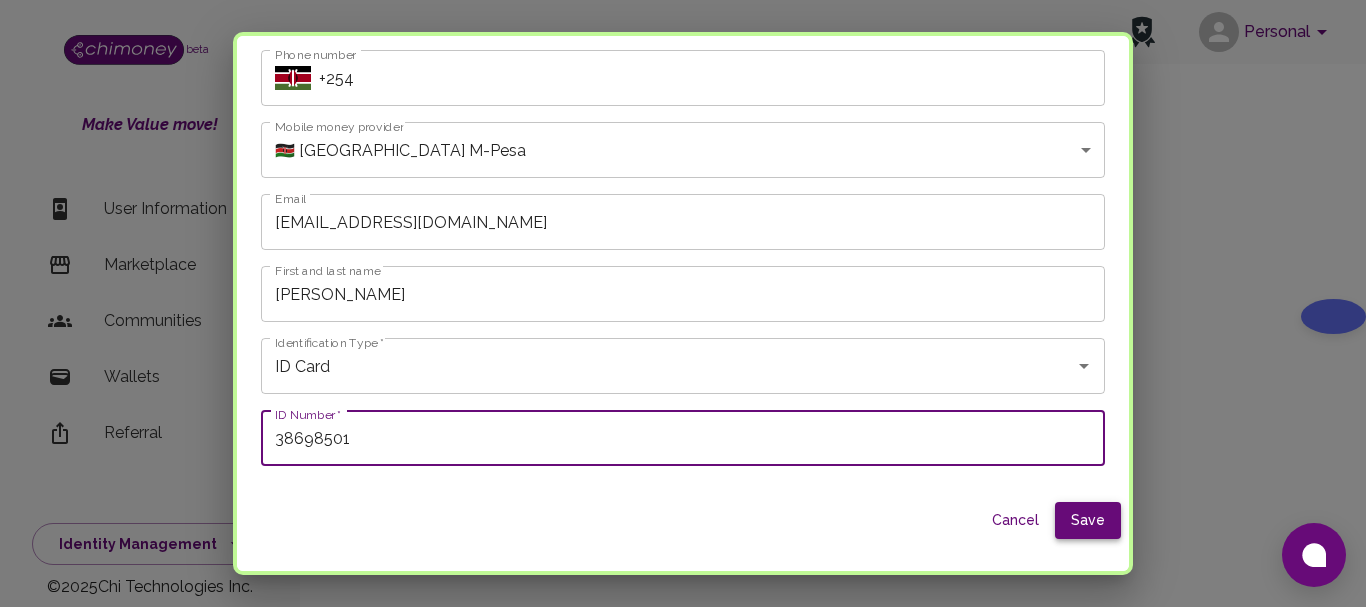 type on "38698501" 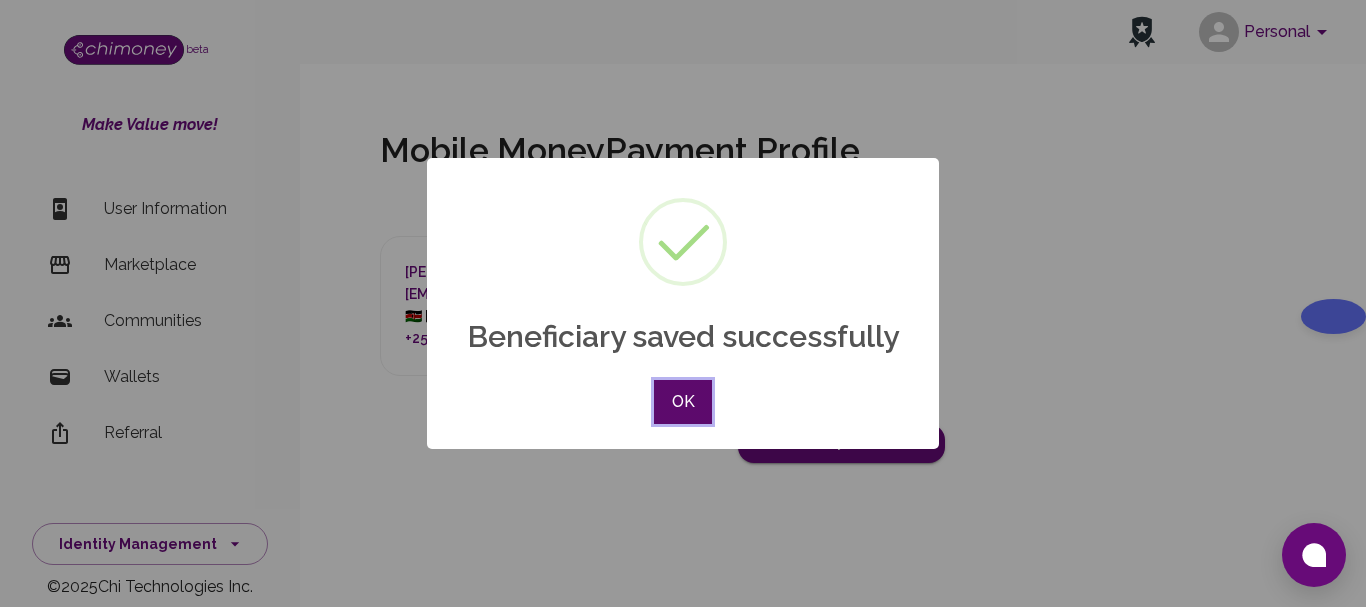 click on "OK" at bounding box center [683, 402] 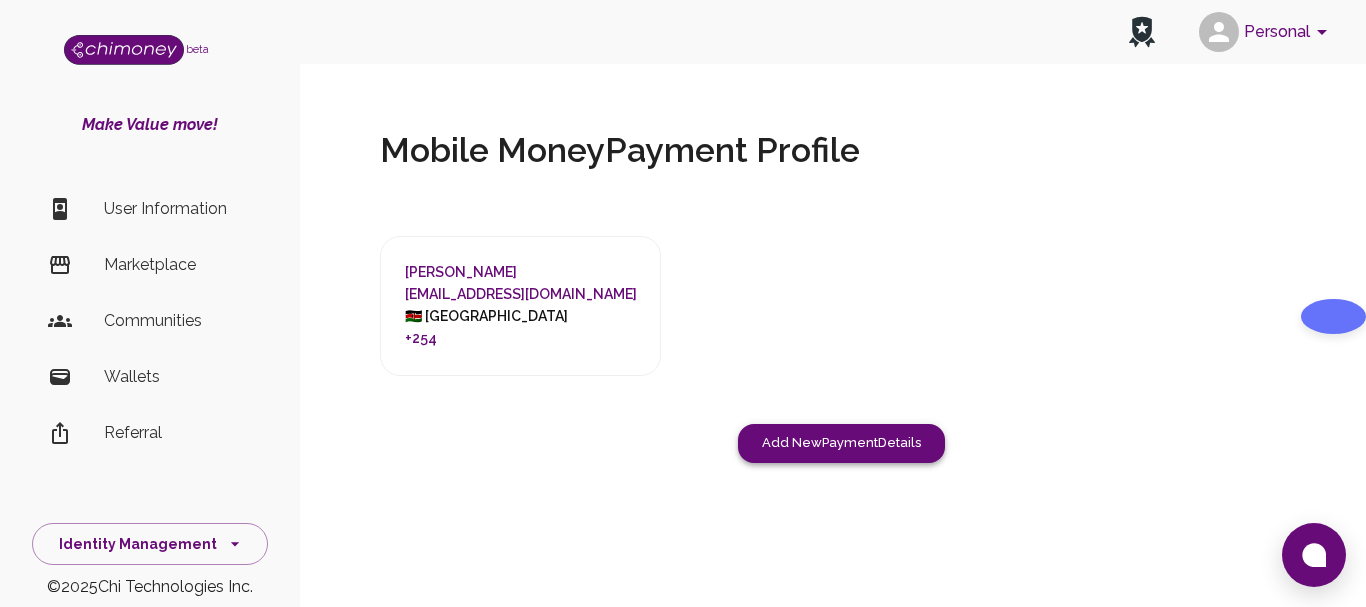 click on "Add New  Payment  Details" at bounding box center [841, 443] 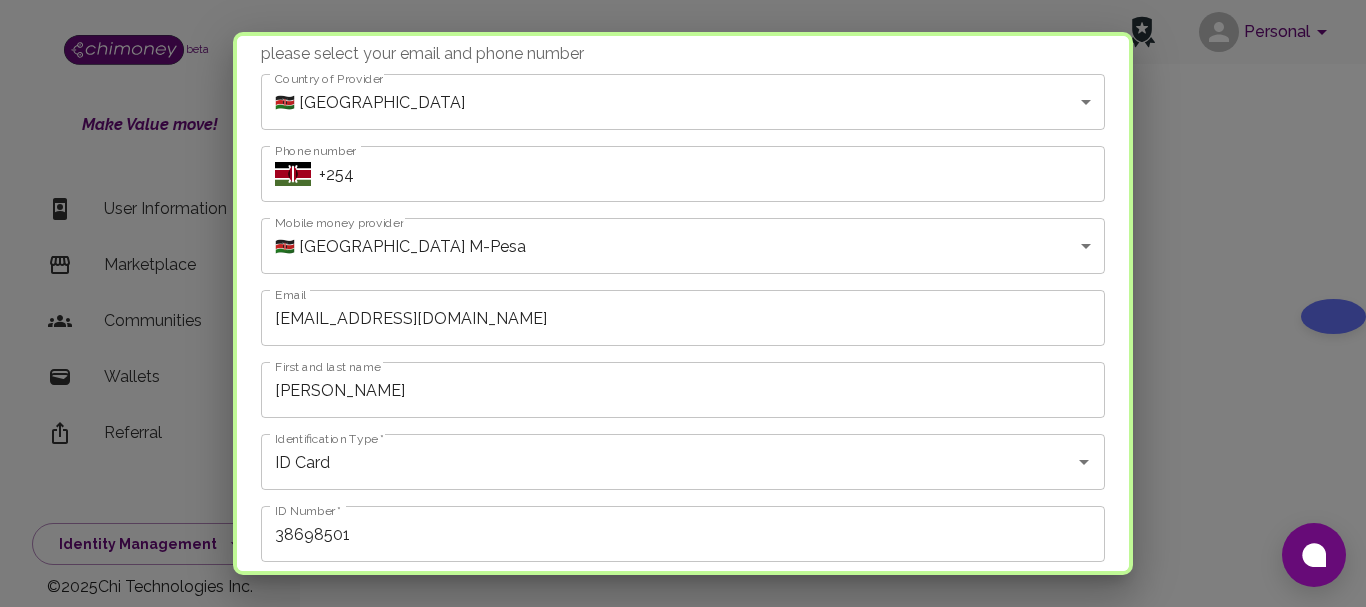 scroll, scrollTop: 154, scrollLeft: 0, axis: vertical 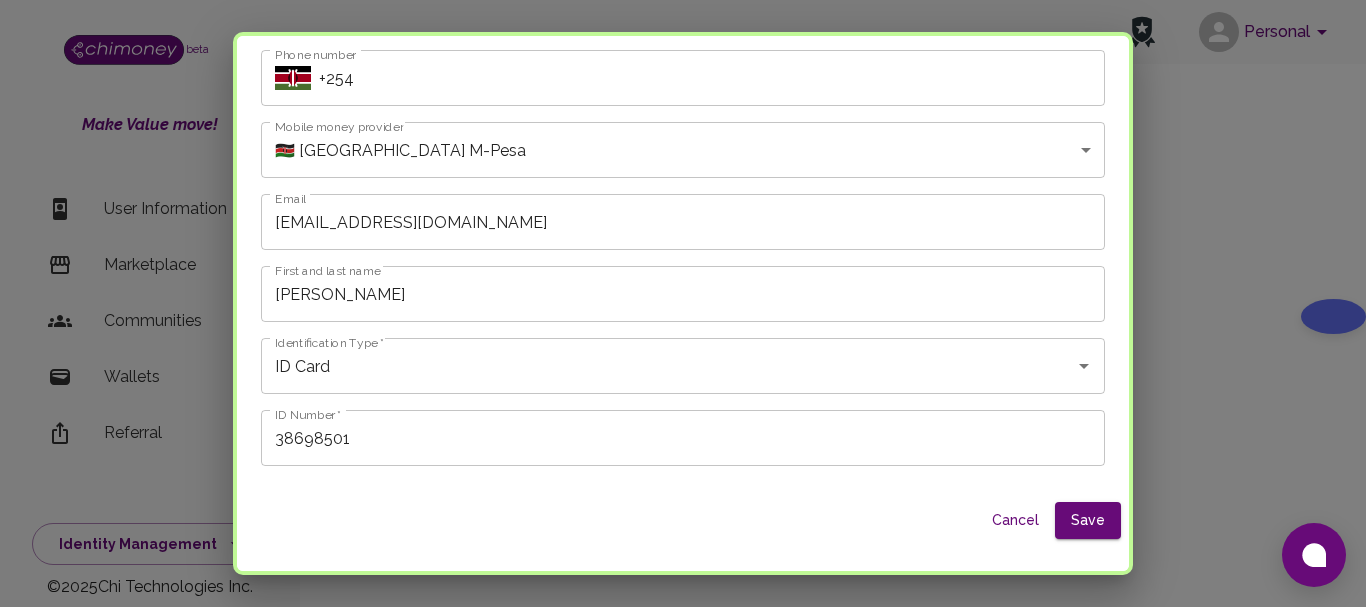 click on "Cancel" at bounding box center (1015, 520) 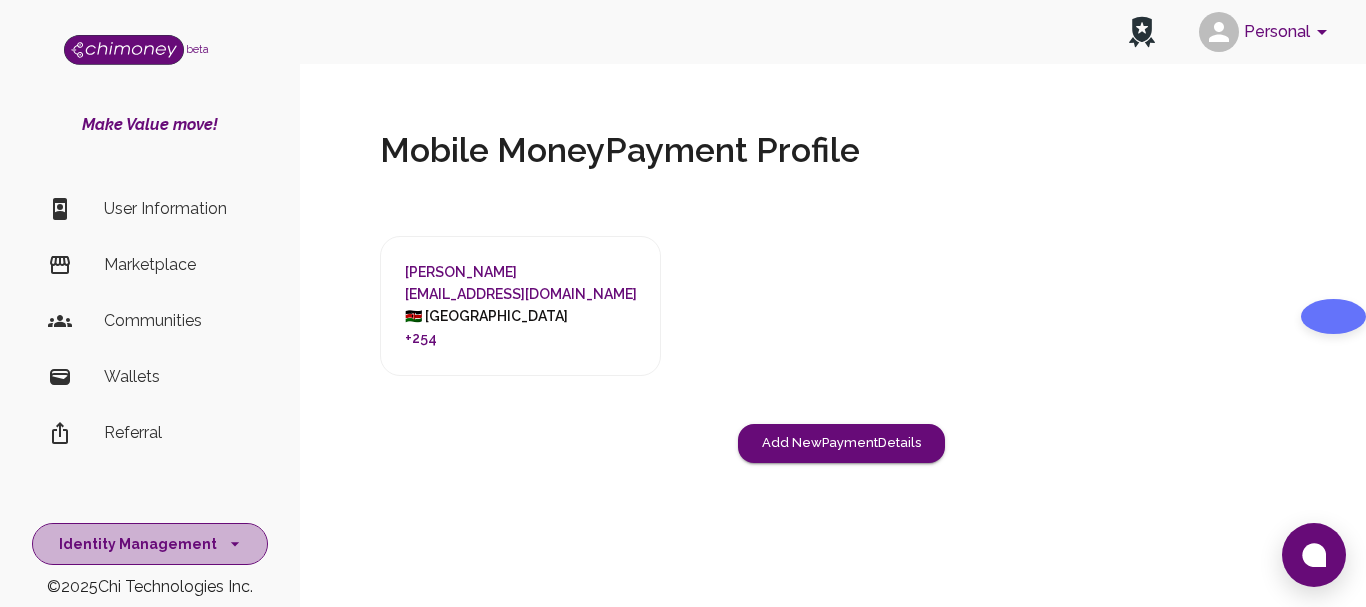 click on "Identity Management" at bounding box center [150, 544] 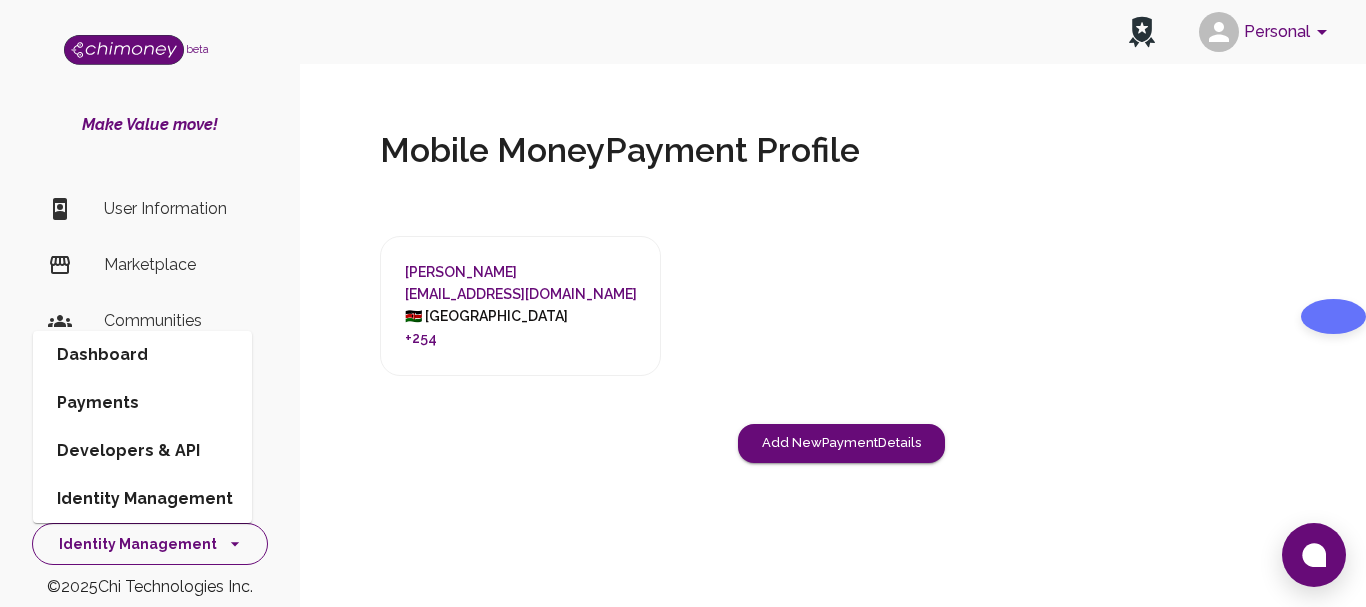 click on "Identity Management" at bounding box center (150, 544) 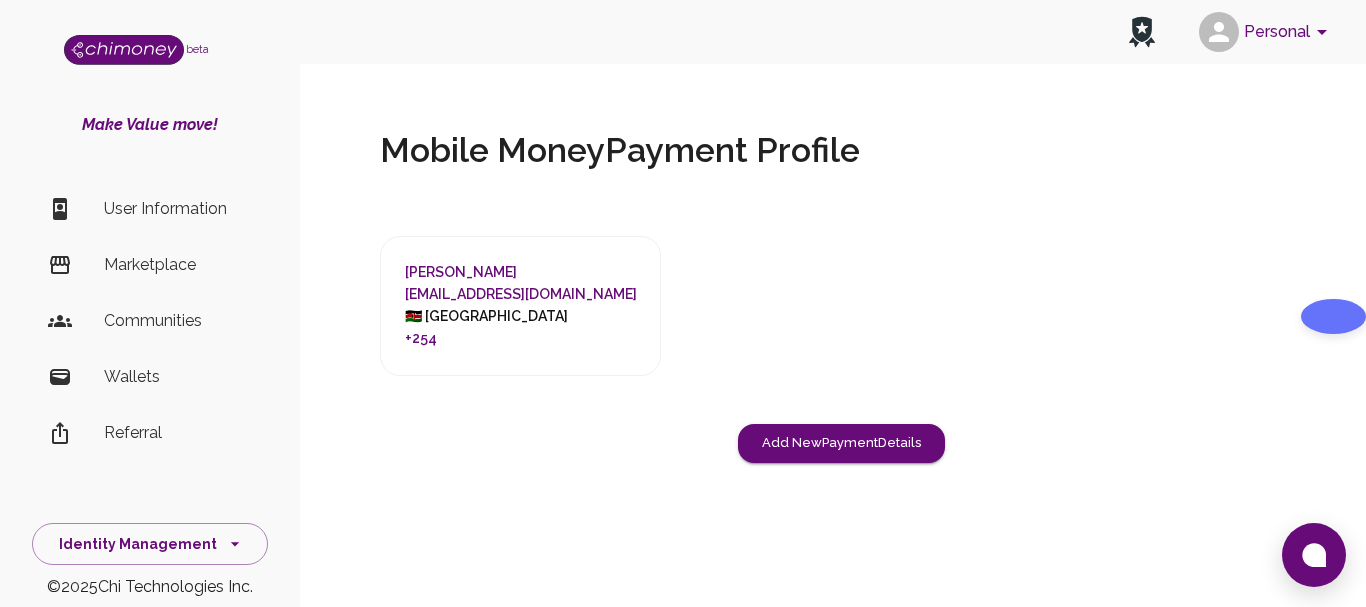 click 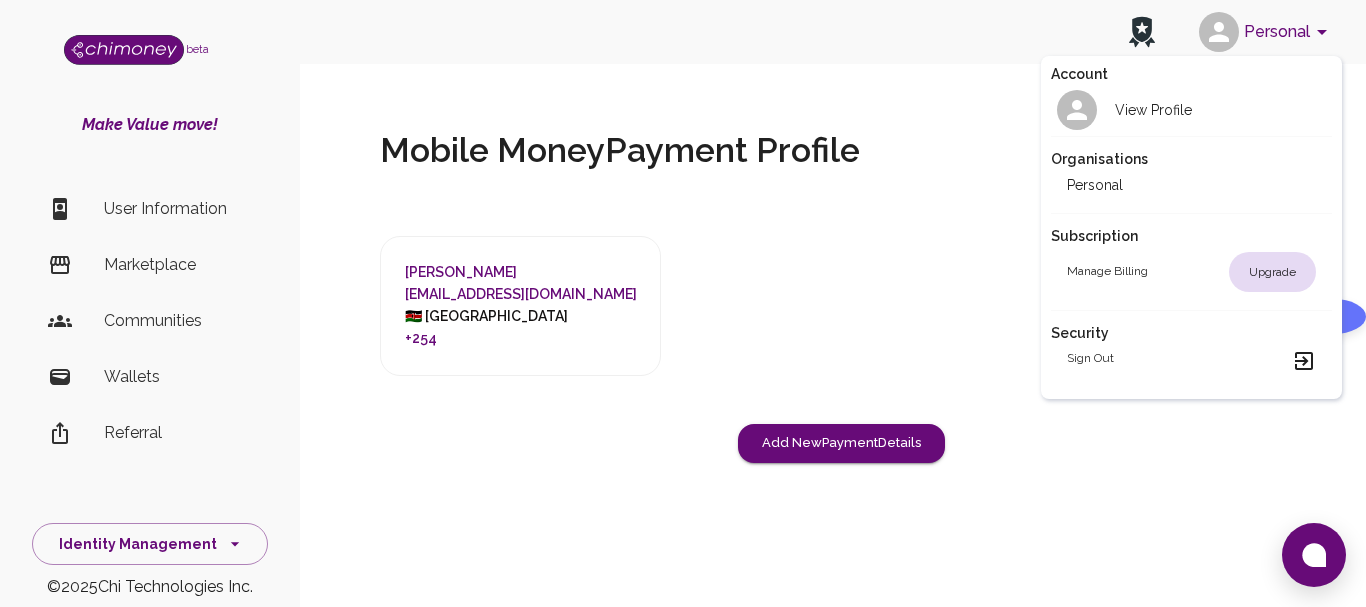 click at bounding box center [683, 303] 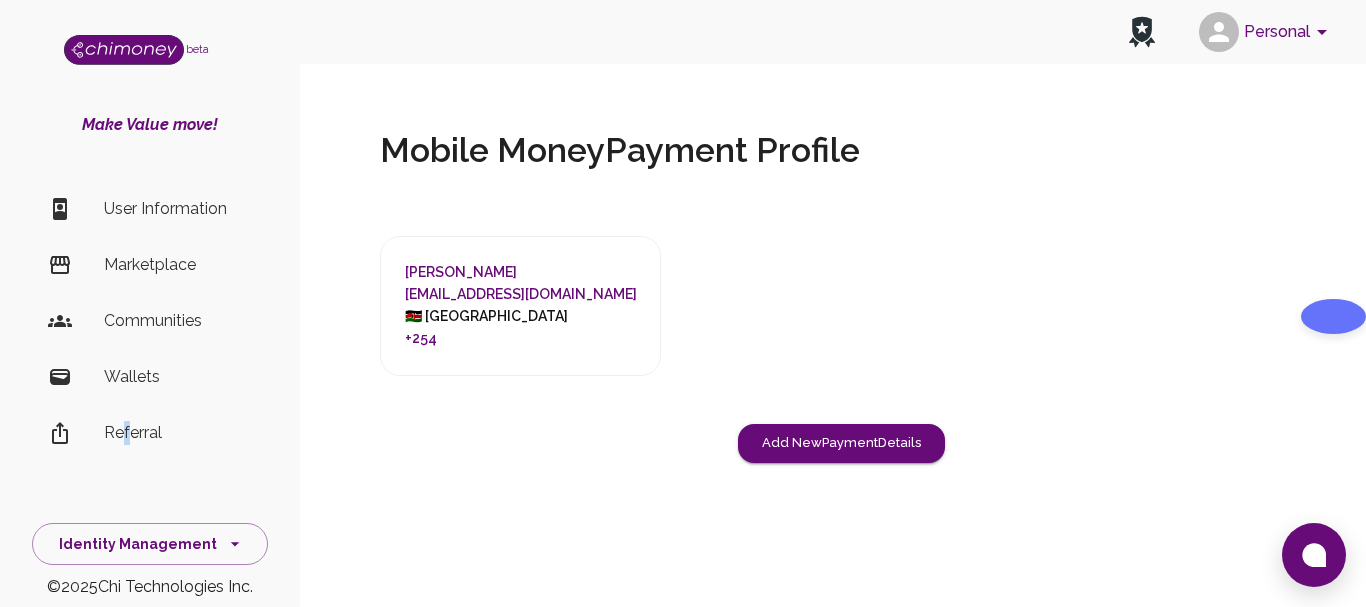 click on "Referral" at bounding box center [178, 433] 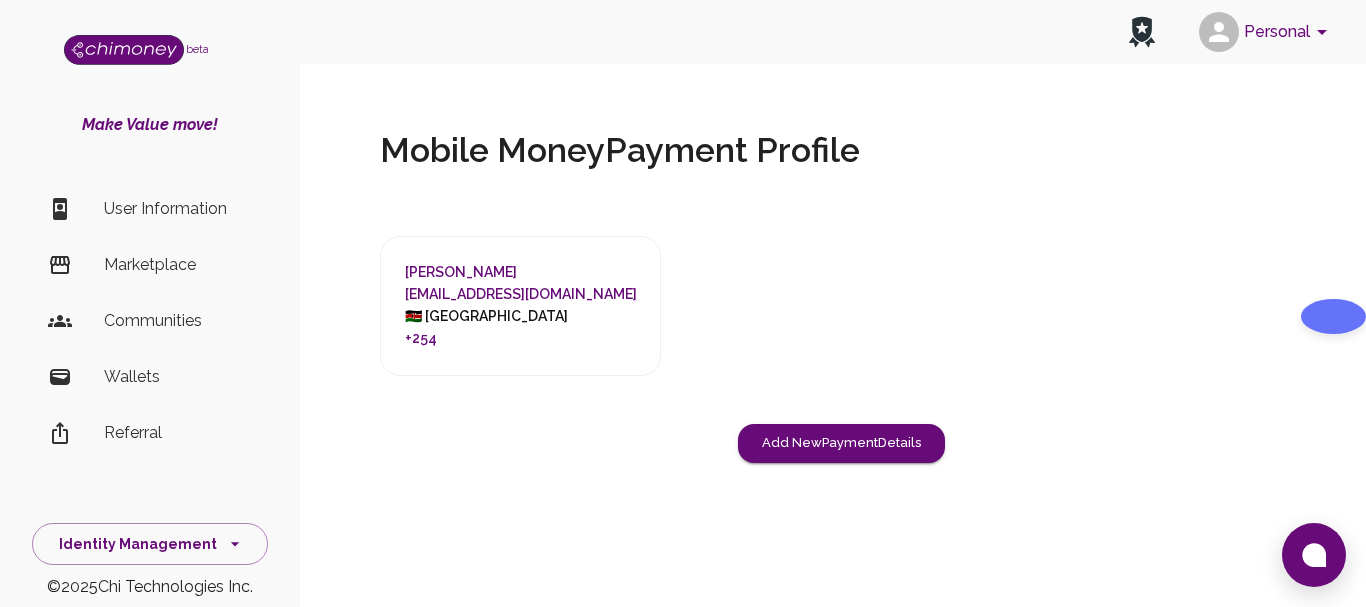click on "Referral" at bounding box center [178, 433] 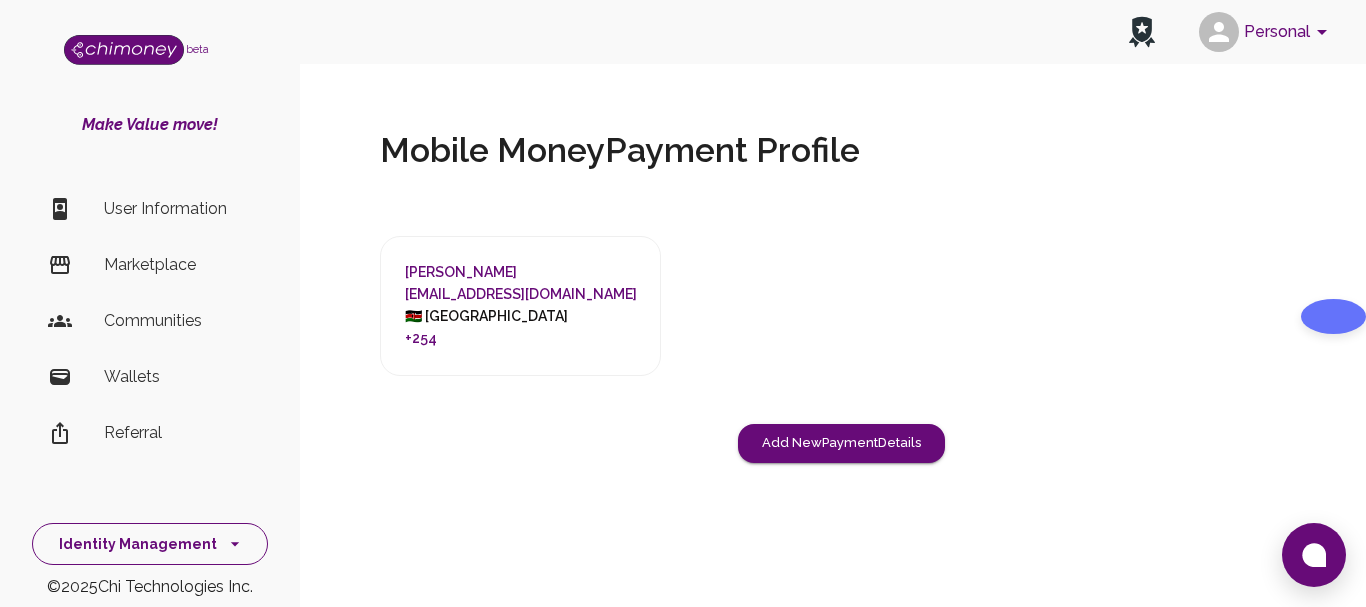 click 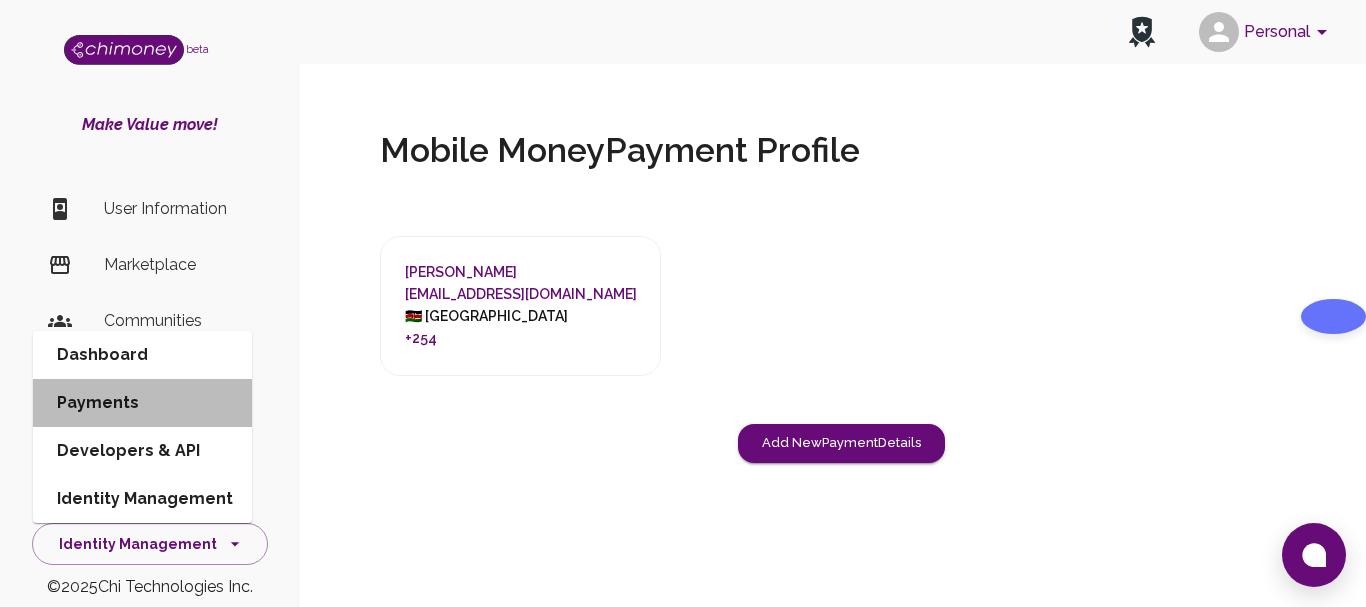 click on "Payments" at bounding box center (142, 403) 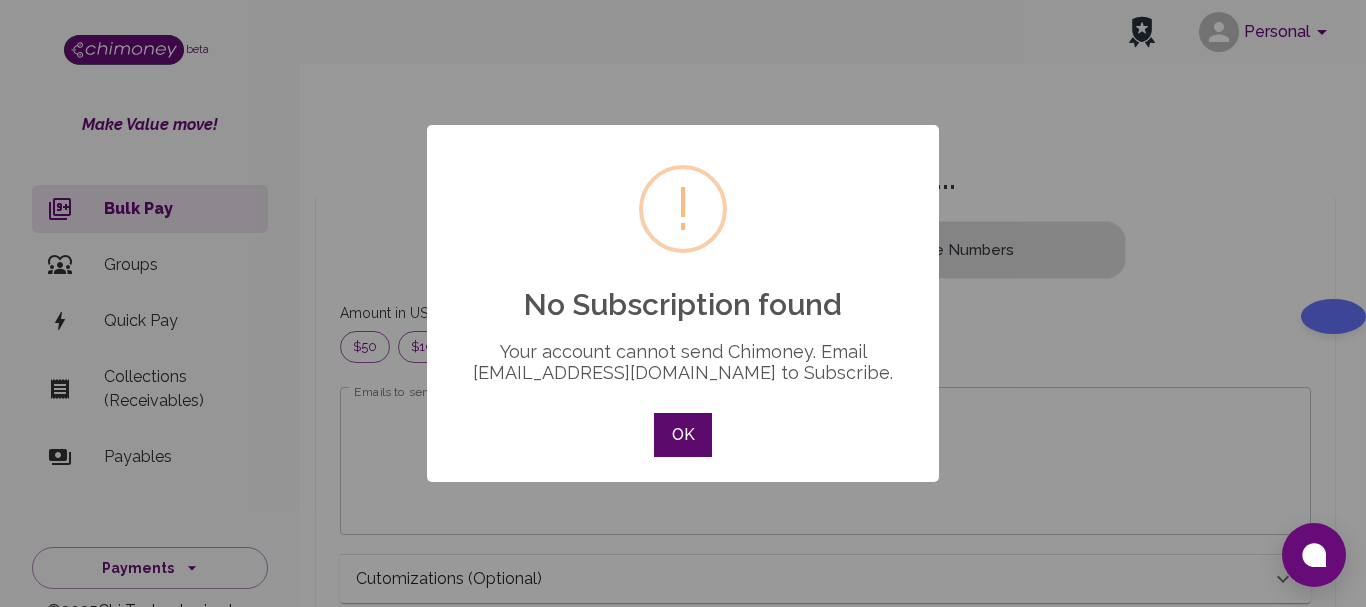 scroll, scrollTop: 16, scrollLeft: 16, axis: both 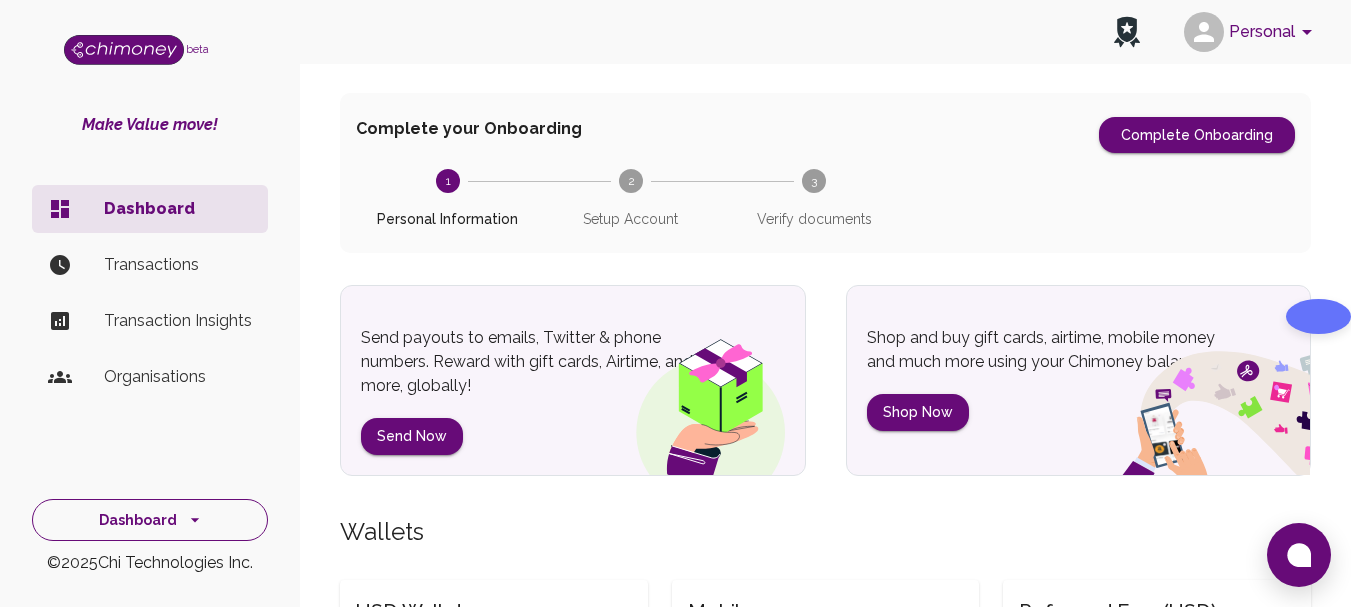 click on "Dashboard" at bounding box center (150, 520) 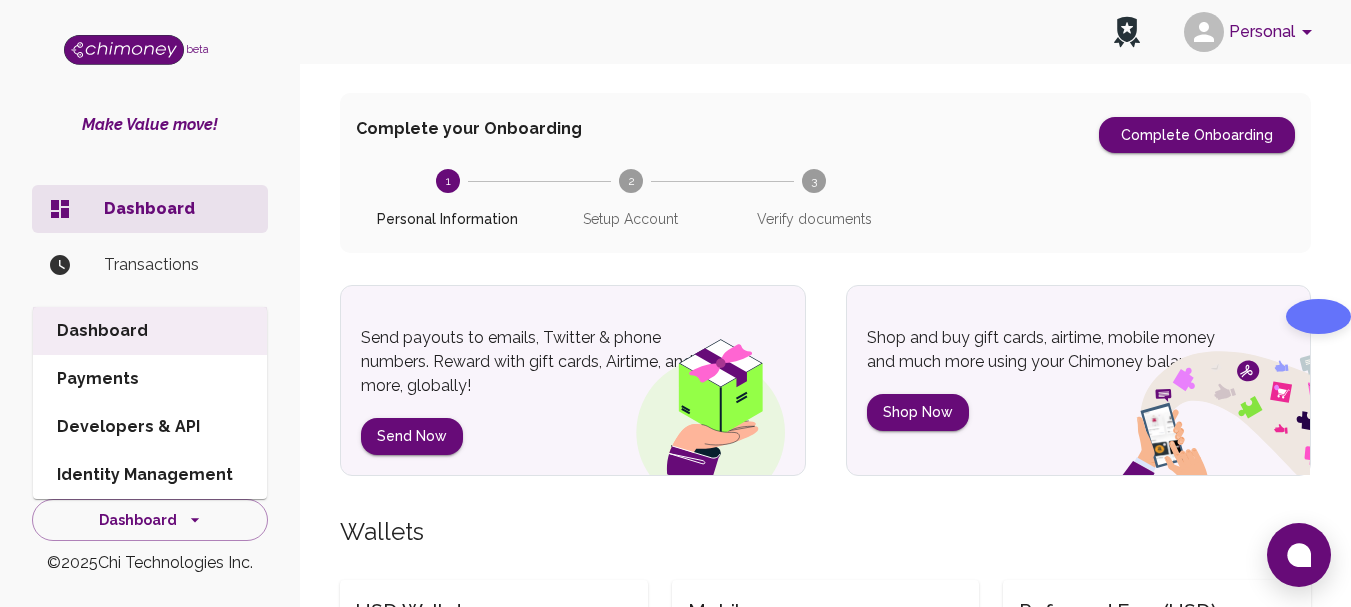 click on "Developers & API" at bounding box center (150, 427) 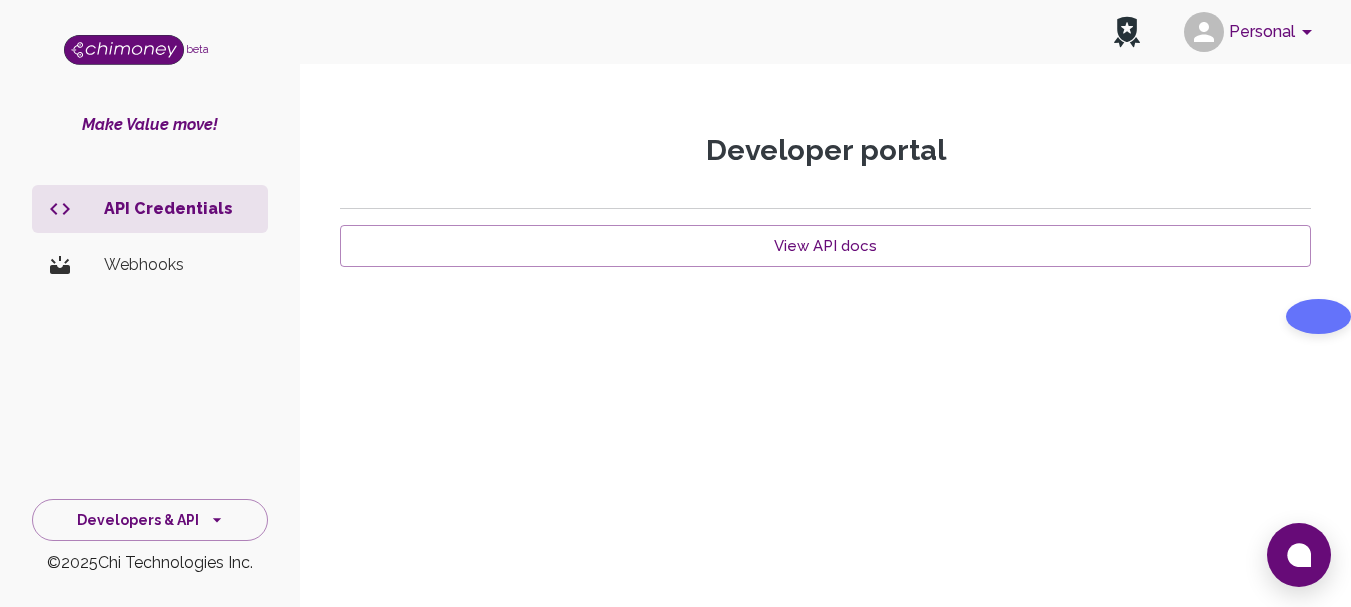 scroll, scrollTop: 0, scrollLeft: 0, axis: both 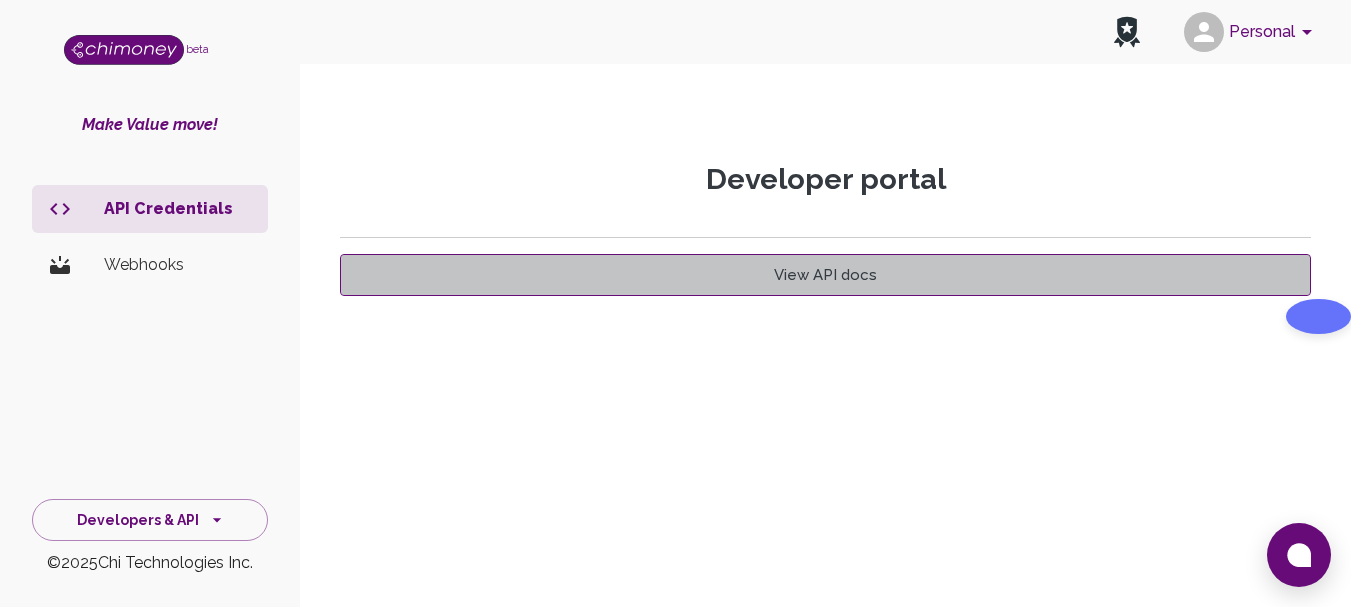 click on "View API docs" at bounding box center [825, 275] 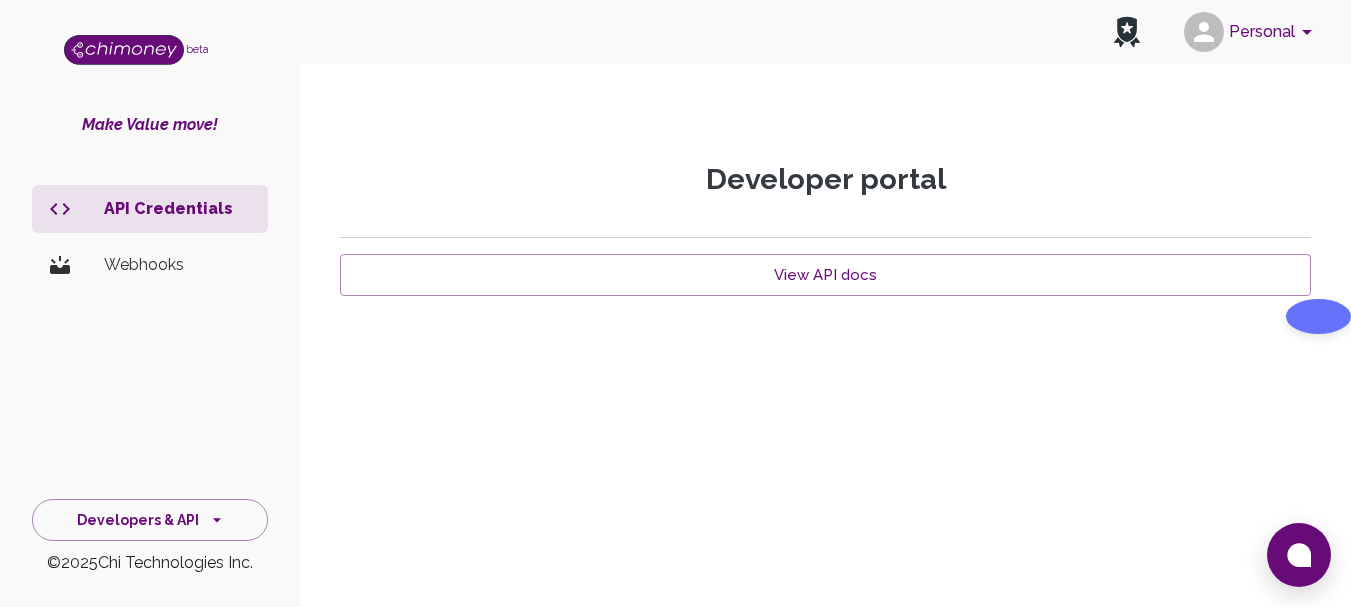 click on "Make Value move!" at bounding box center (150, 125) 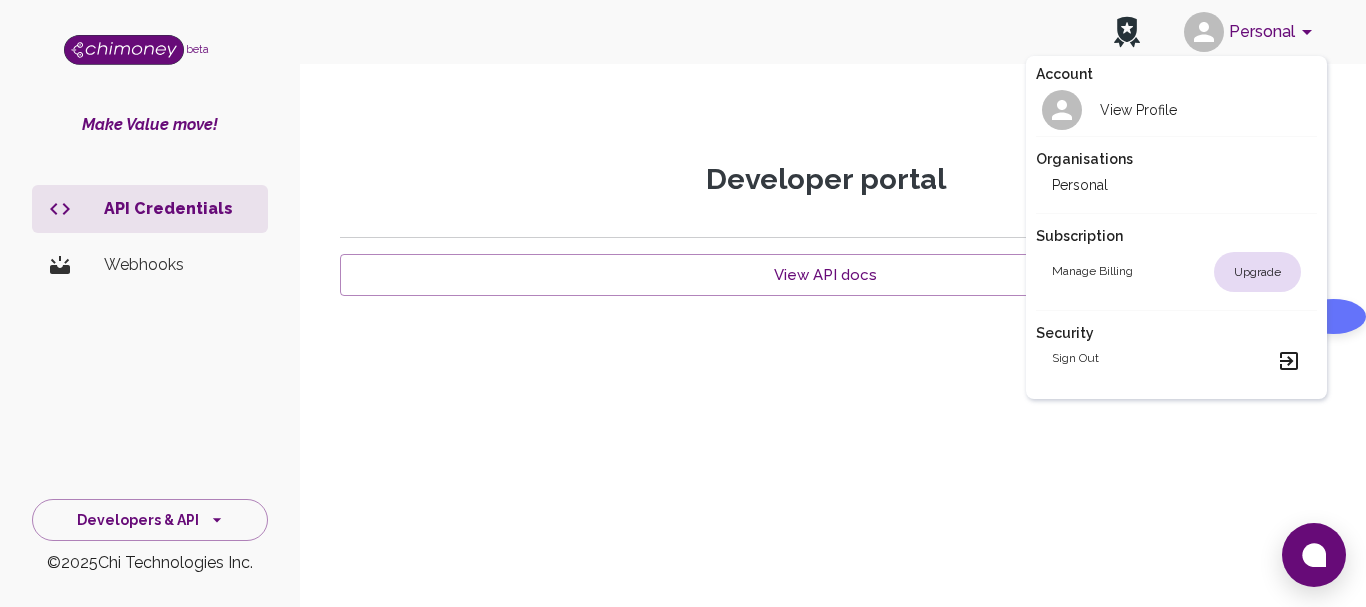 click at bounding box center (683, 303) 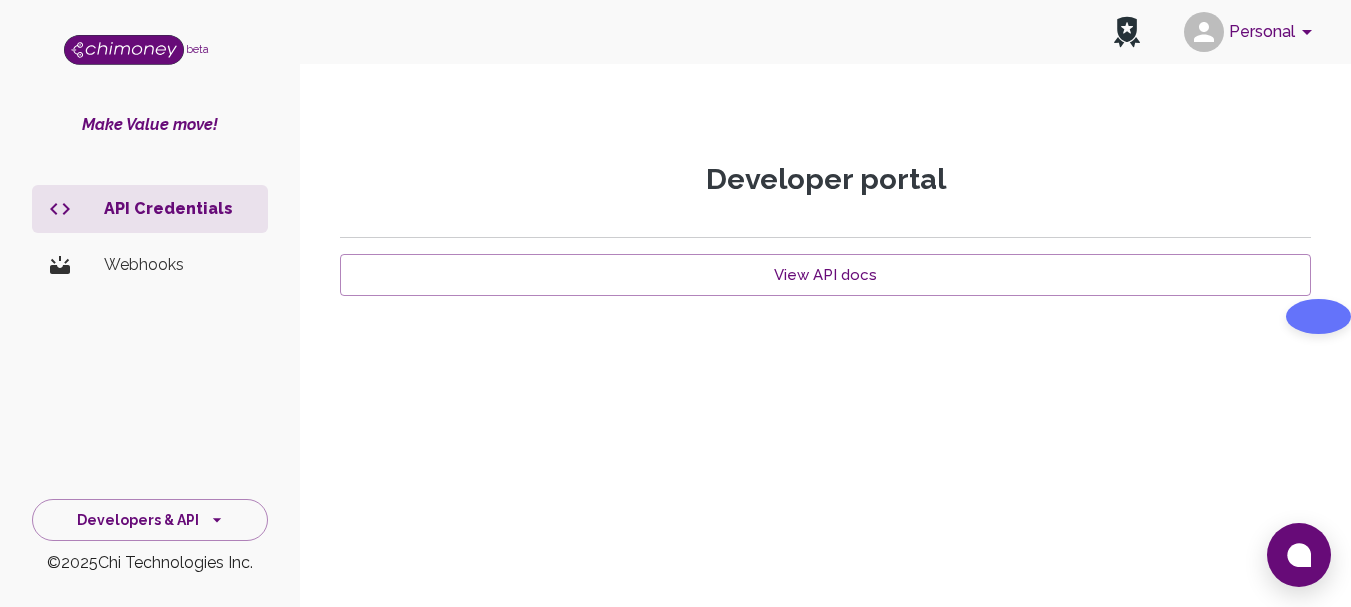 click 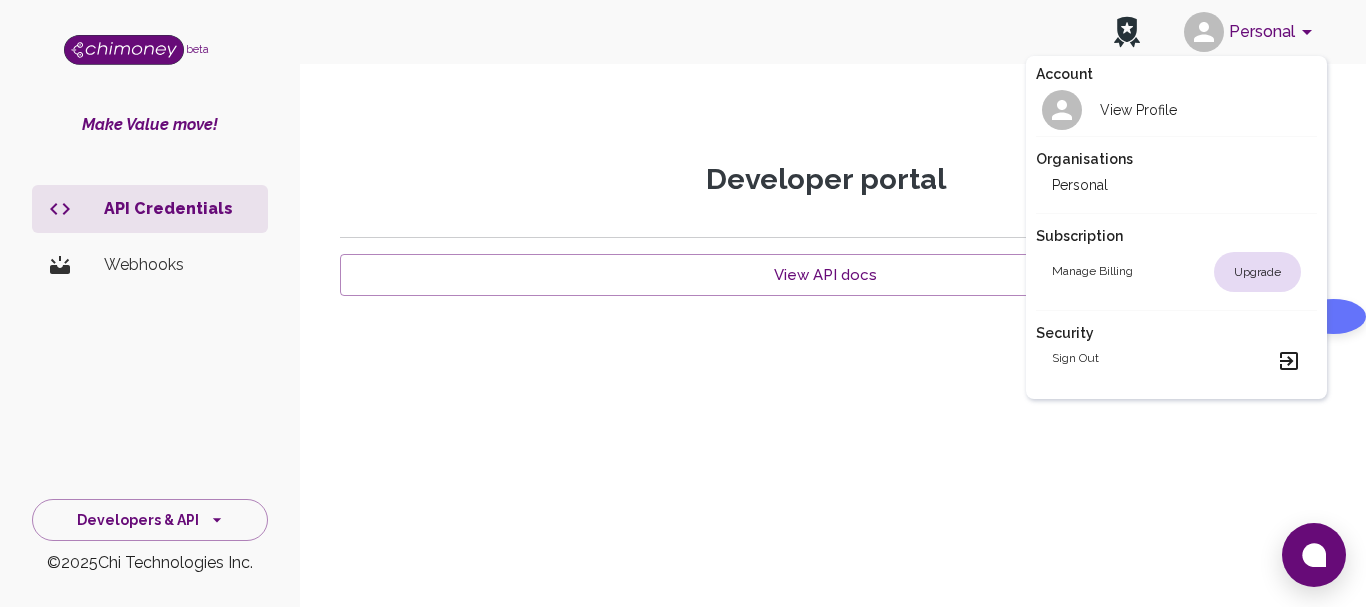 click at bounding box center (683, 303) 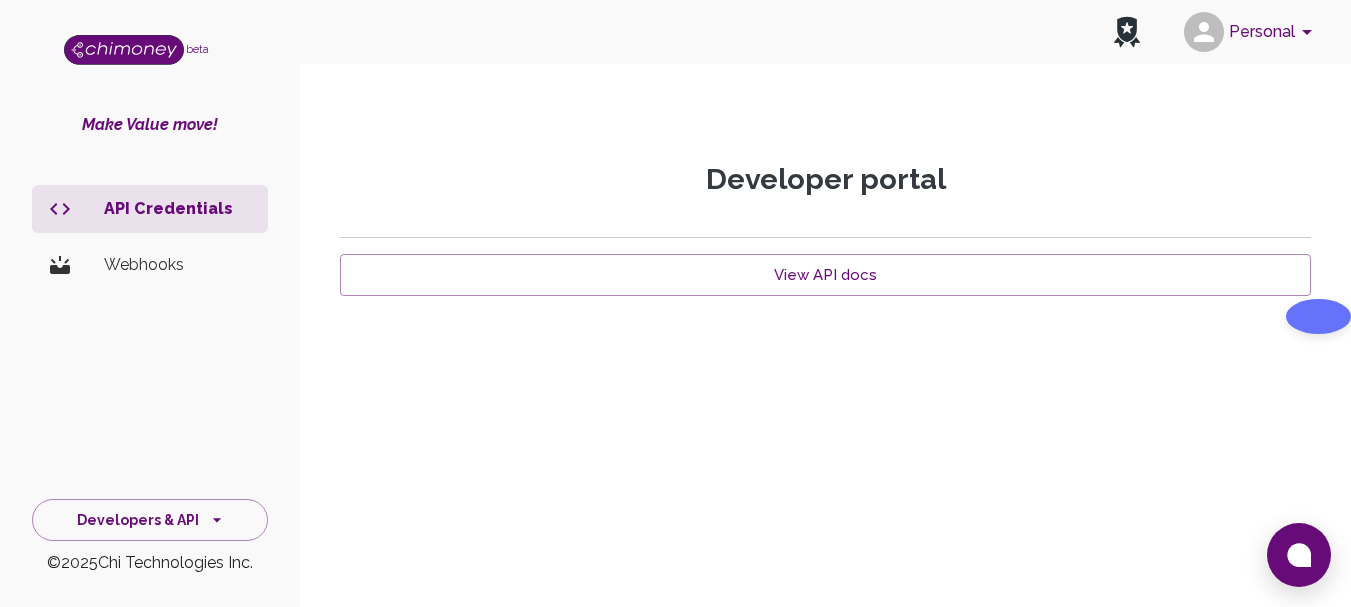 click 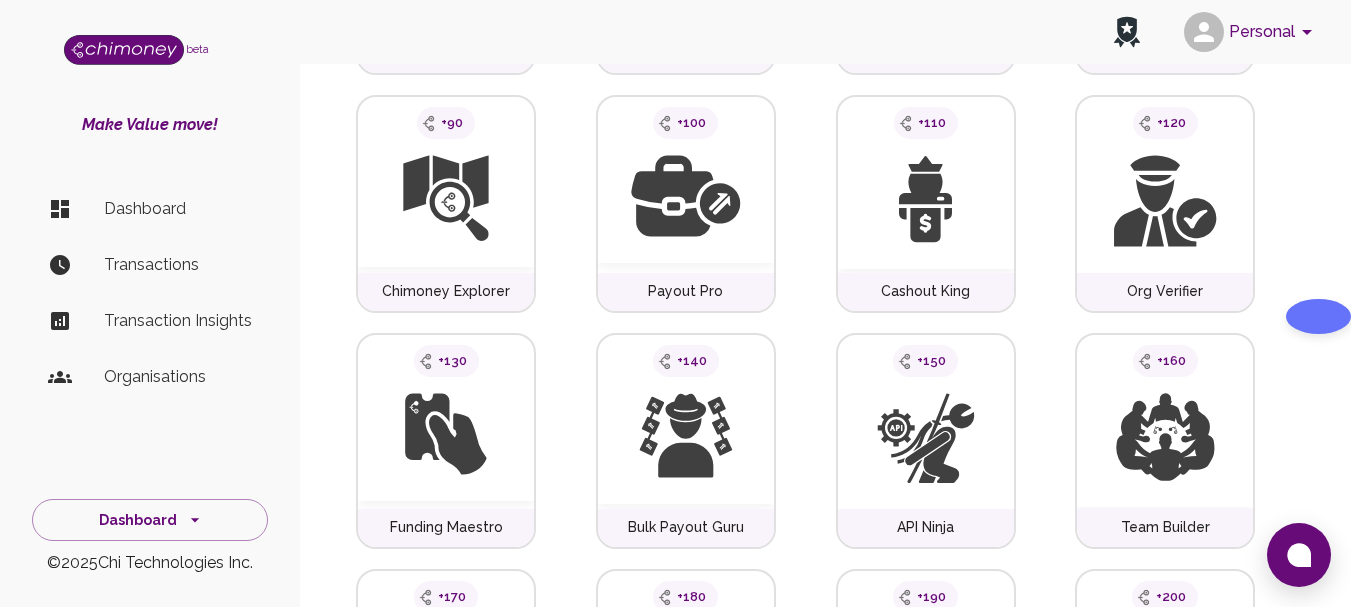scroll, scrollTop: 0, scrollLeft: 0, axis: both 